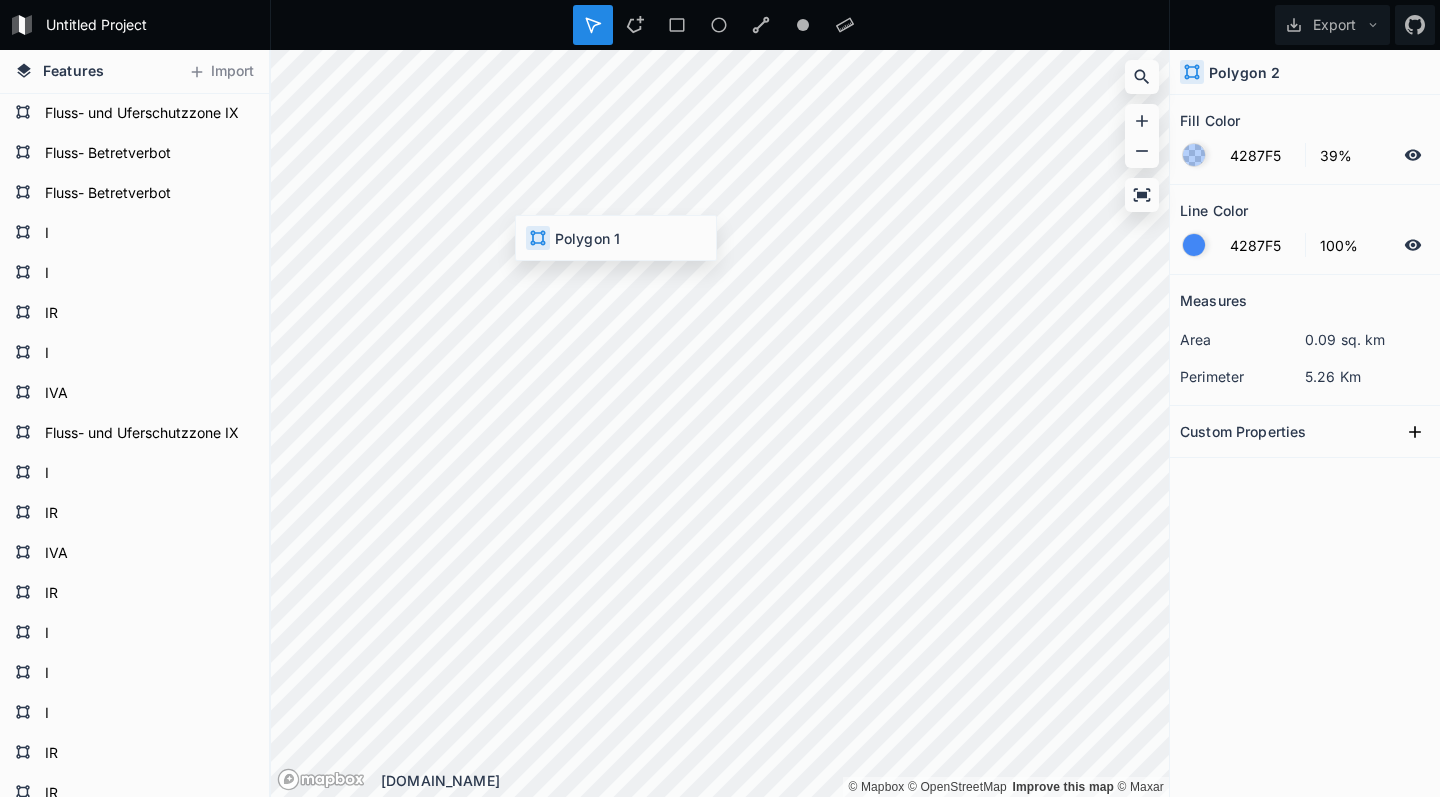 scroll, scrollTop: 0, scrollLeft: 11, axis: horizontal 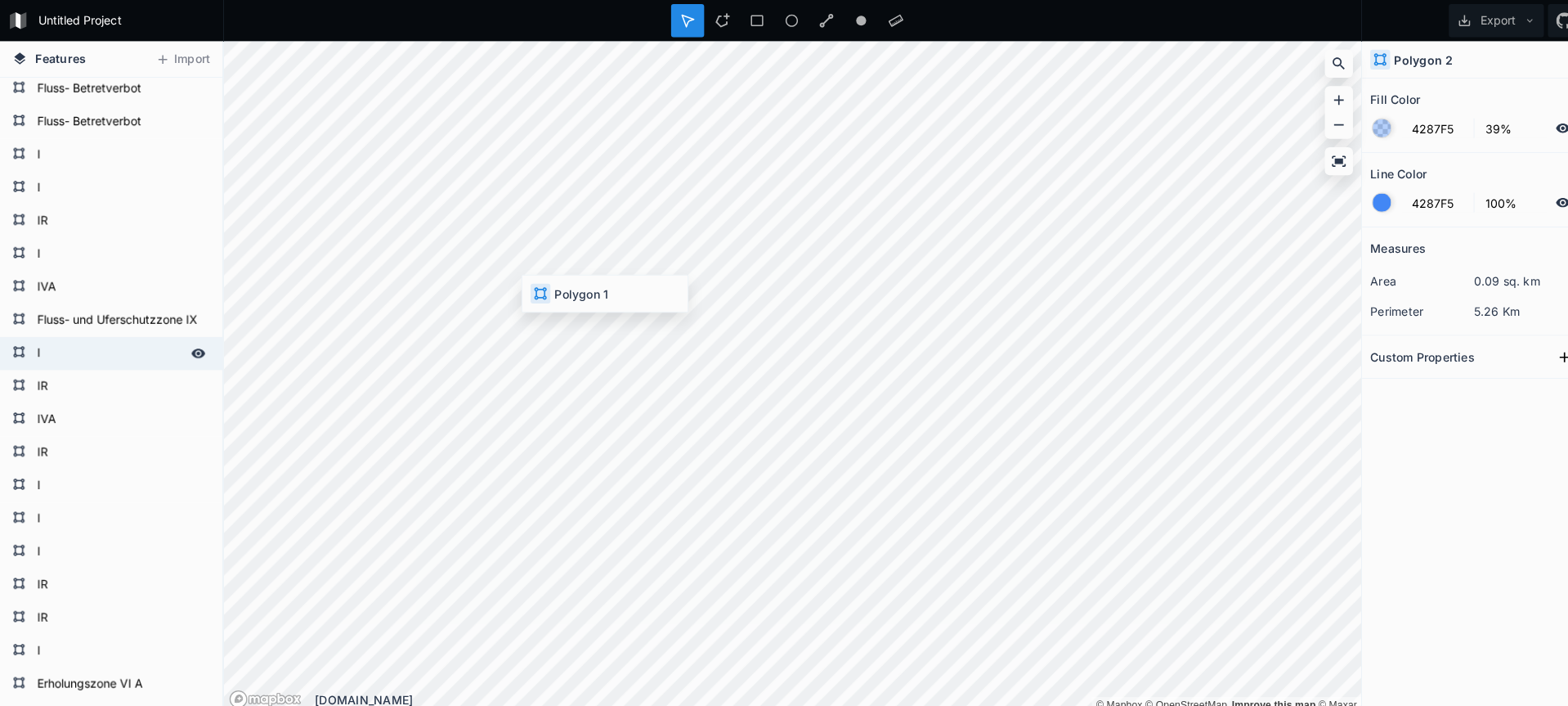 type on "0%" 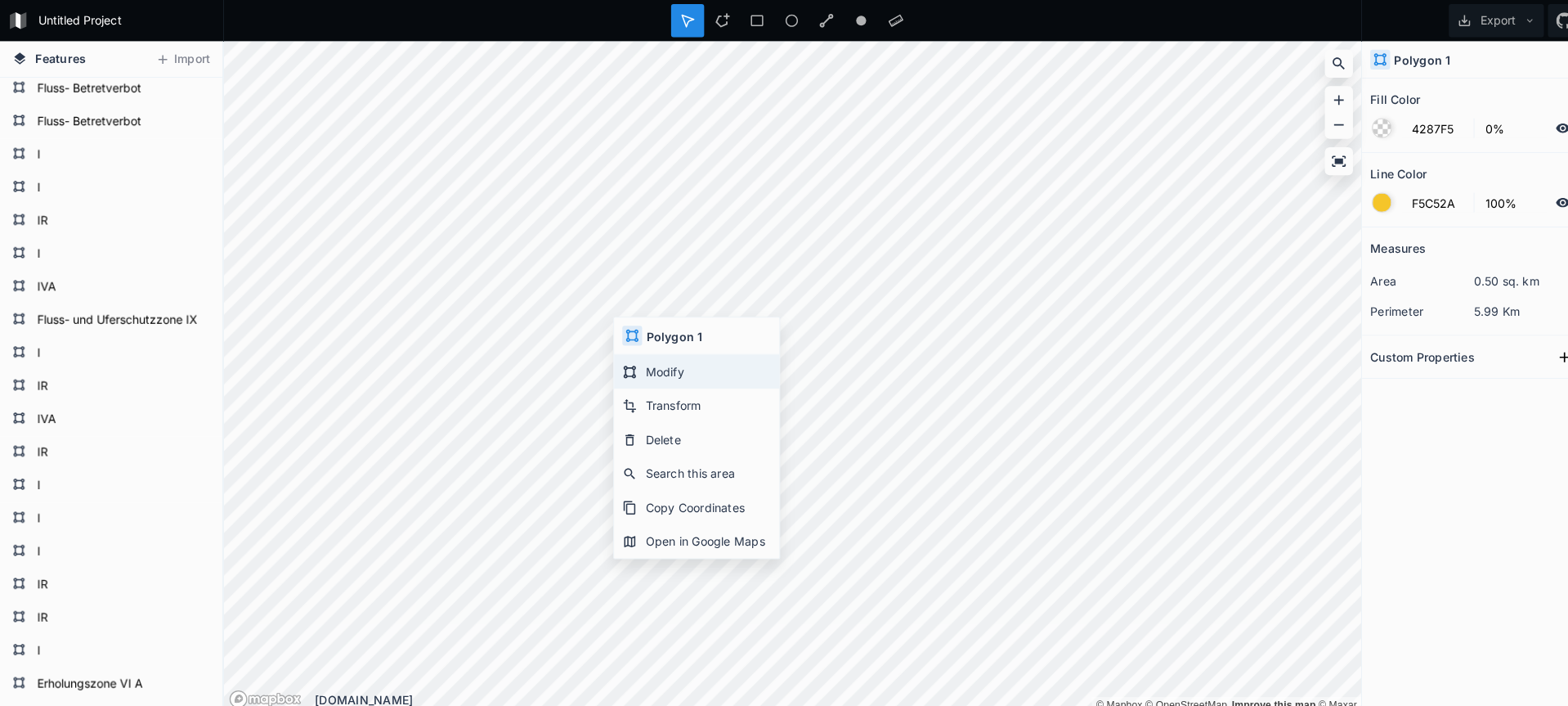 click on "Modify" 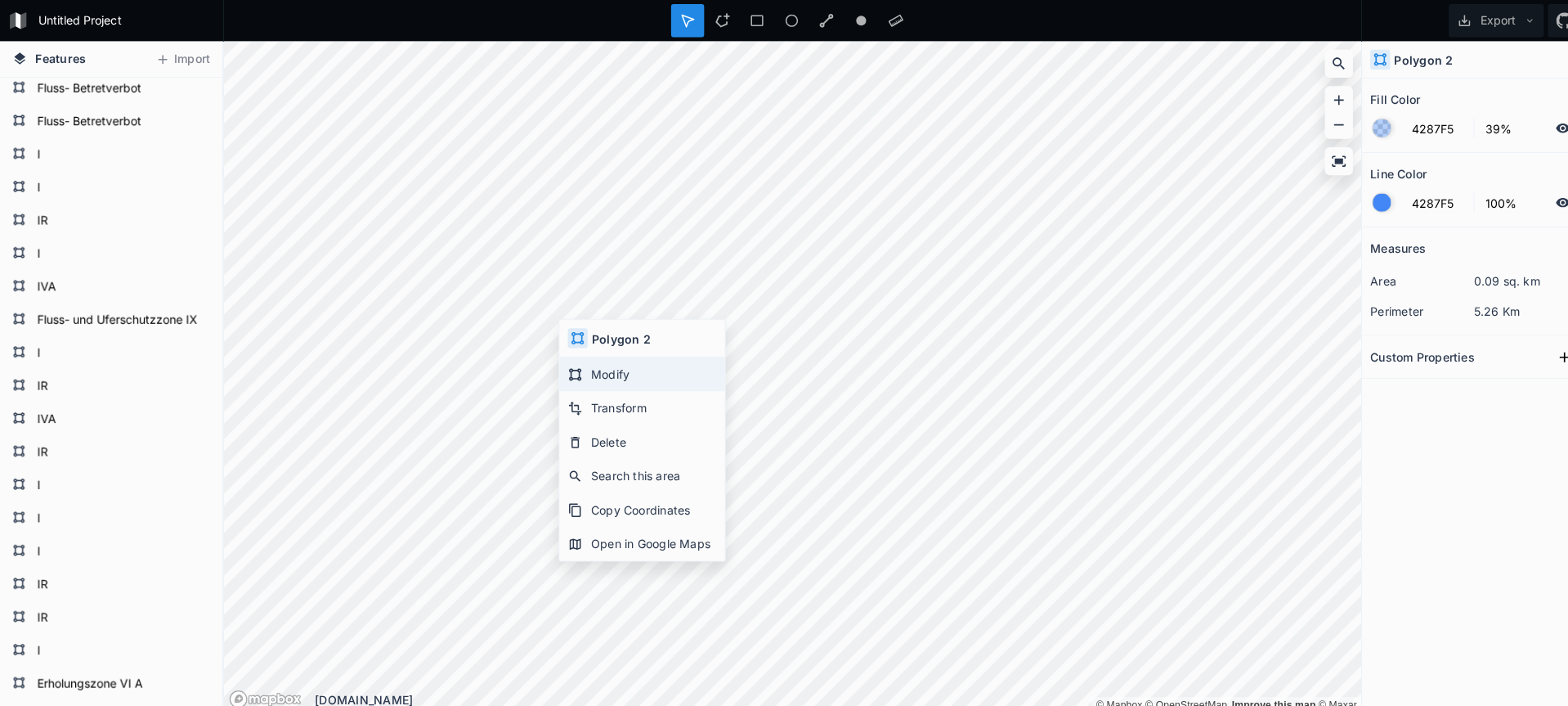 click on "Modify" 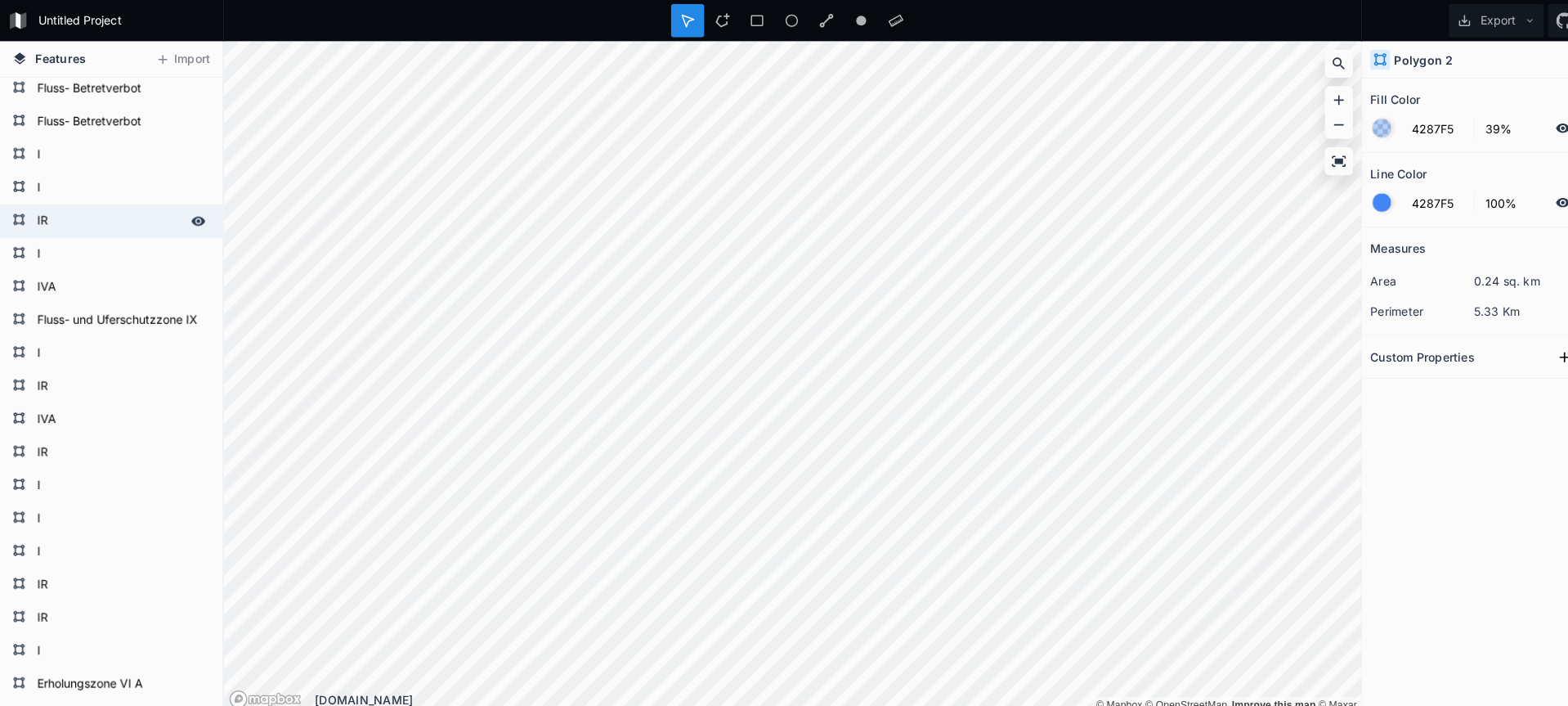 type on "0%" 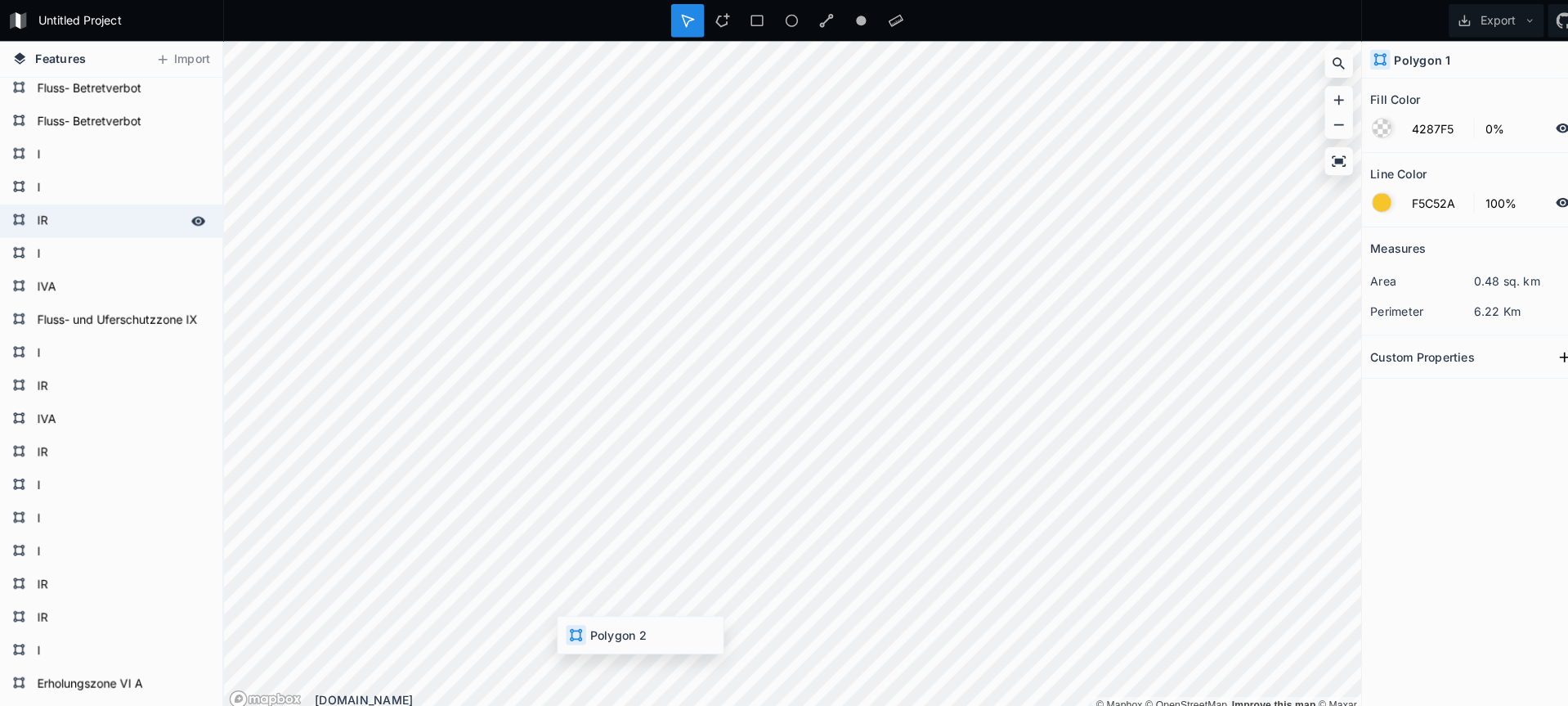 type on "39%" 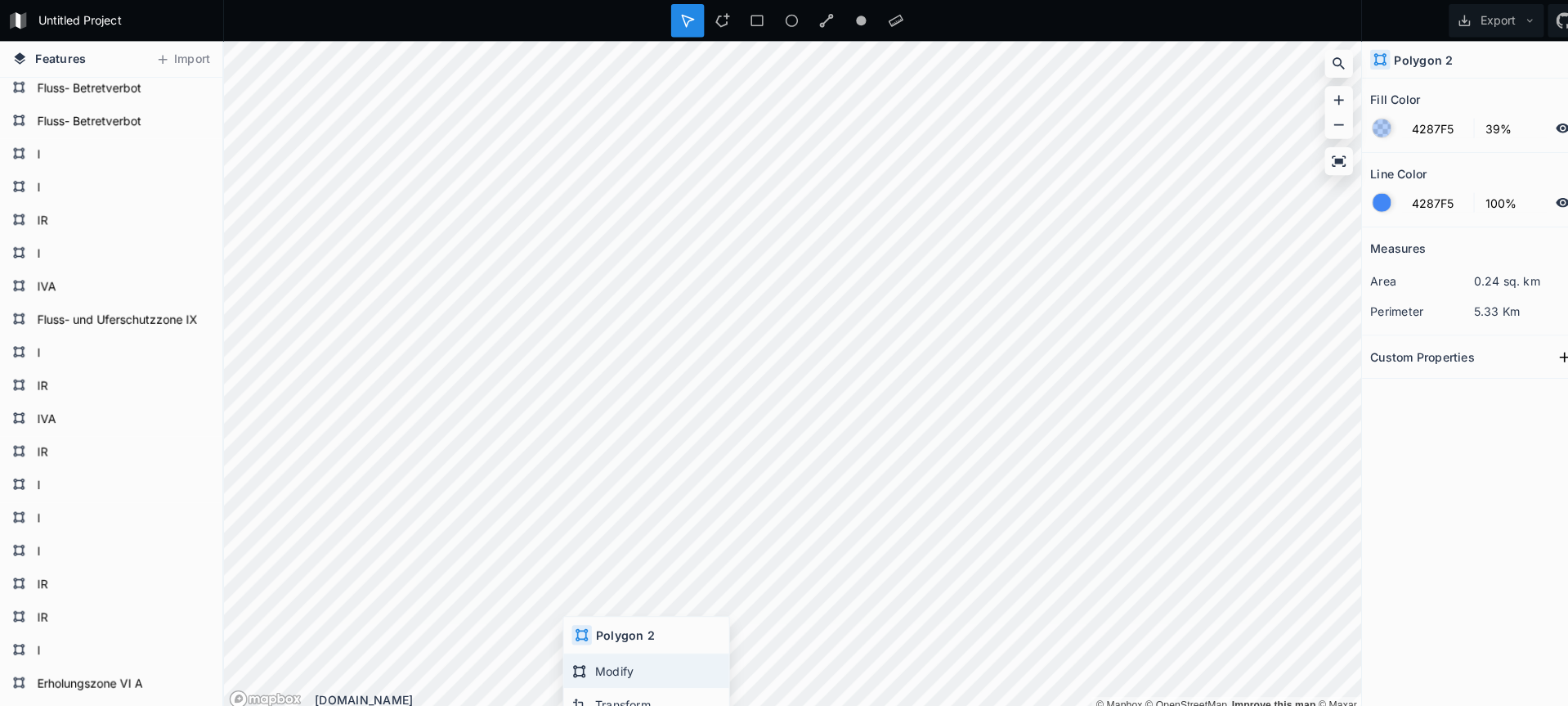 click on "Modify" 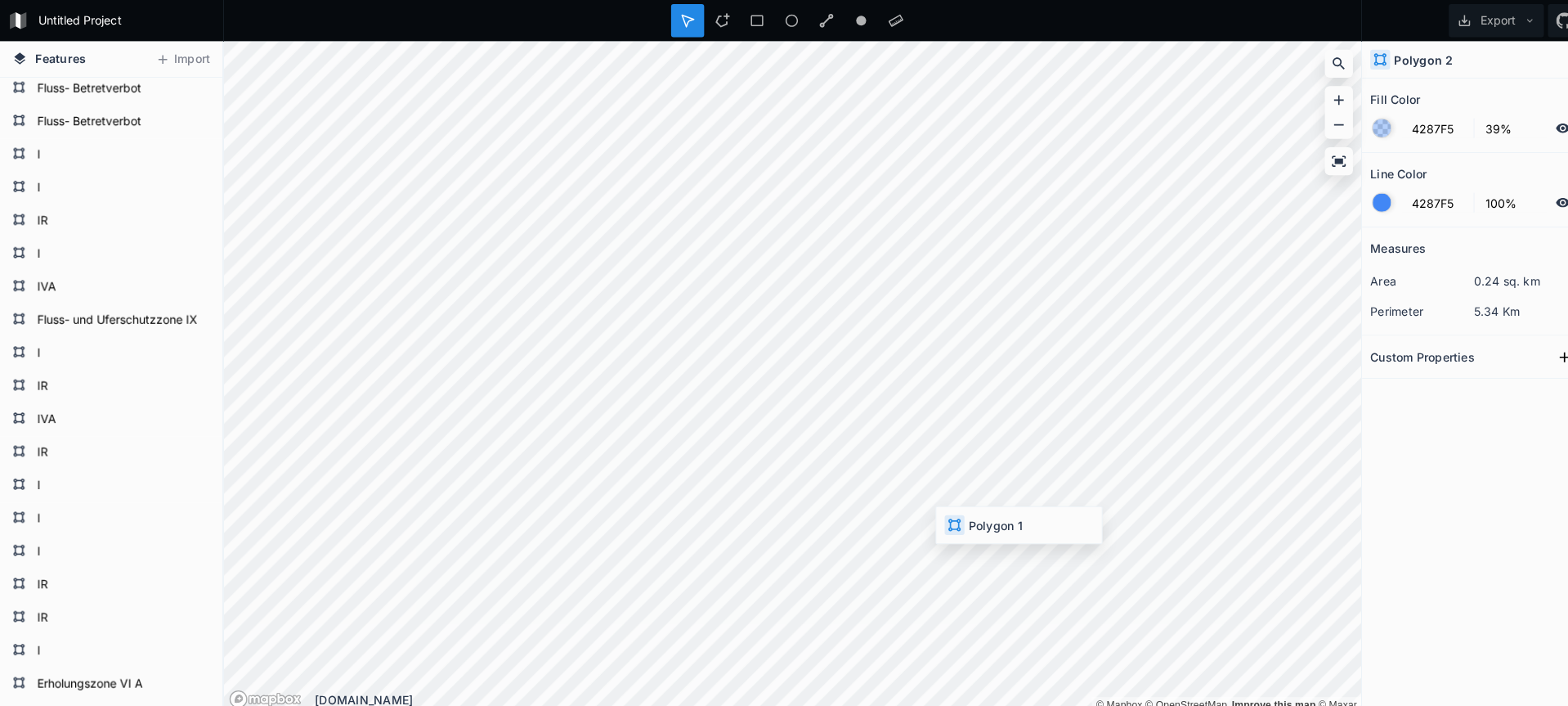 type on "0%" 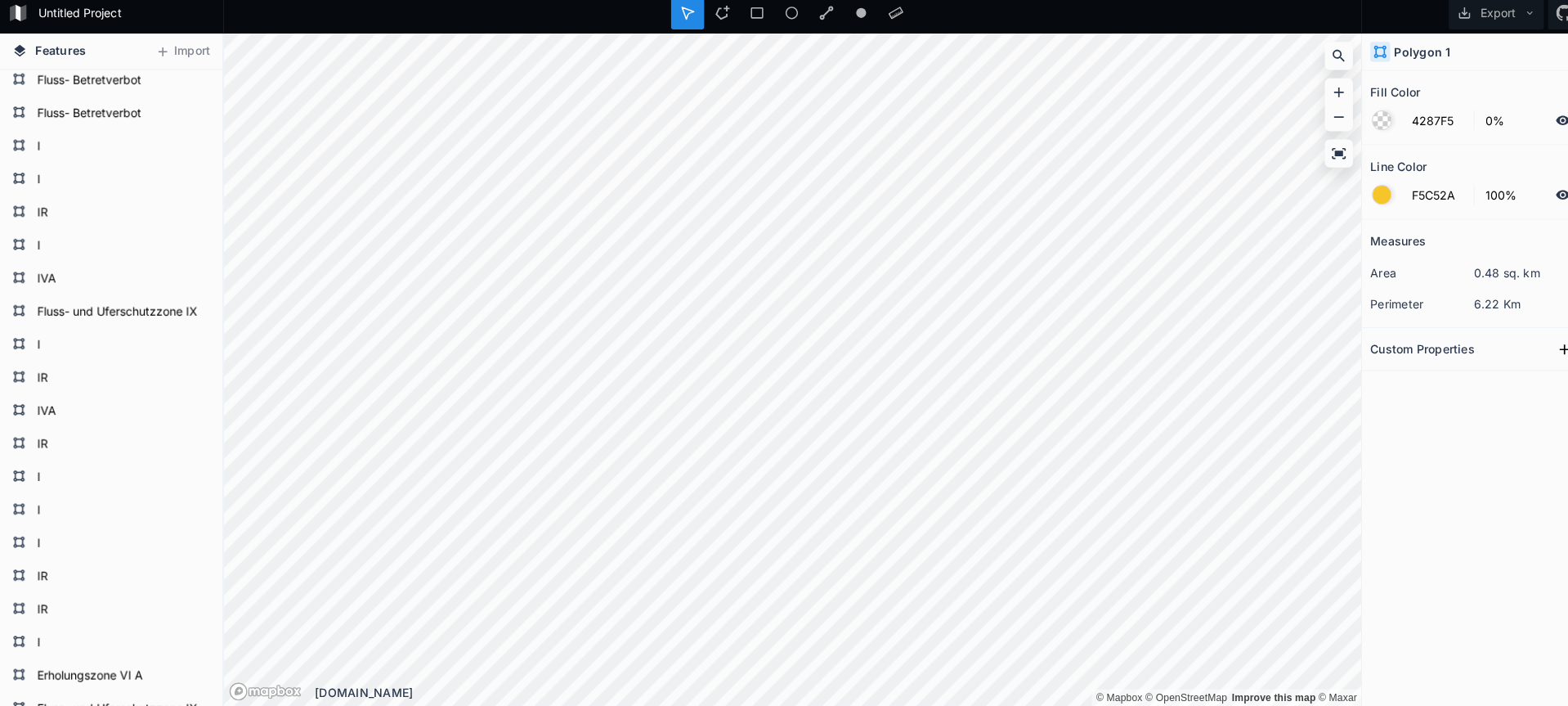 scroll, scrollTop: 0, scrollLeft: 0, axis: both 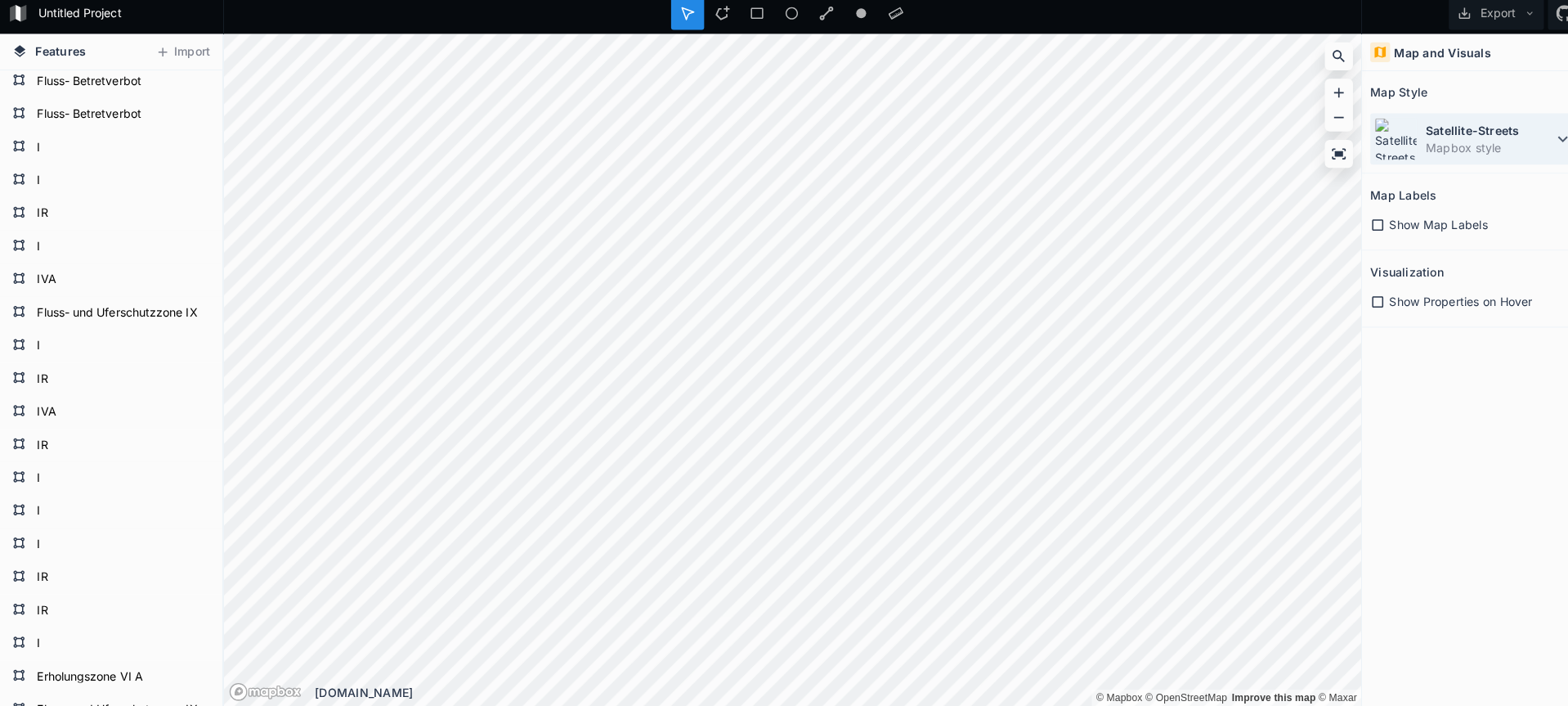 click on "Satellite-Streets Mapbox style" at bounding box center [1458, 145] 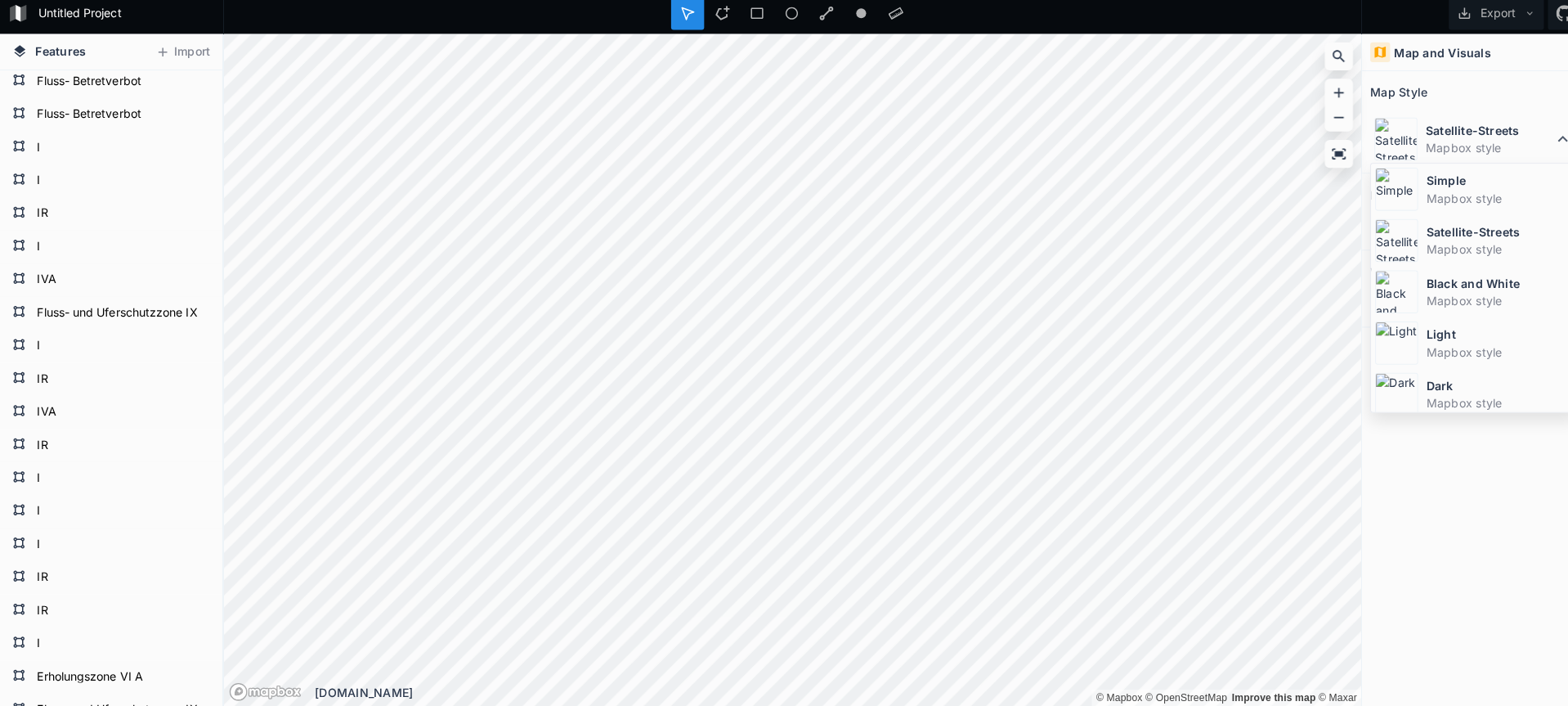 click on "Simple" at bounding box center (1484, 186) 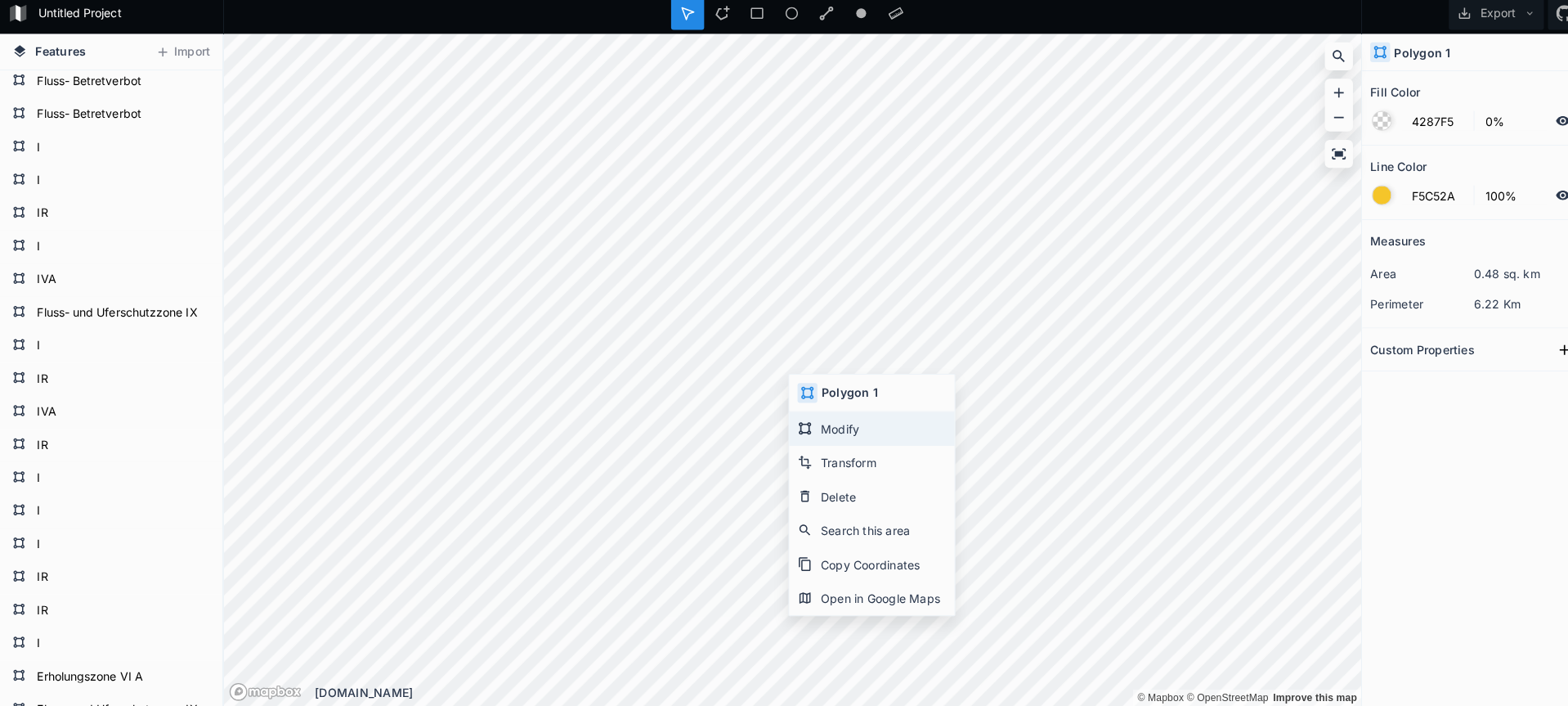 click on "Modify" 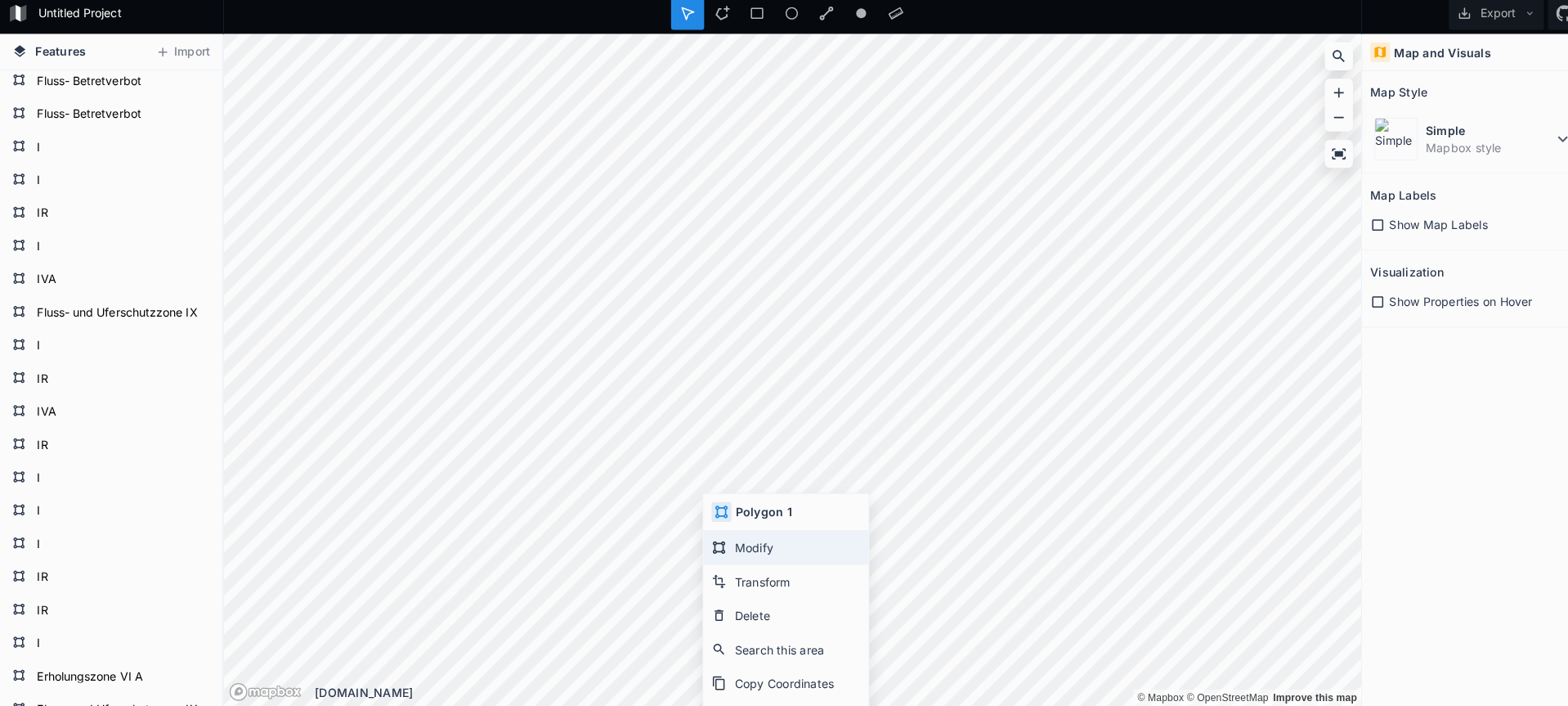 click on "Modify" 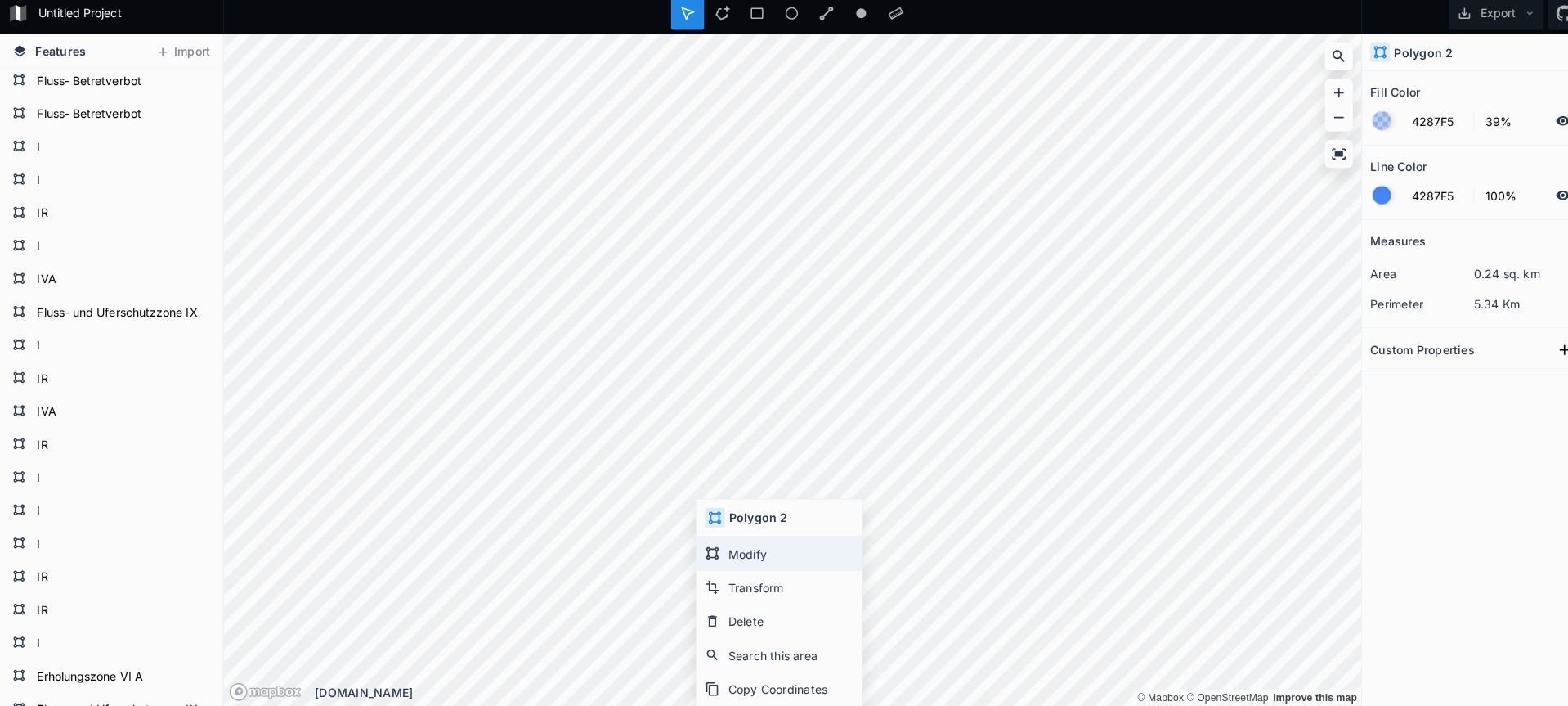 click on "Modify" 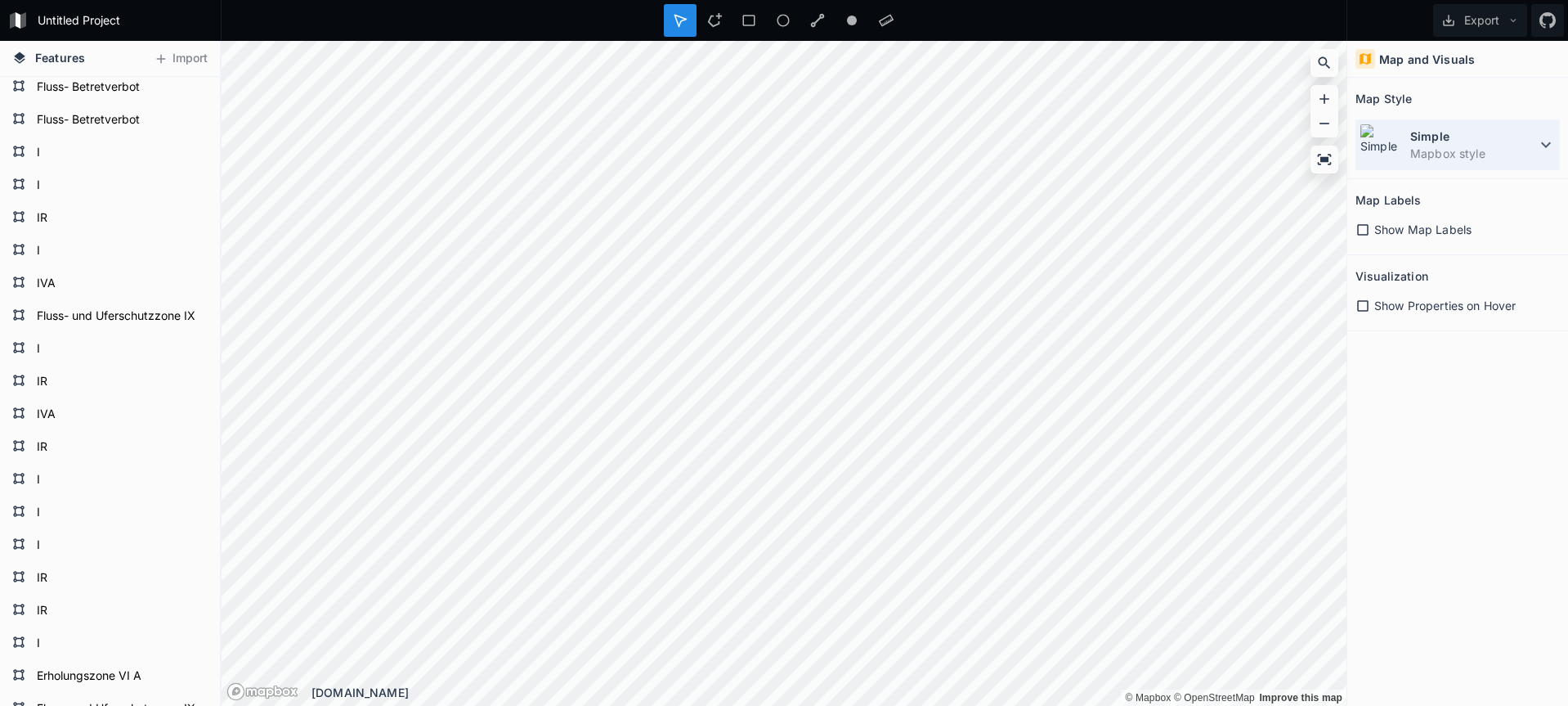 click on "Simple Mapbox style" at bounding box center (1458, 145) 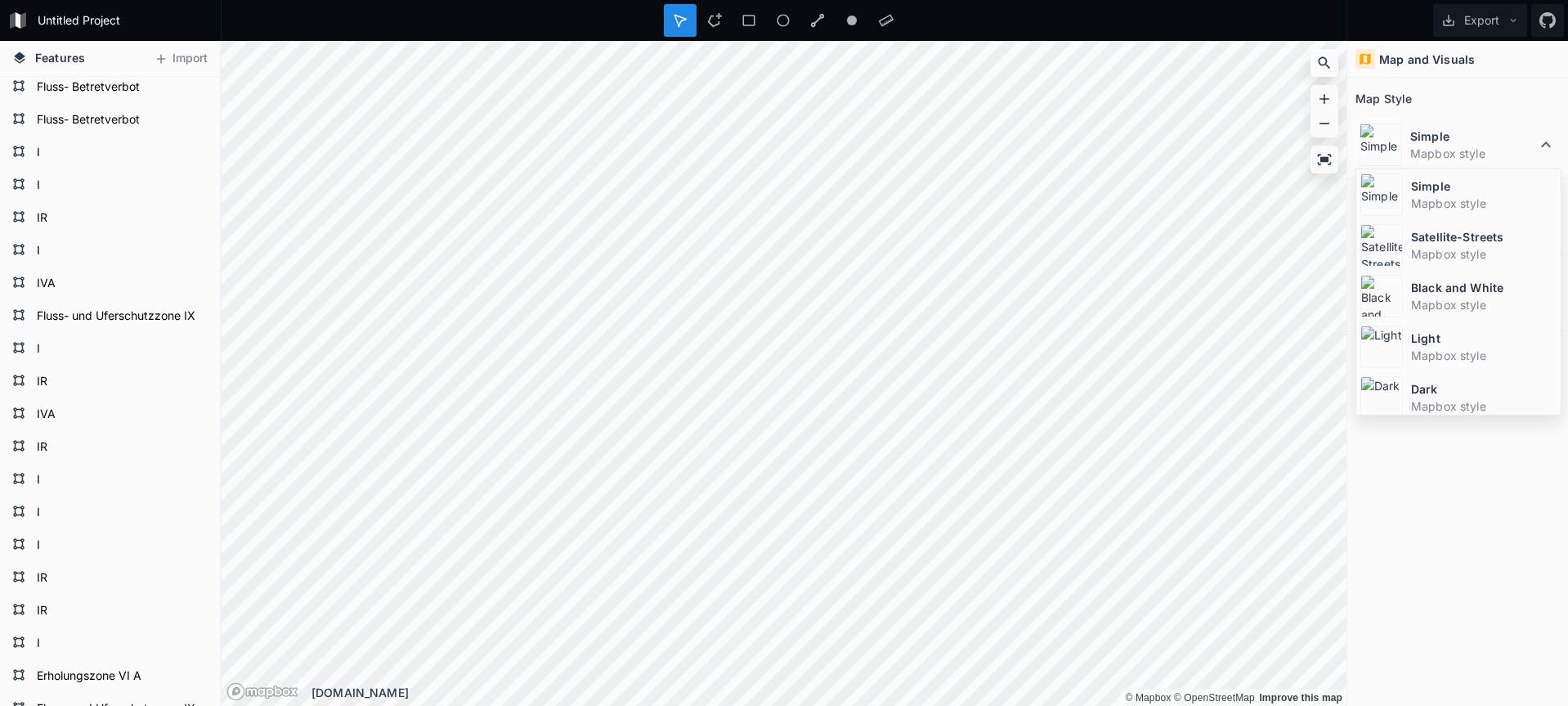click on "Satellite-Streets Mapbox style" 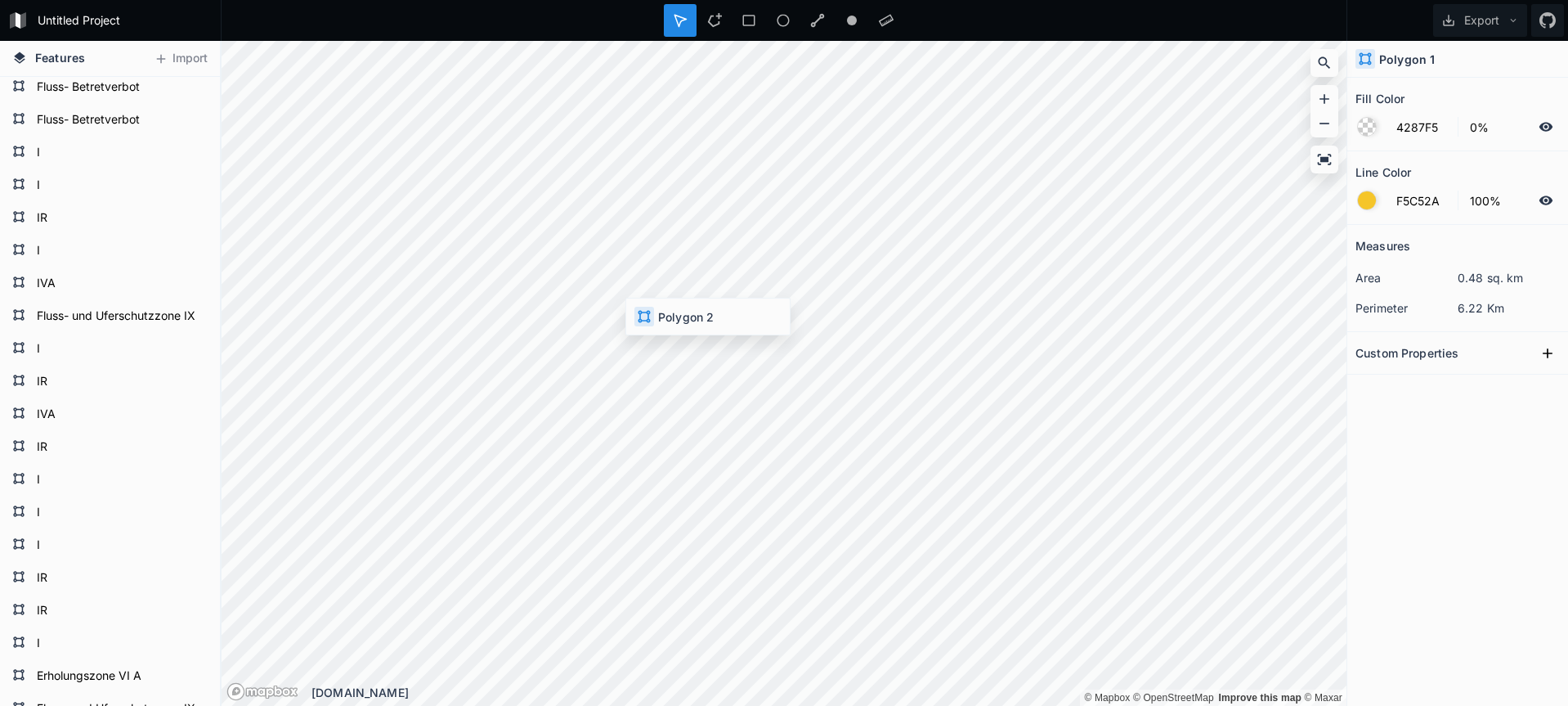 type on "39%" 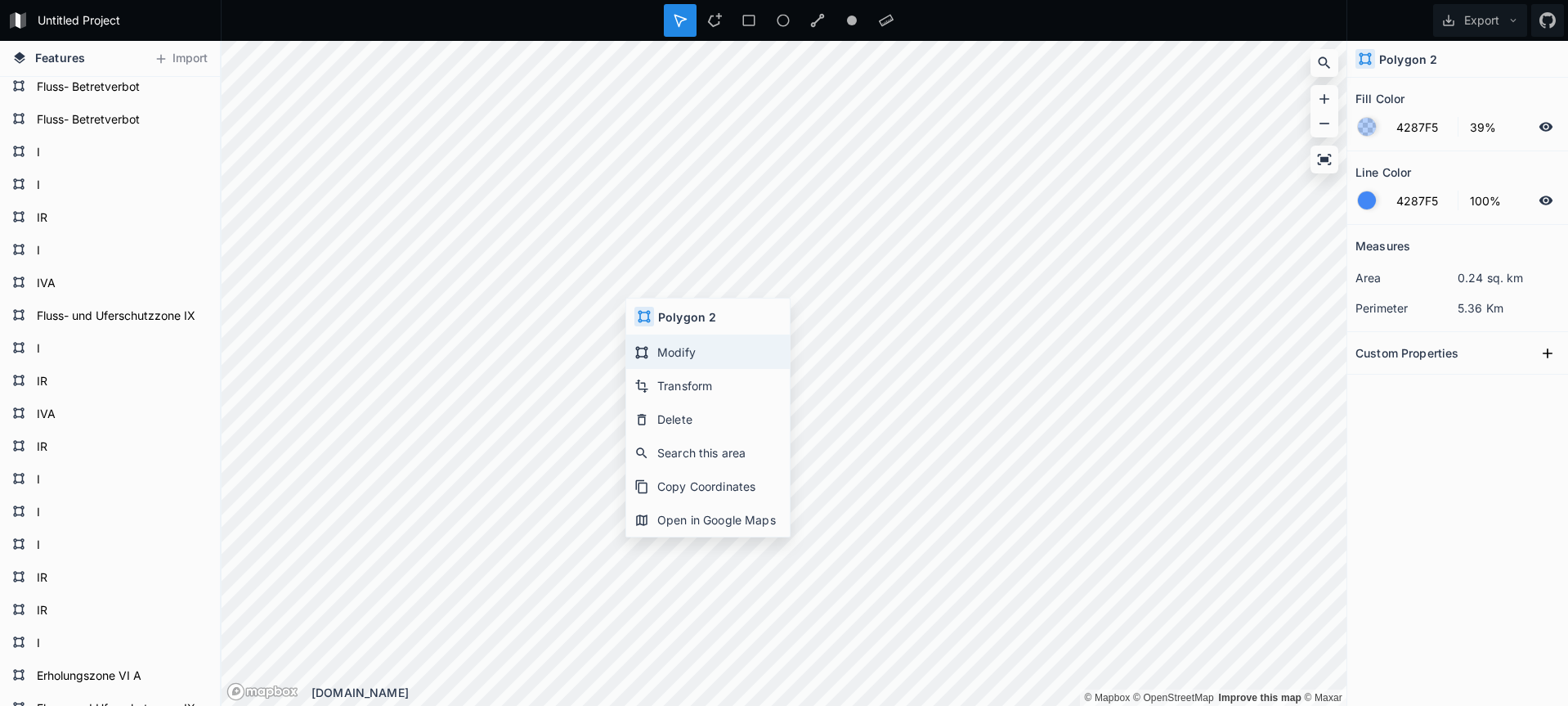 click on "Modify" 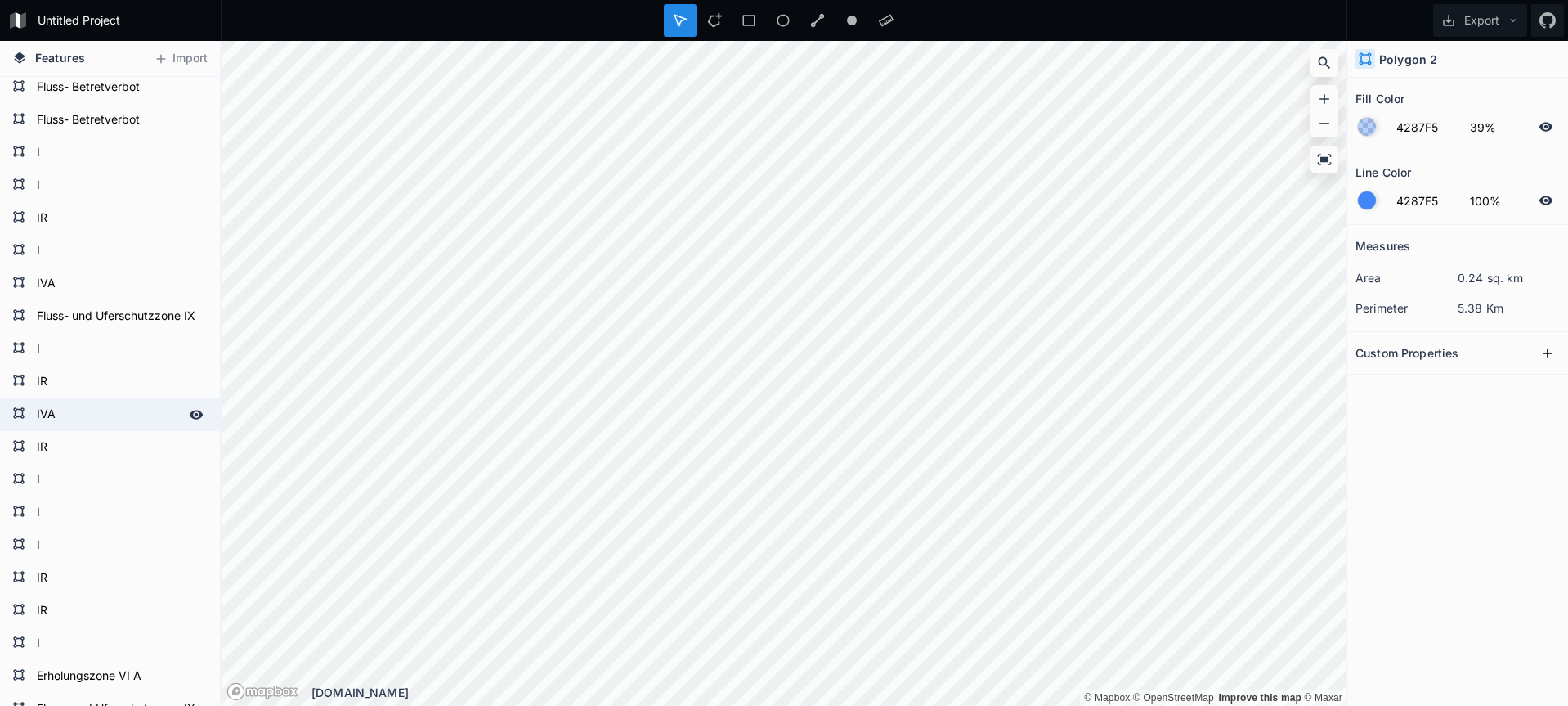 scroll, scrollTop: 39, scrollLeft: 0, axis: vertical 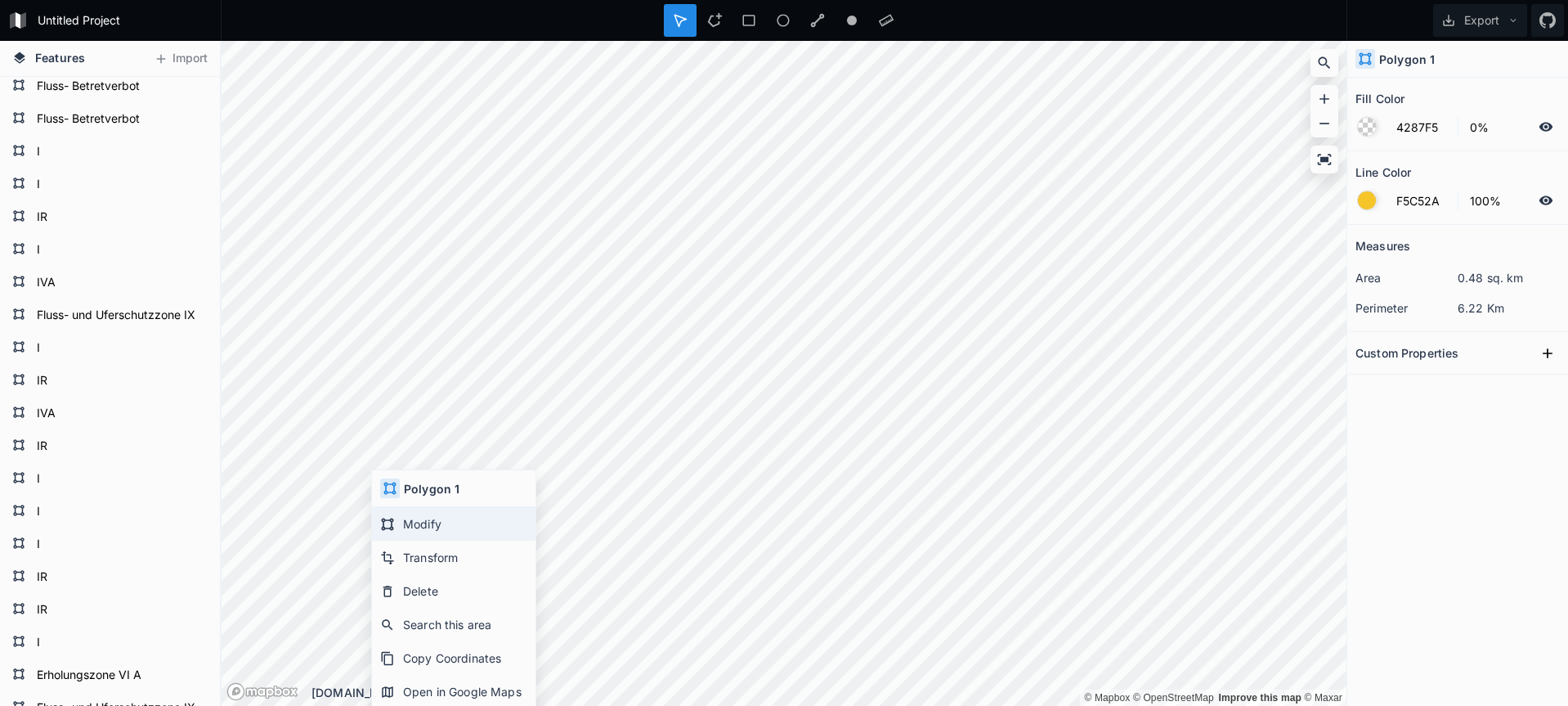 click on "Modify" 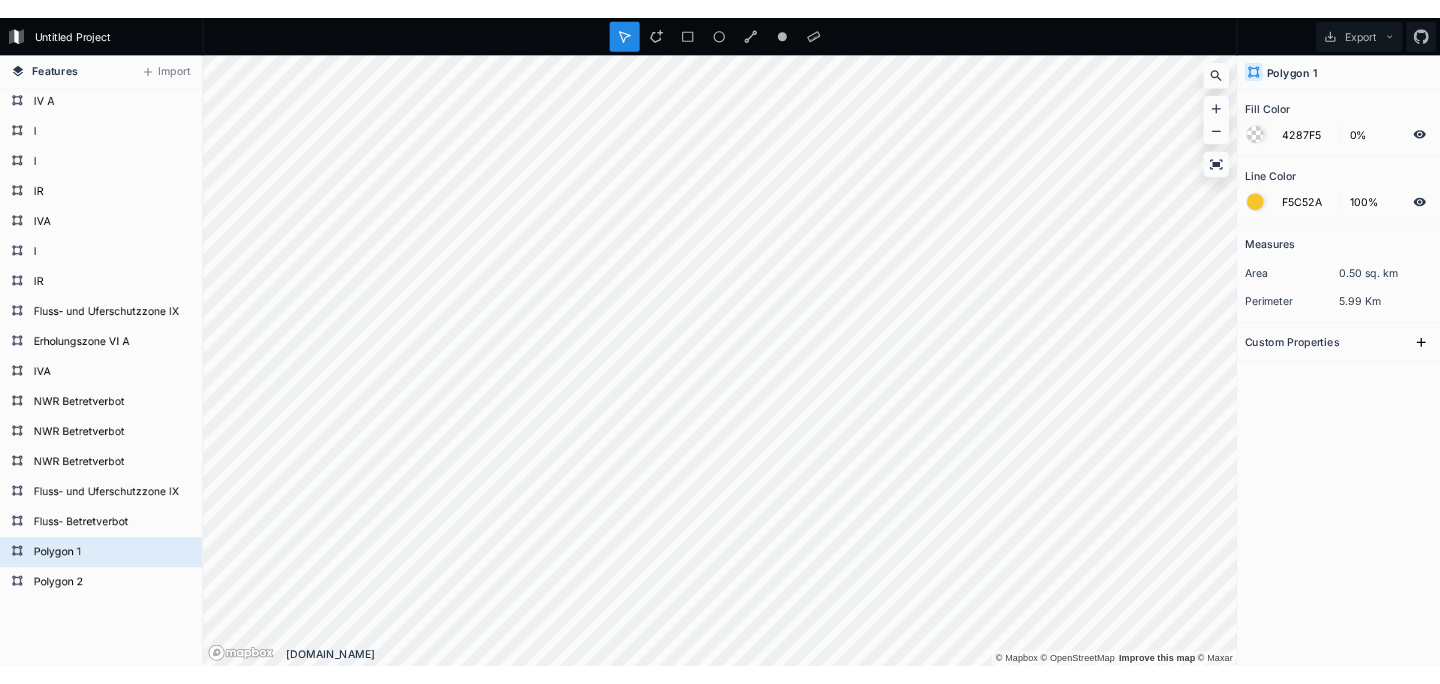 scroll, scrollTop: 943, scrollLeft: 0, axis: vertical 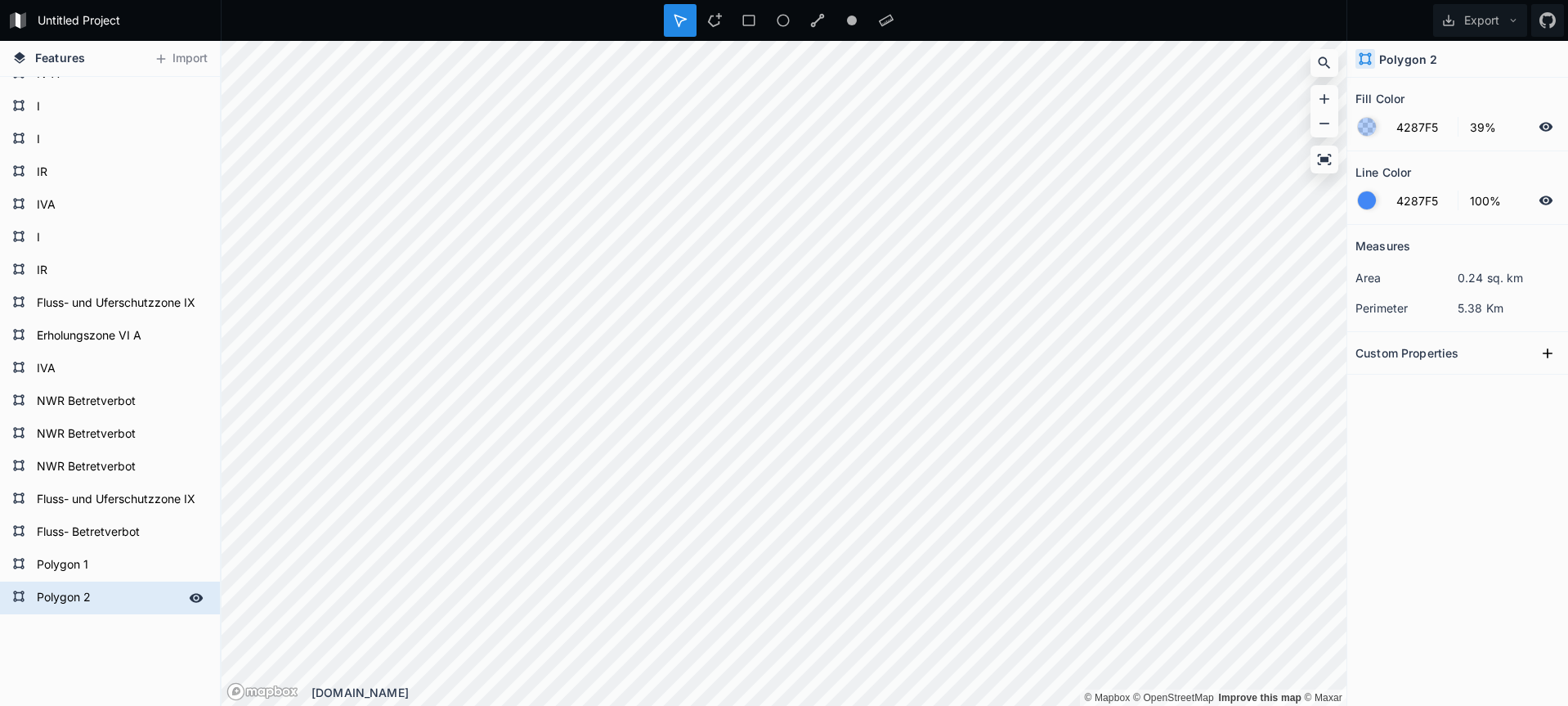 click on "Polygon 2" at bounding box center [108, 598] 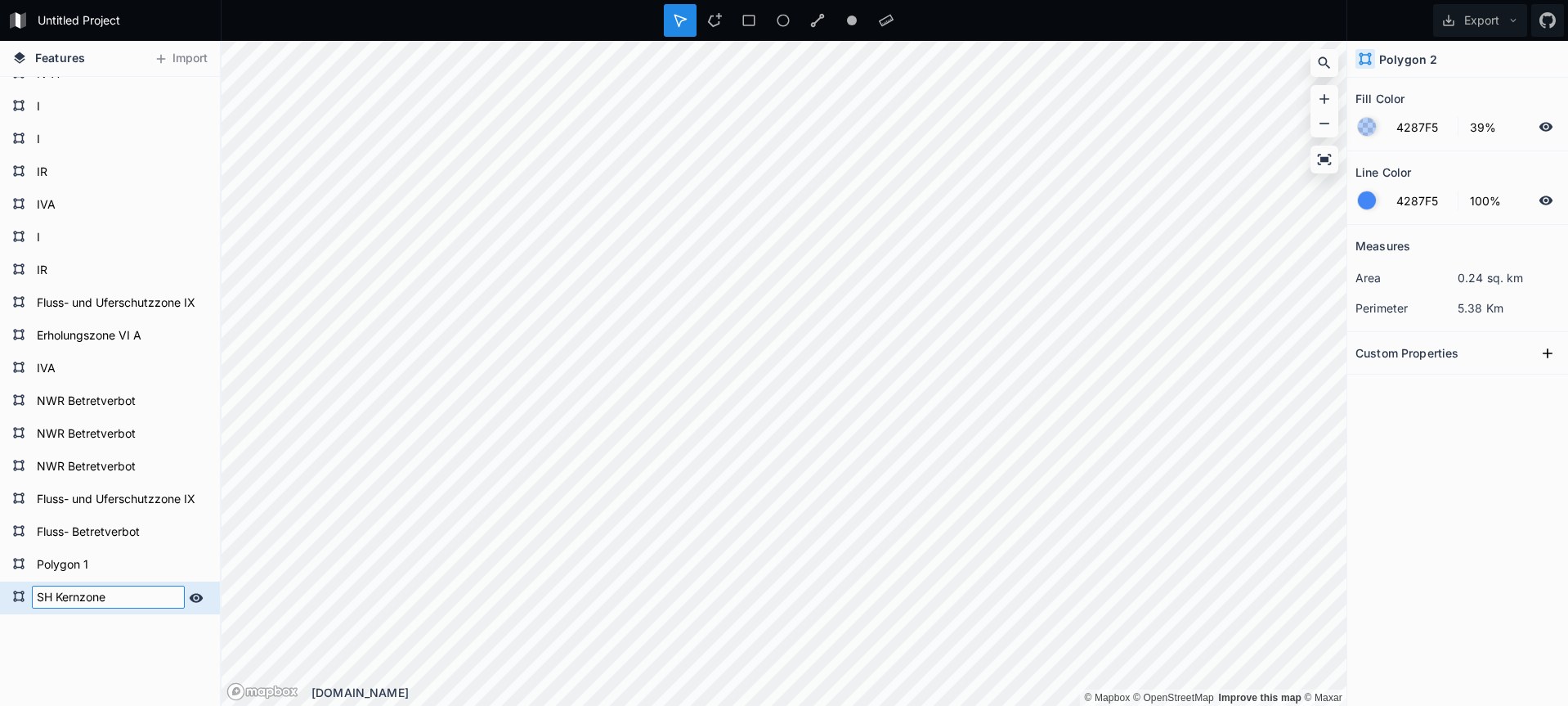 type on "SH Kernzone" 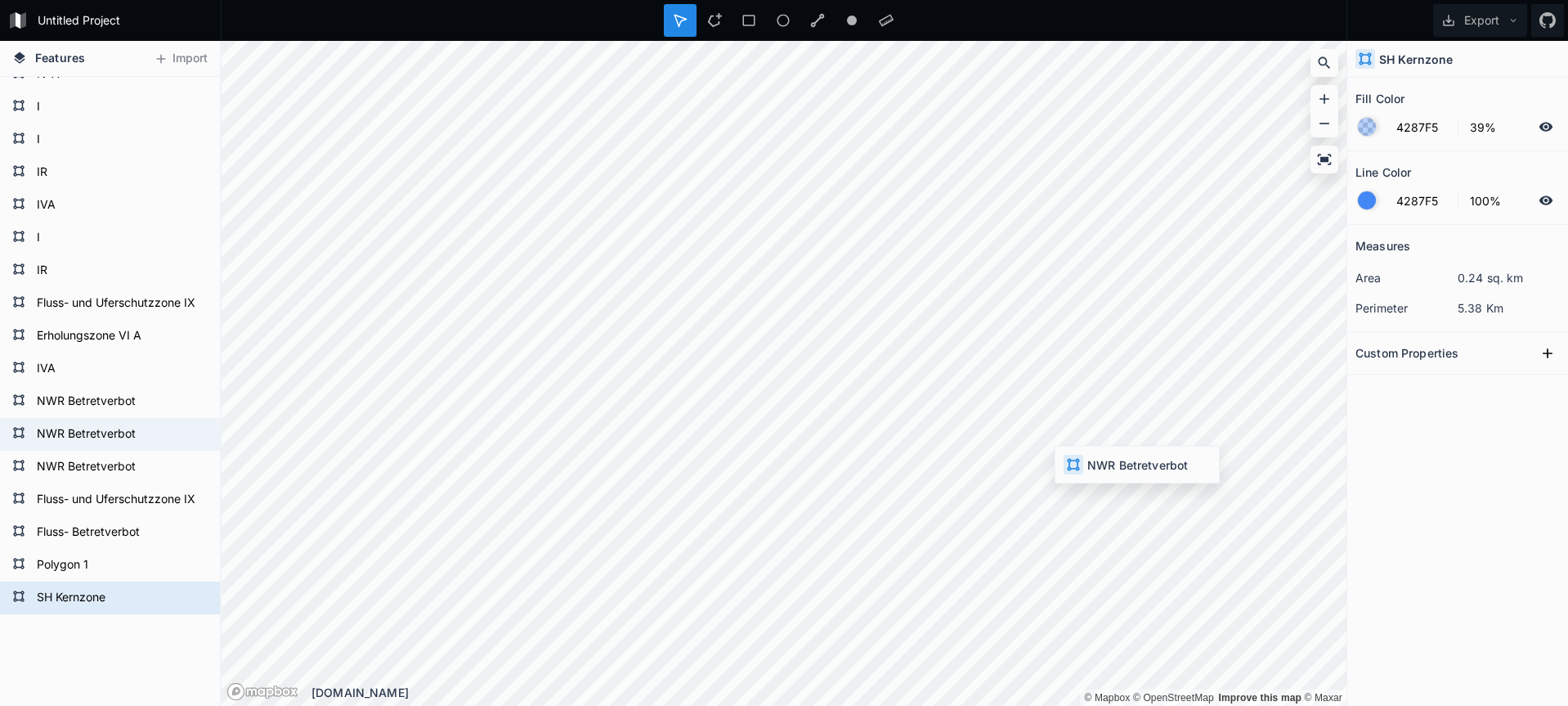 type on "0EA603" 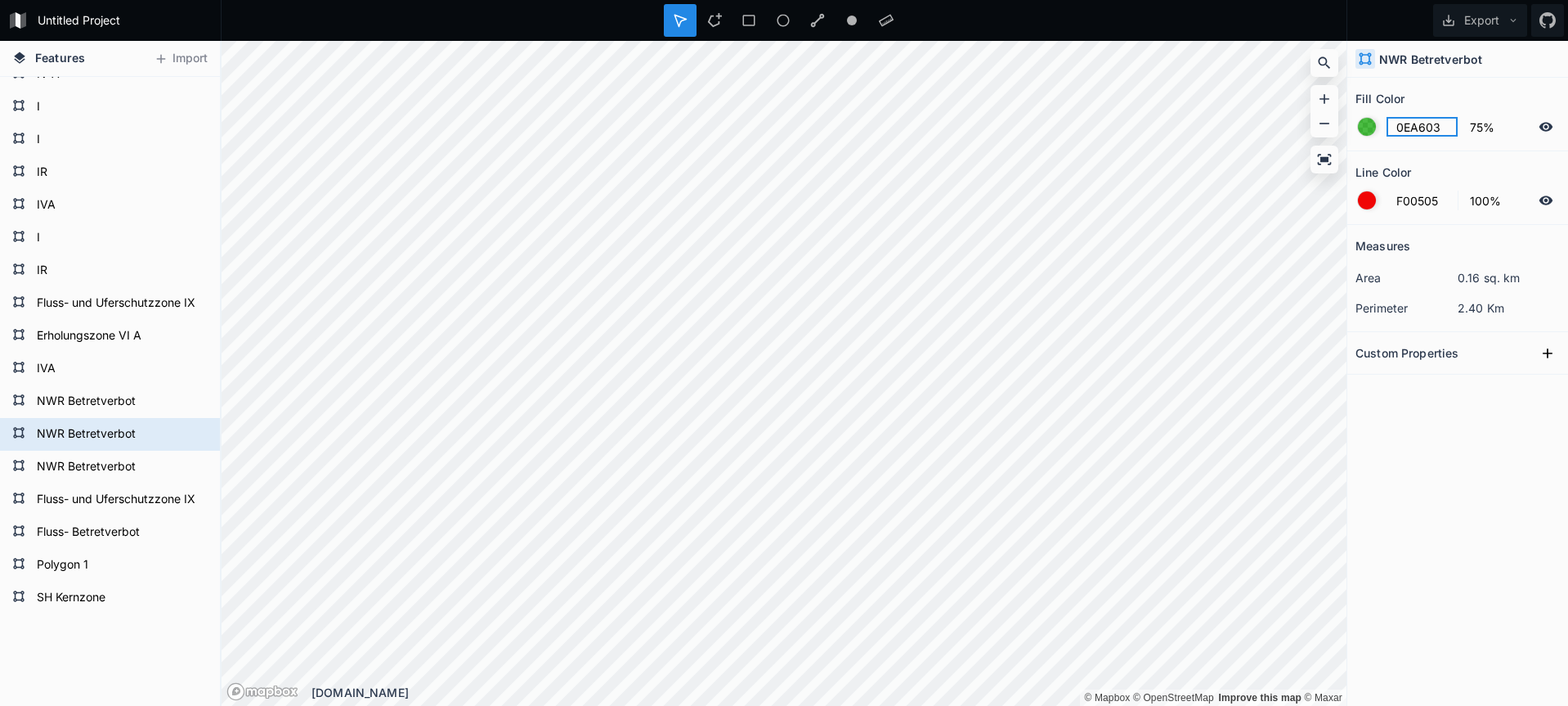 click on "0EA603" 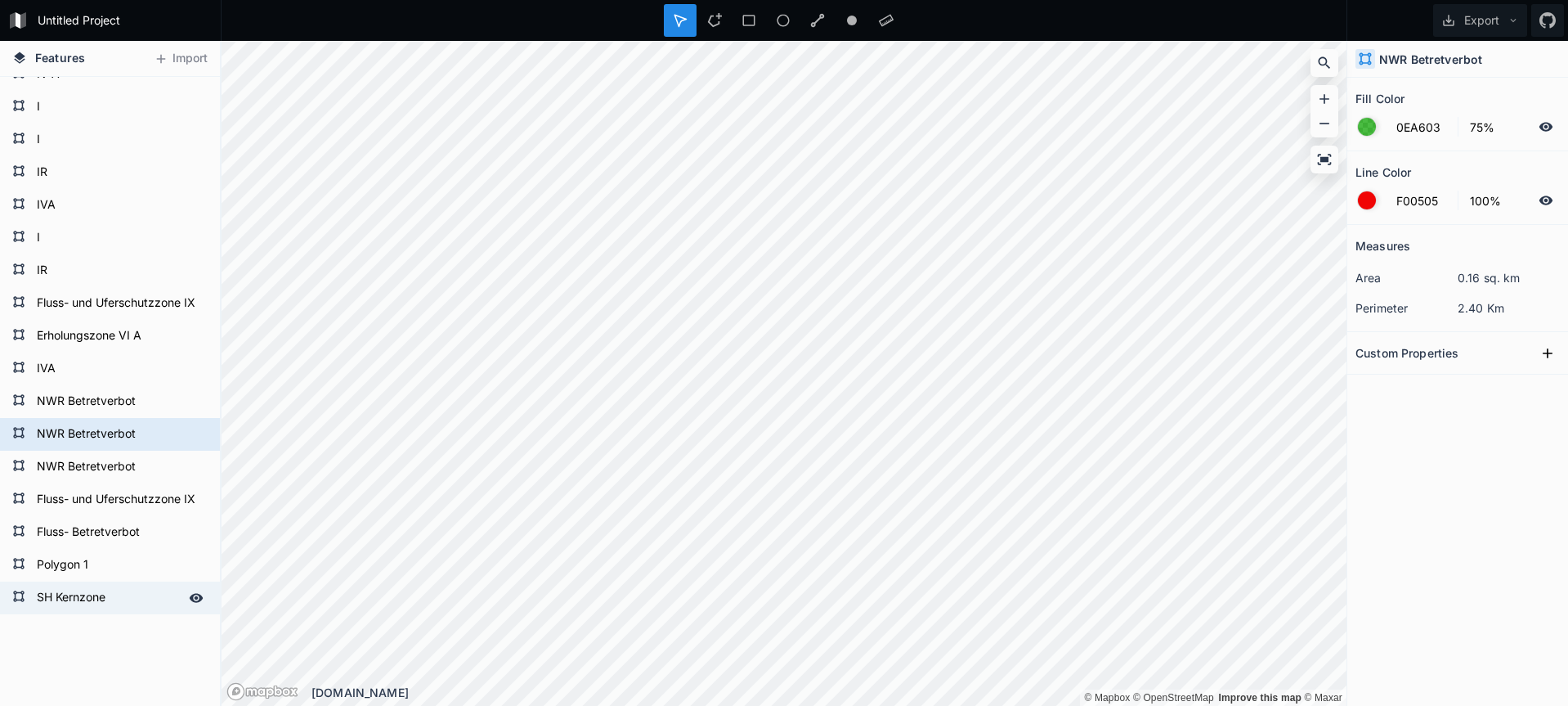 click on "SH Kernzone" at bounding box center [108, 598] 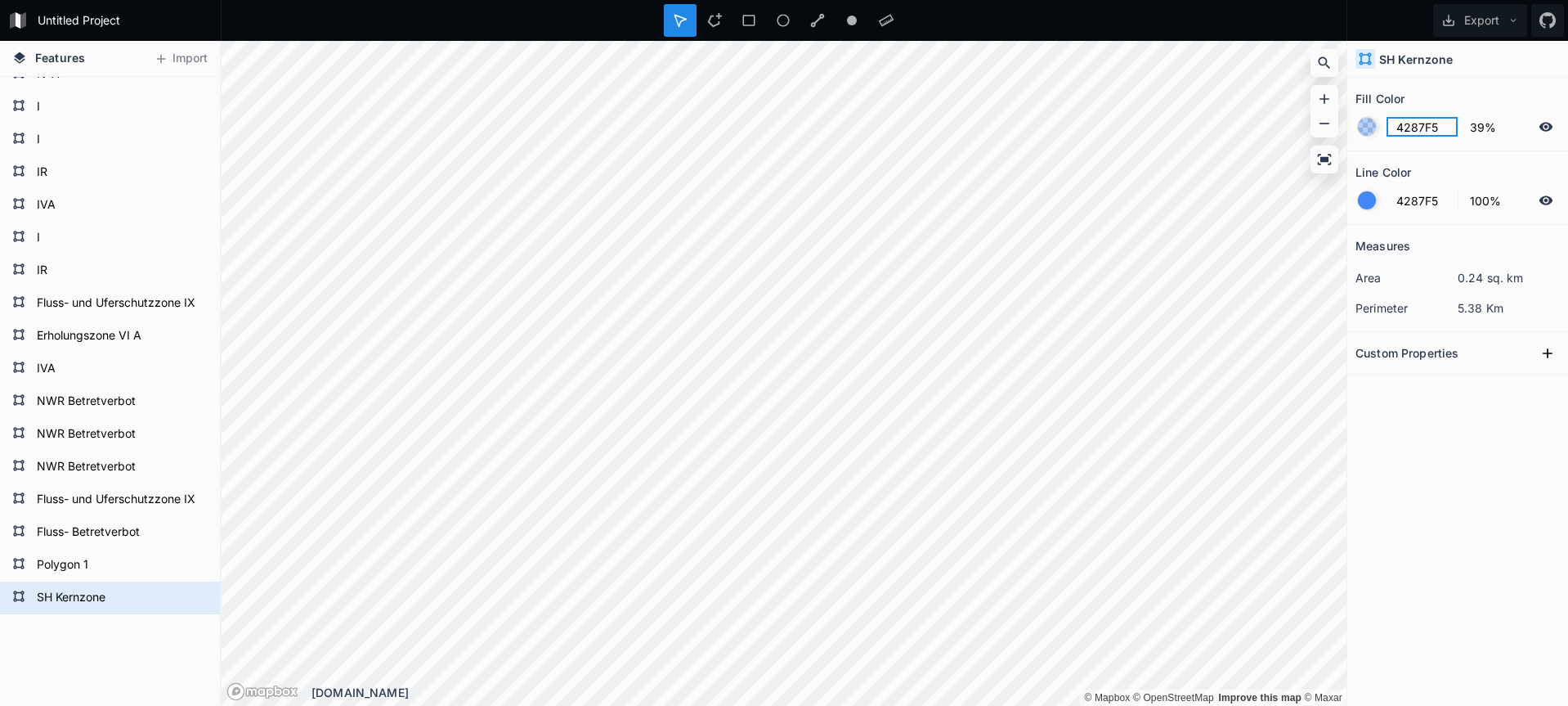 click on "4287F5" 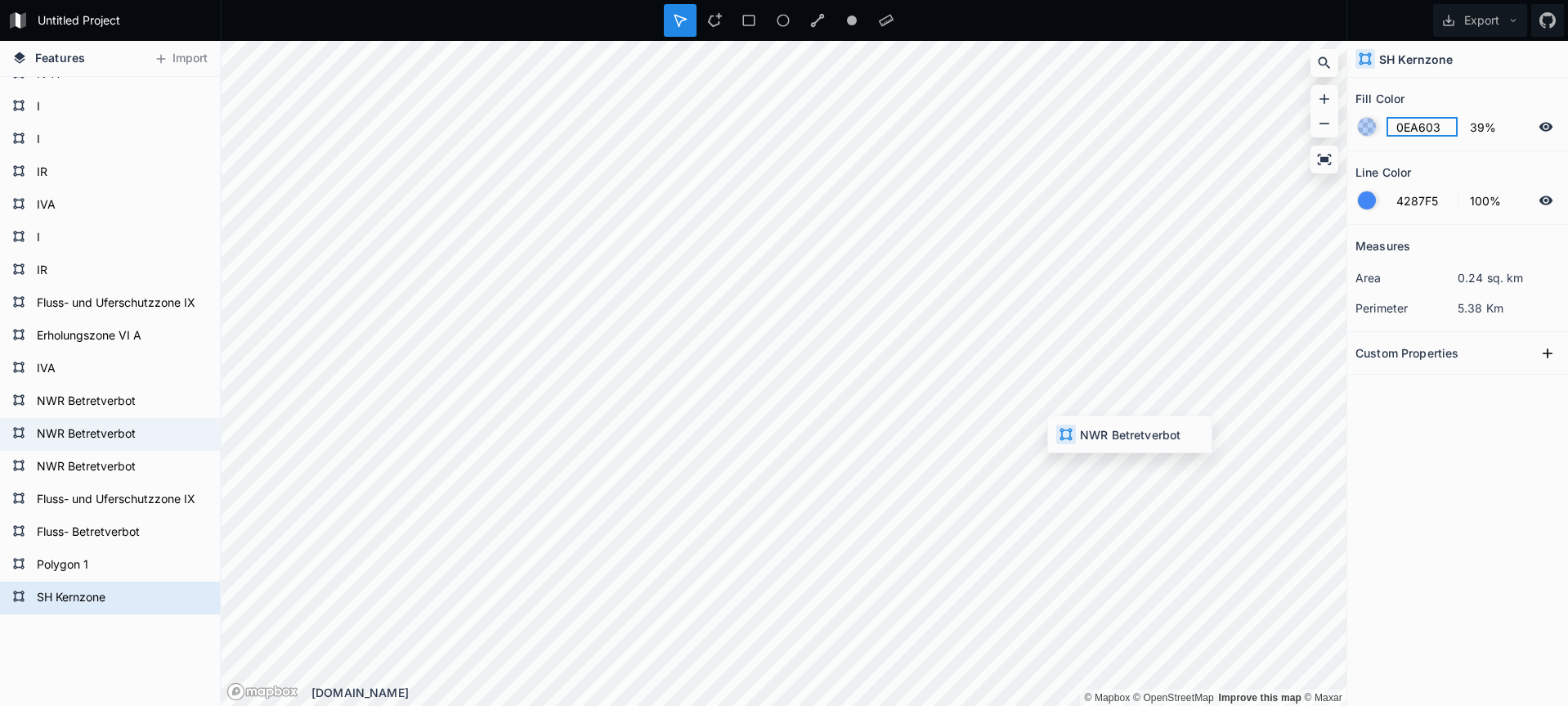 type on "0EA603" 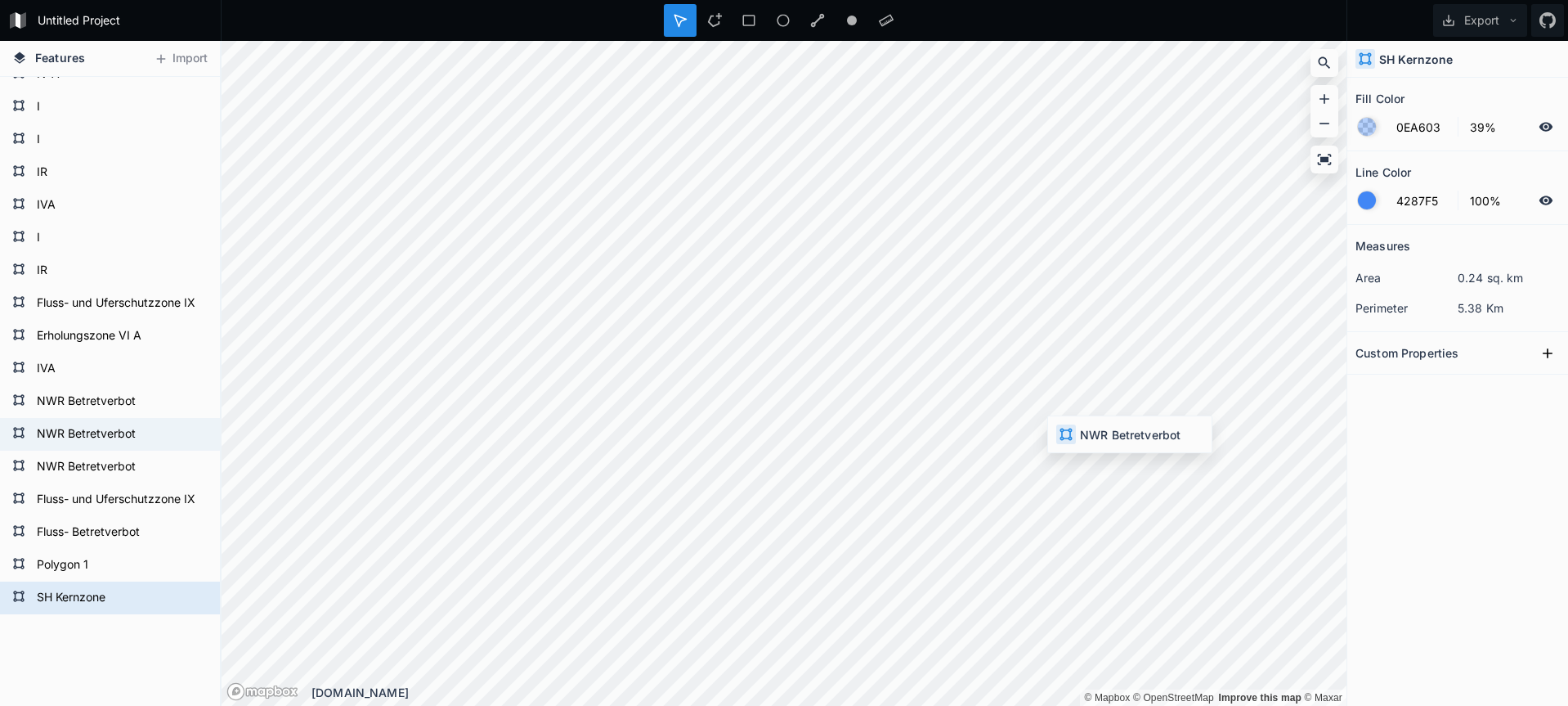 type on "75%" 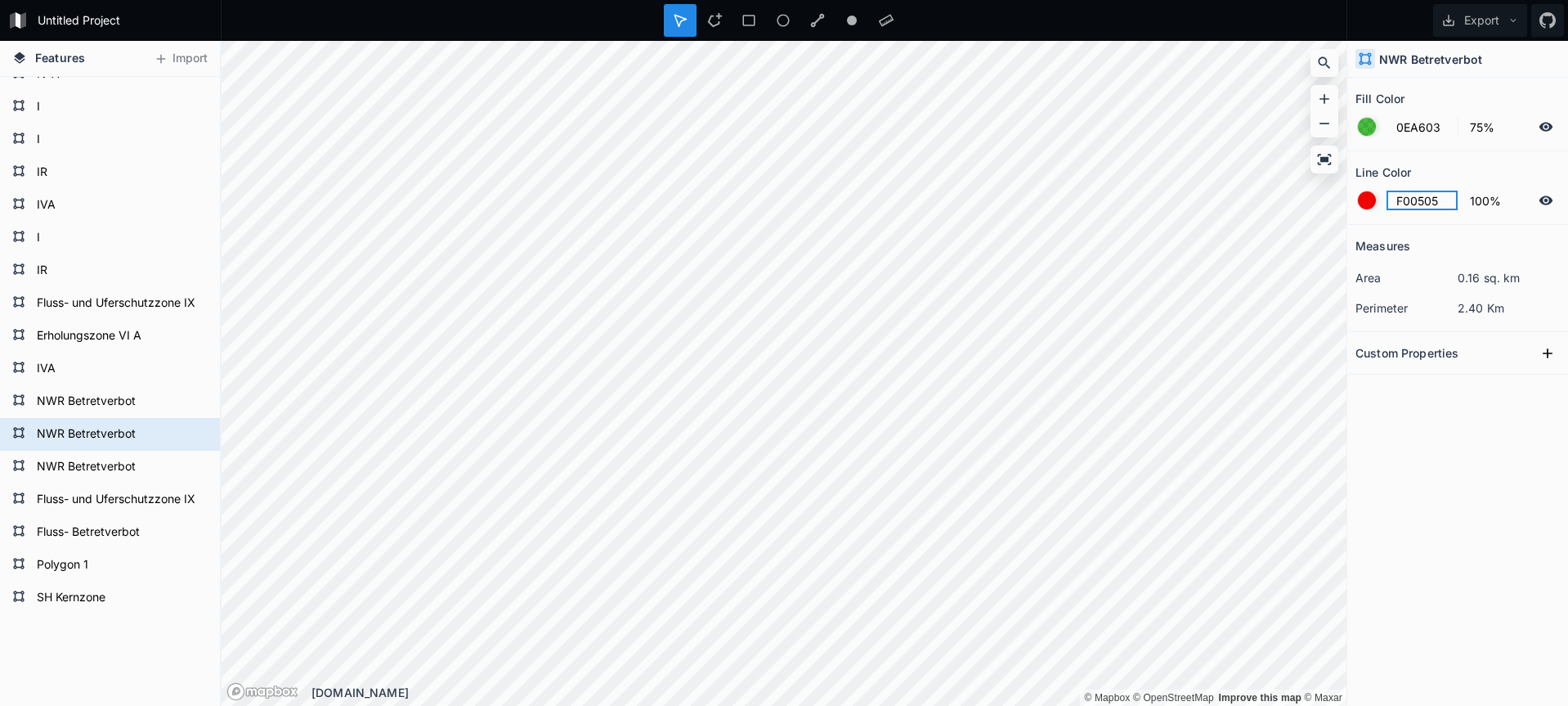 click on "F00505" 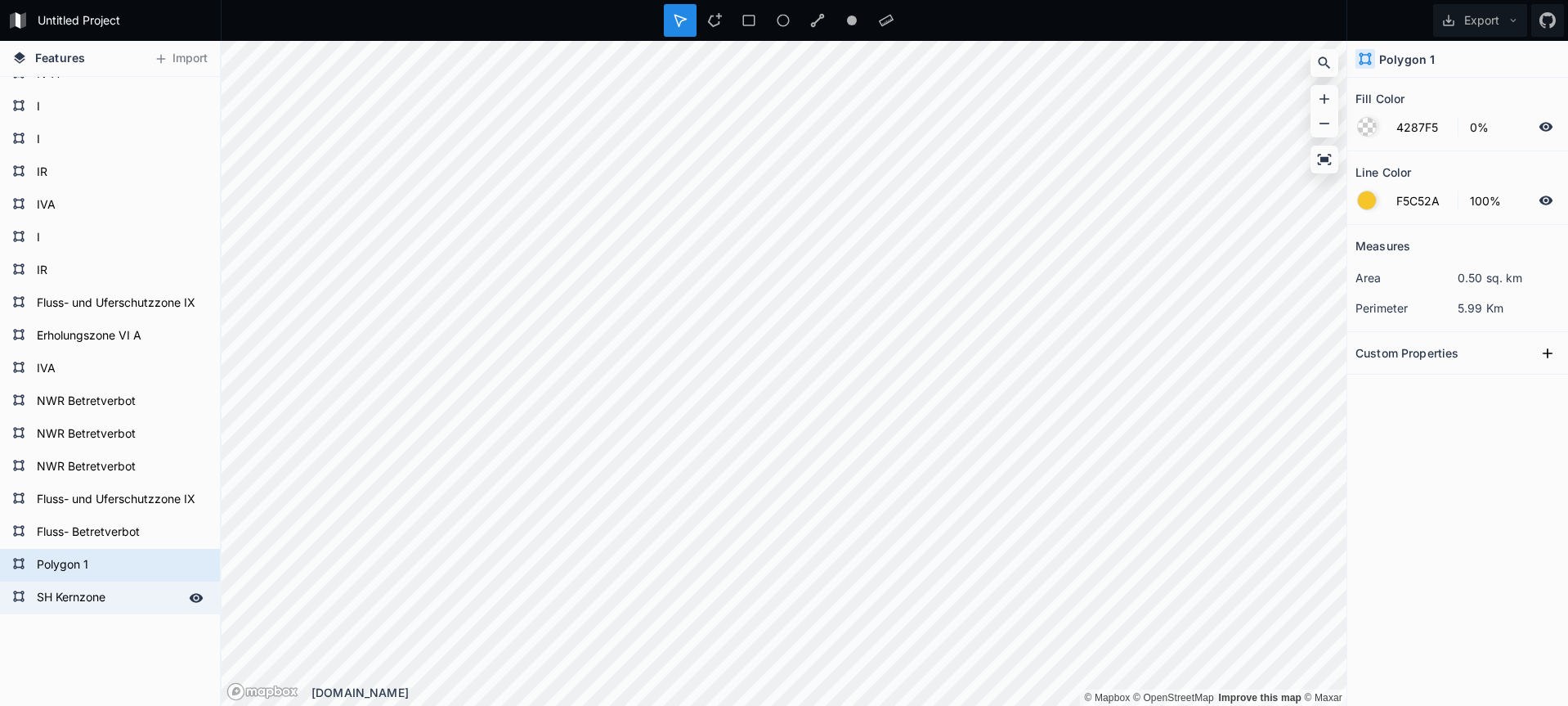 click on "SH Kernzone" at bounding box center (108, 598) 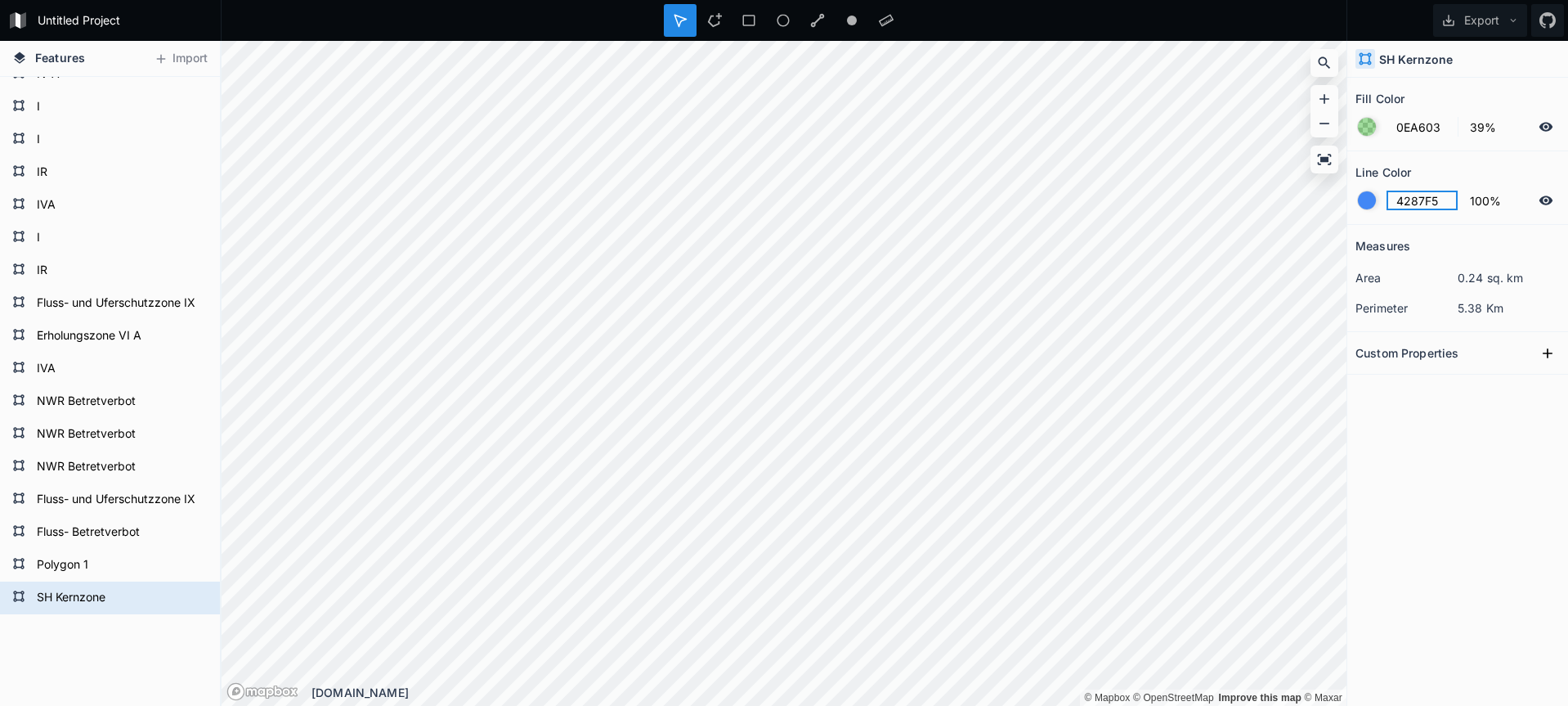 click on "4287F5" 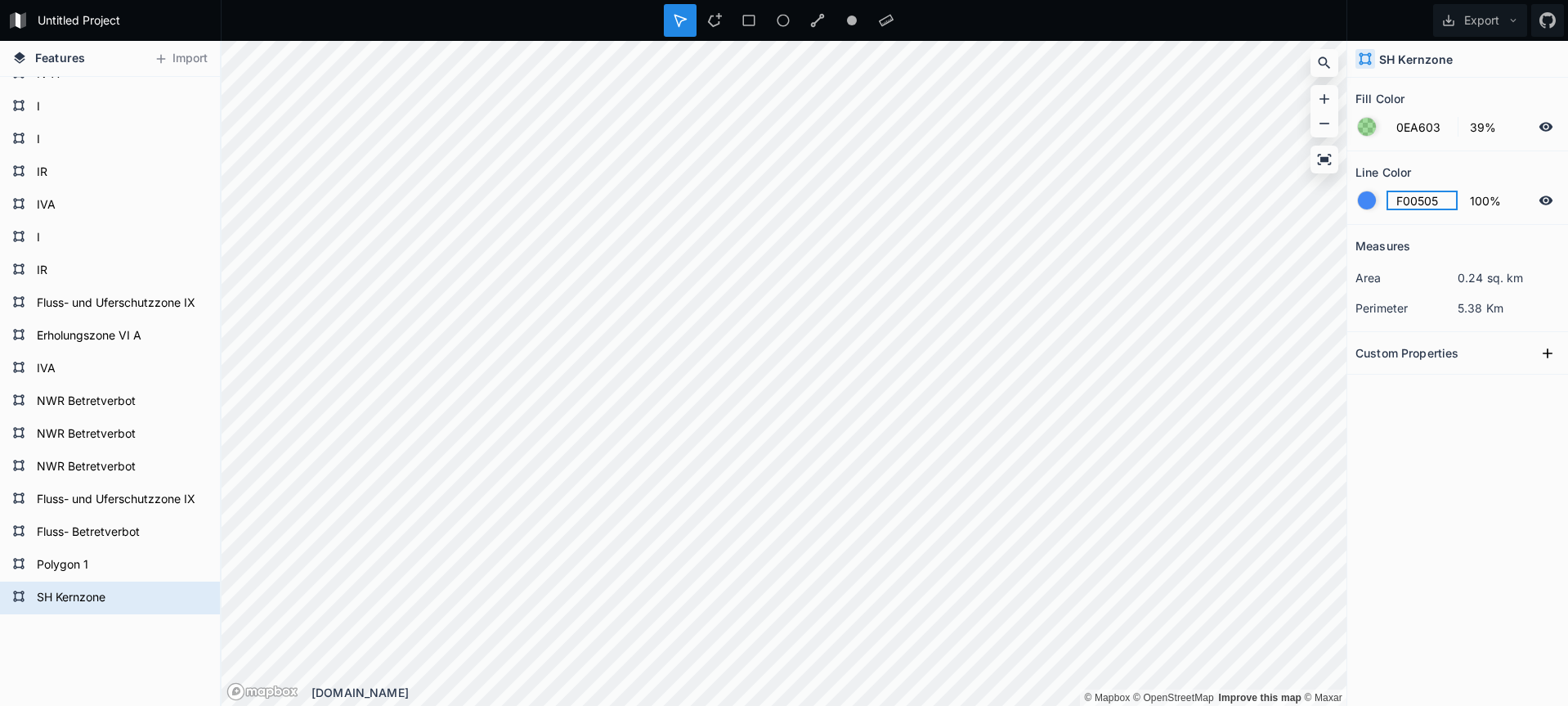 type on "F00505" 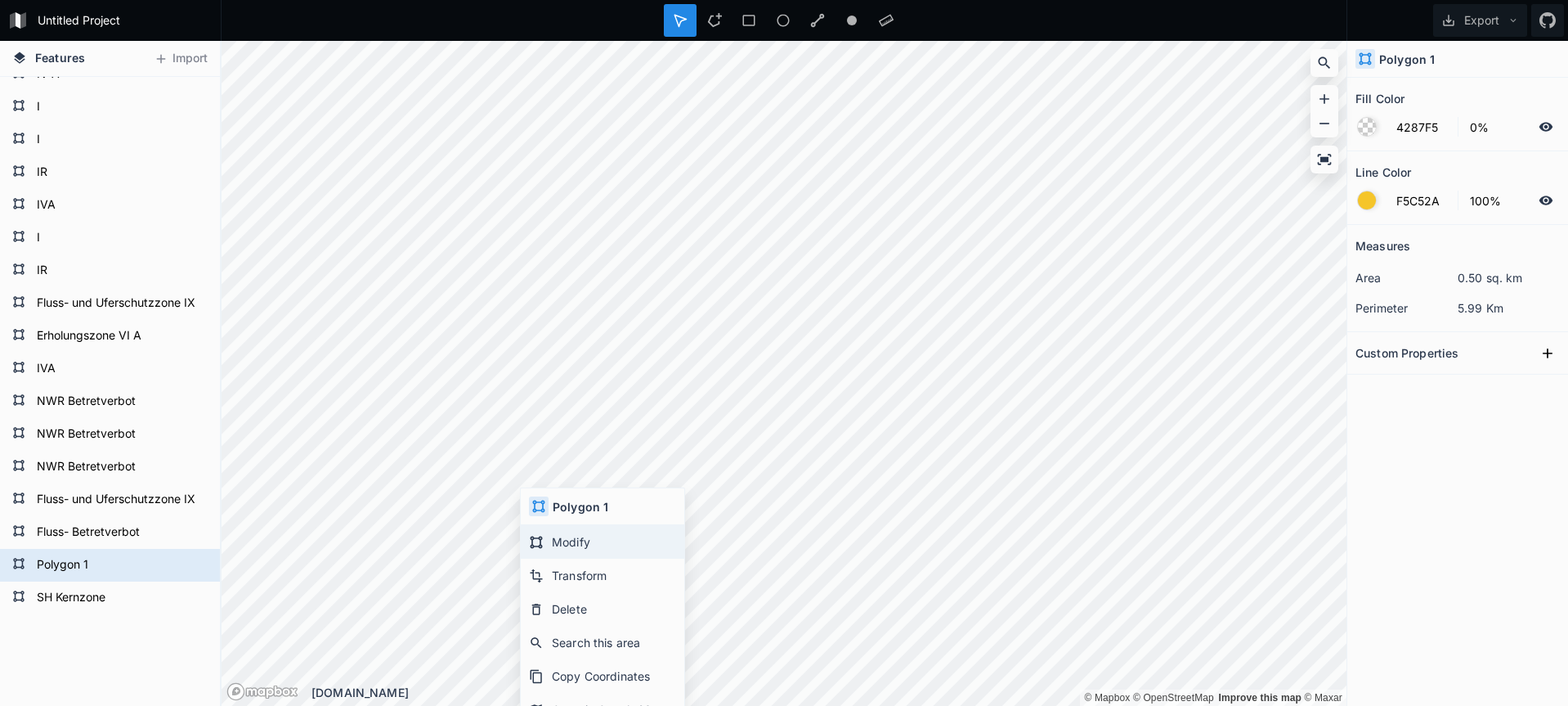click on "Modify" 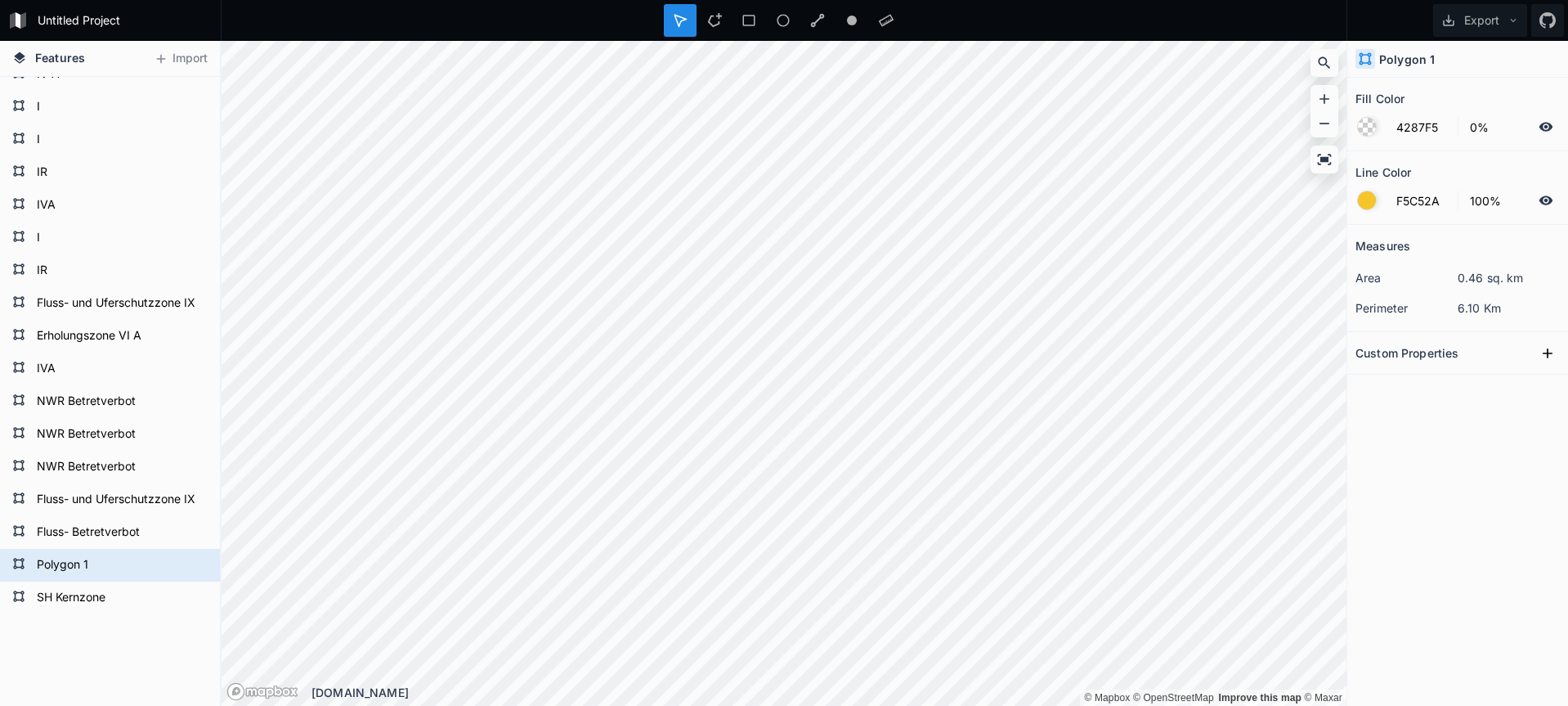click on "Untitled Project  Export  Features  Import  SH Kernzone Polygon 1 Fluss- Betretverbot Fluss- und Uferschutzzone IX NWR Betretverbot NWR Betretverbot NWR Betretverbot IVA Erholungszone VI A Fluss- und Uferschutzzone IX IR I IVA I I I IR IVA IR I Fluss- und Uferschutzzone IX IVA IR I I IV A Fluss- und Uferschutzzone IX Erholungszone VI A Fluss- und Uferschutzzone IX Erholungszone VI A I IR IR © Mapbox   © OpenStreetMap   Improve this map   © Maxar © Mapbox   © OpenStreetMap   Improve this map [DOMAIN_NAME] Polygon 1 Fill Color 4287F5 0% Line Color F5C52A 100% Measures area 0.46 sq. km perimeter 6.10 Km Custom Properties" at bounding box center (784, 353) 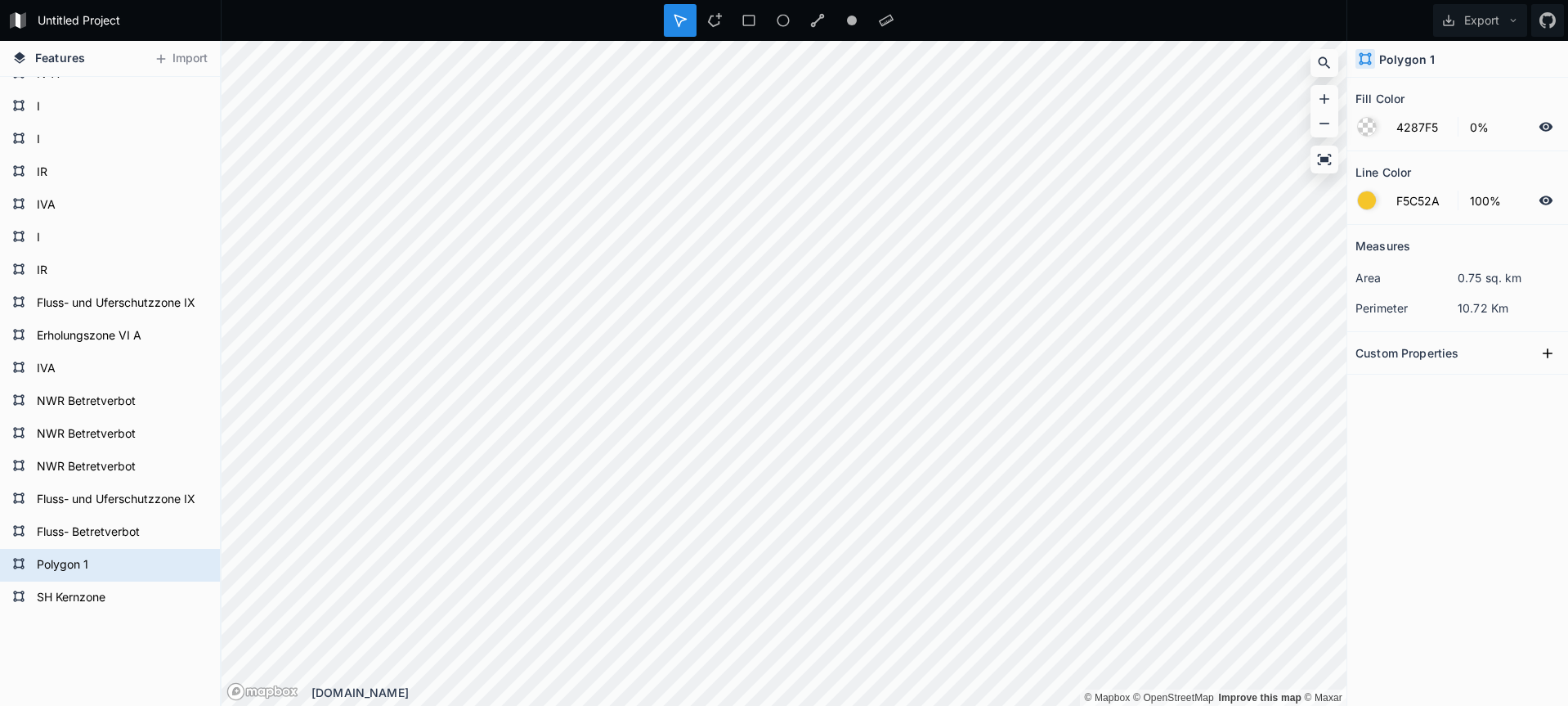 click on "© Mapbox   © OpenStreetMap   Improve this map   © Maxar © Mapbox   © OpenStreetMap   Improve this map [DOMAIN_NAME]" 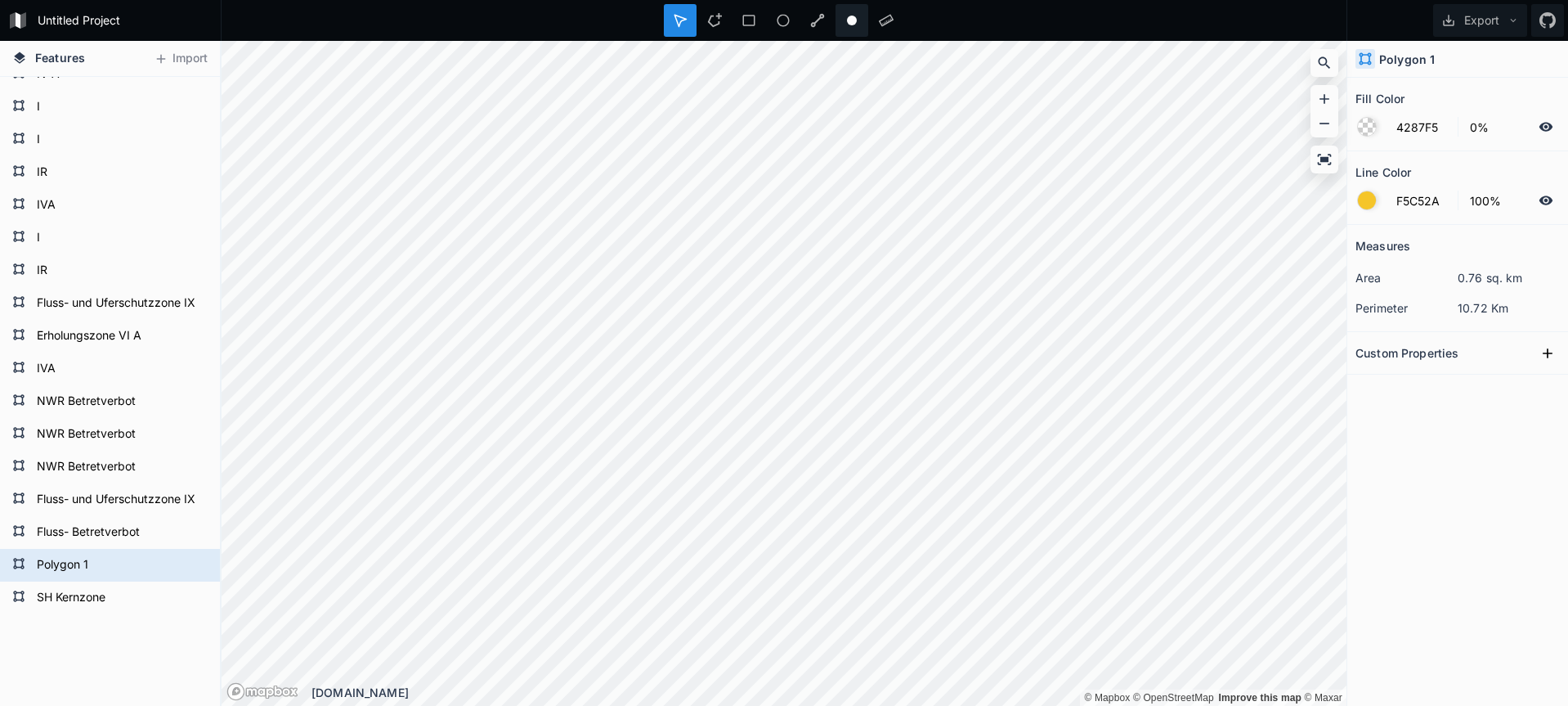 click on "Untitled Project  Export  Features  Import  SH Kernzone Polygon 1 Fluss- Betretverbot Fluss- und Uferschutzzone IX NWR Betretverbot NWR Betretverbot NWR Betretverbot IVA Erholungszone VI A Fluss- und Uferschutzzone IX IR I IVA I I I IR IVA IR I Fluss- und Uferschutzzone IX IVA IR I I IV A Fluss- und Uferschutzzone IX Erholungszone VI A Fluss- und Uferschutzzone IX Erholungszone VI A I IR IR © Mapbox   © OpenStreetMap   Improve this map   © Maxar © Mapbox   © OpenStreetMap   Improve this map [DOMAIN_NAME] Polygon 1 Fill Color 4287F5 0% Line Color F5C52A 100% Measures area 0.76 sq. km perimeter 10.72 Km Custom Properties" at bounding box center [784, 353] 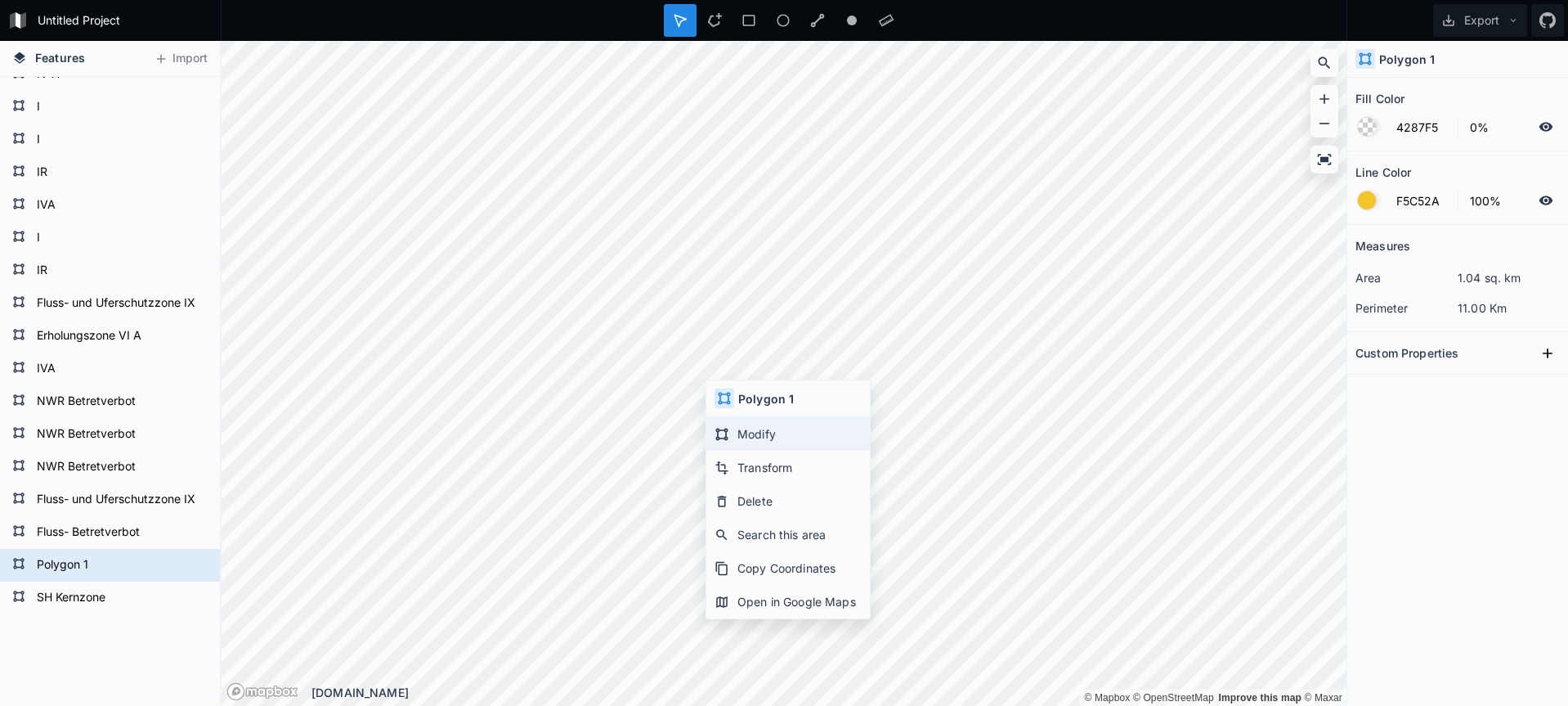 click on "Modify" 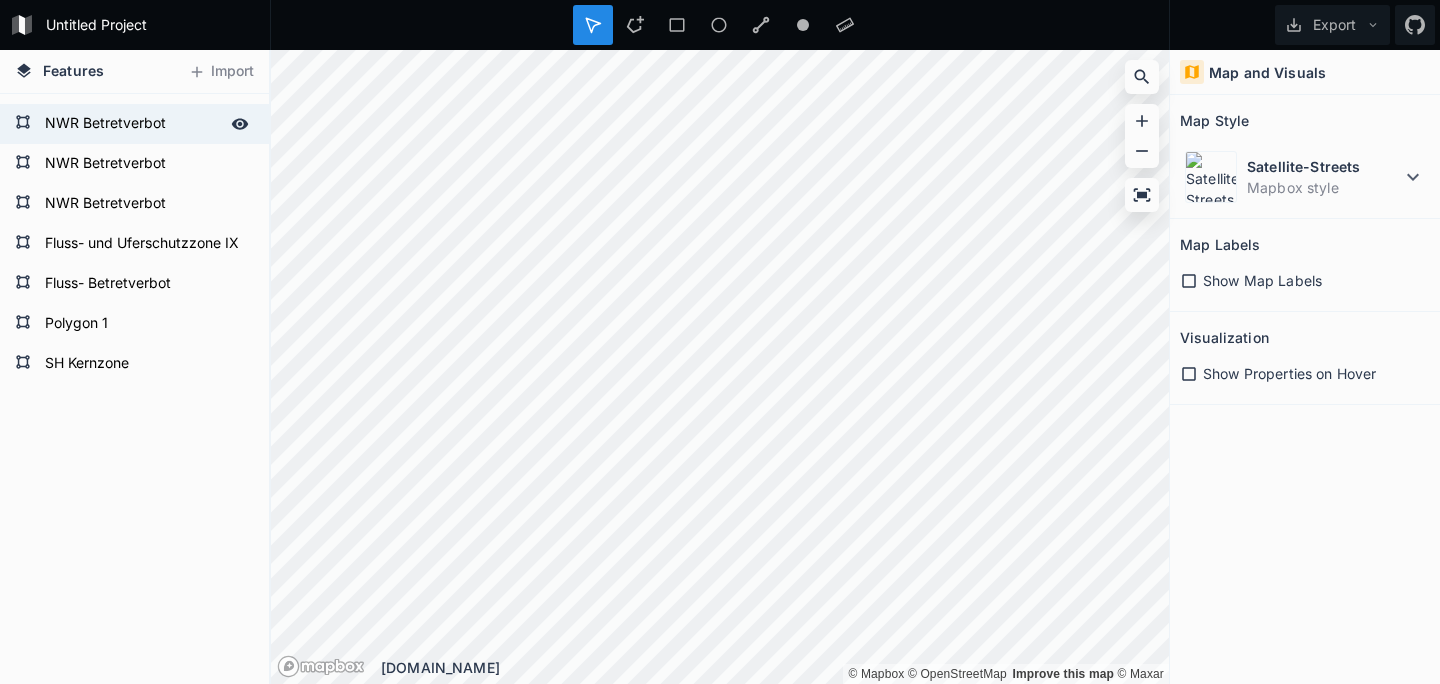scroll, scrollTop: 1310, scrollLeft: 0, axis: vertical 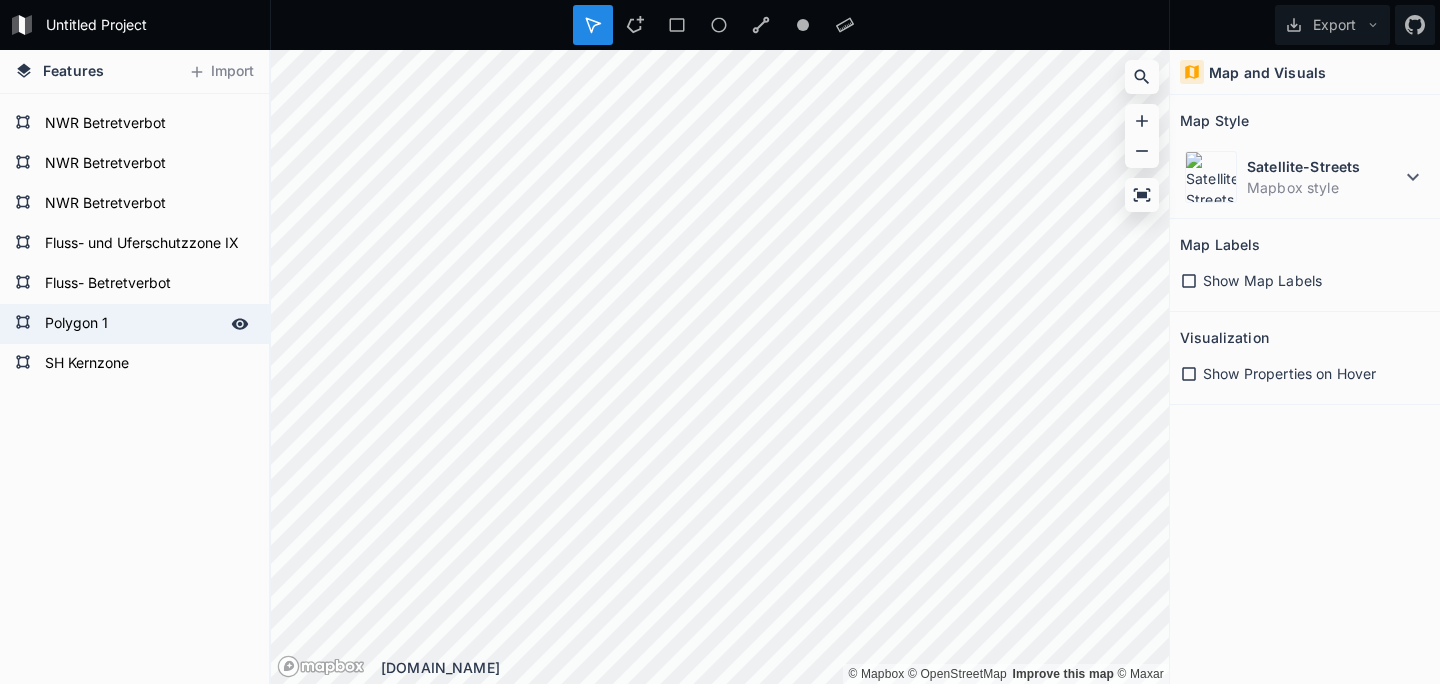 click on "Polygon 1" at bounding box center (132, 324) 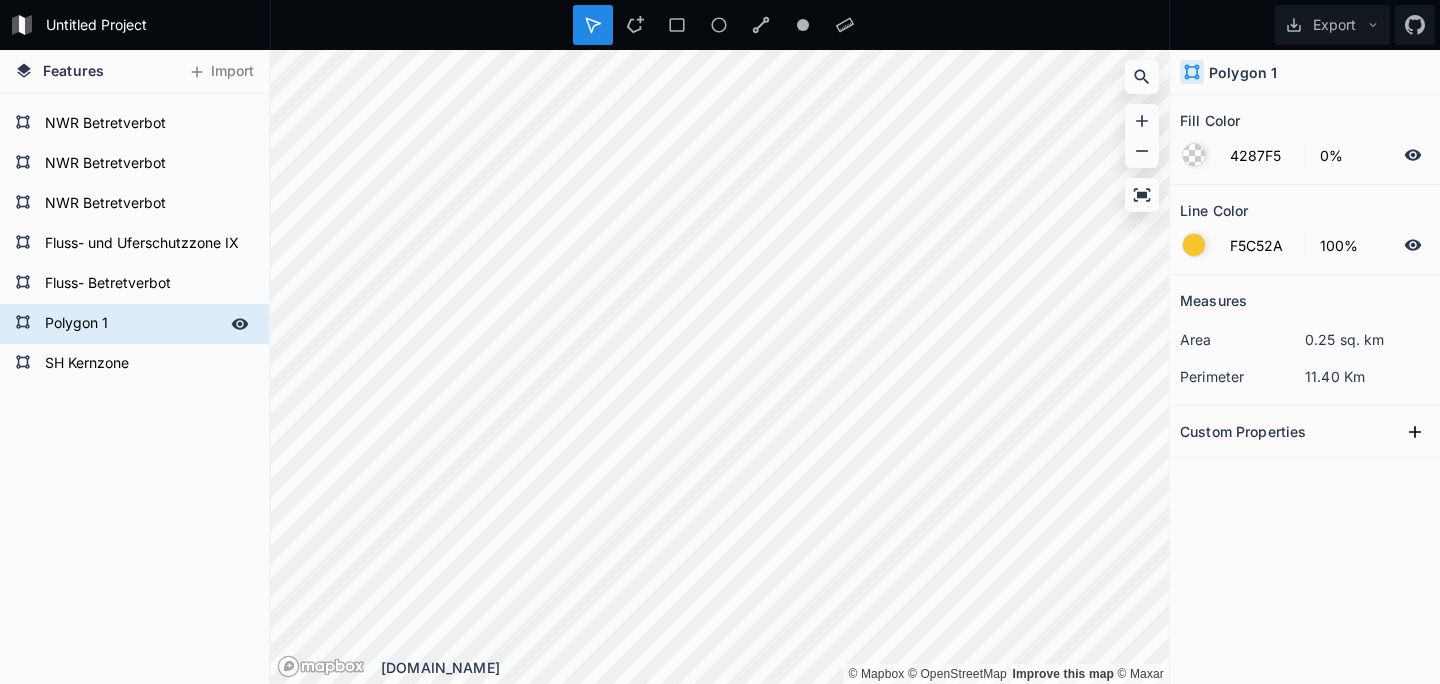 click on "Polygon 1" at bounding box center (132, 324) 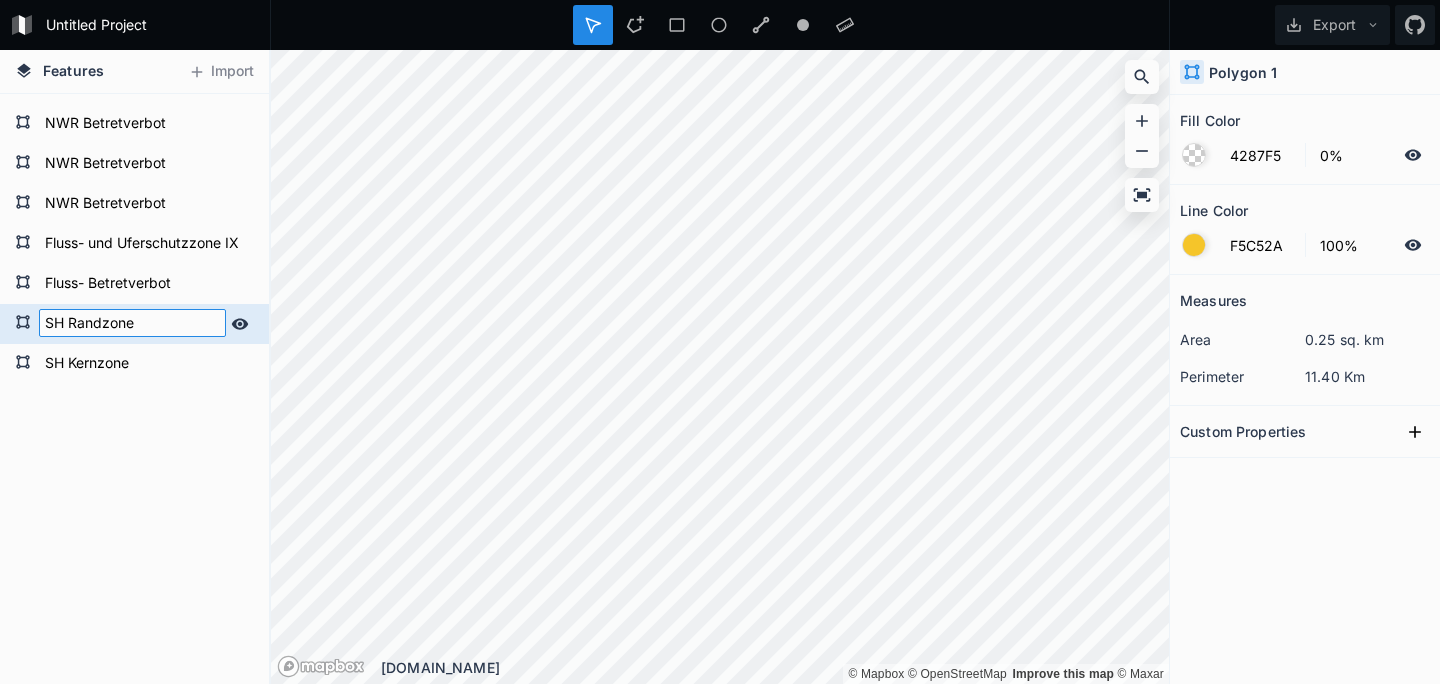 type on "SH Randzone" 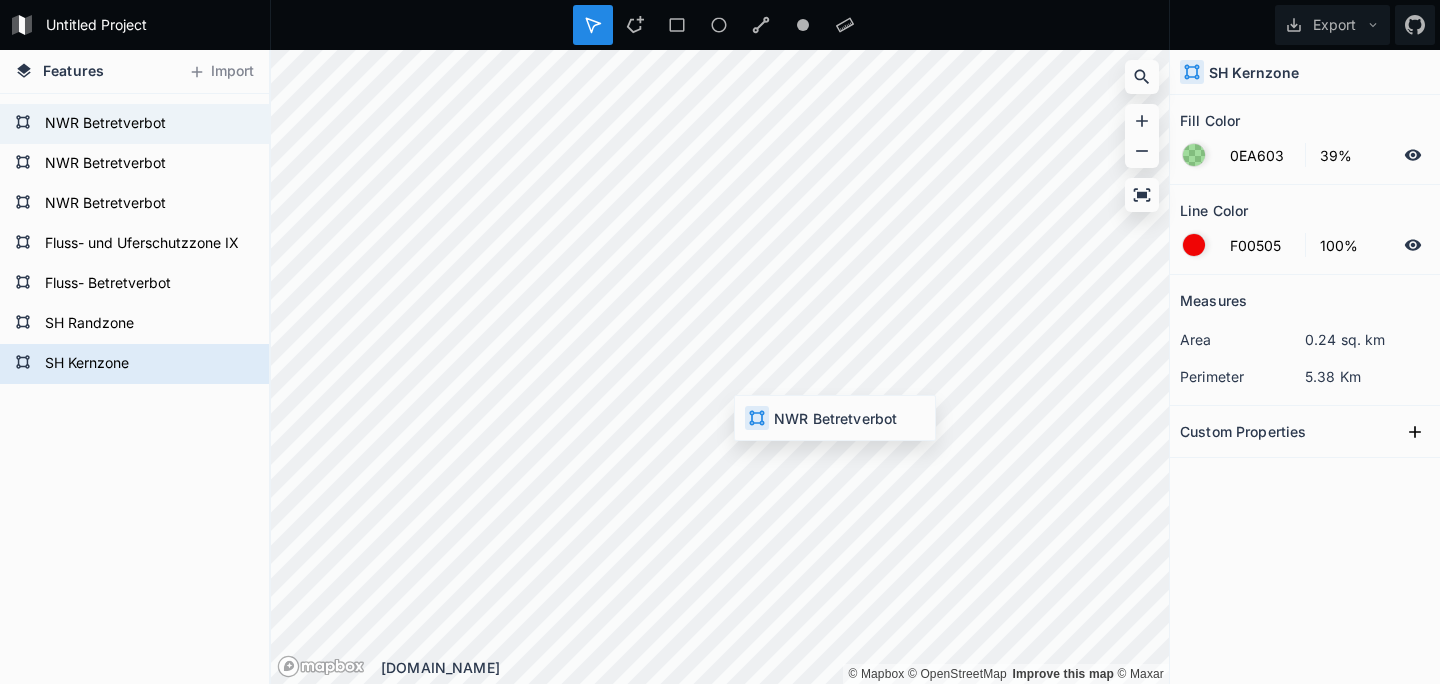 type on "75%" 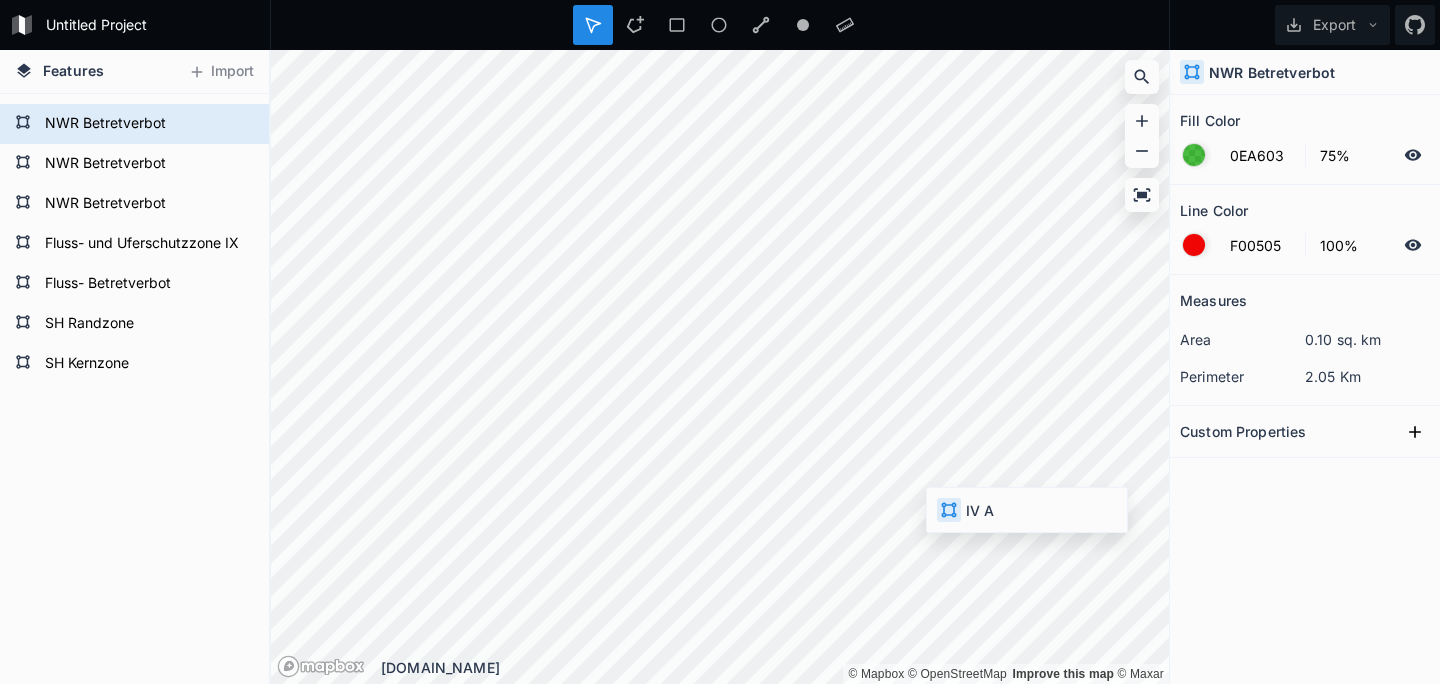type on "149E08" 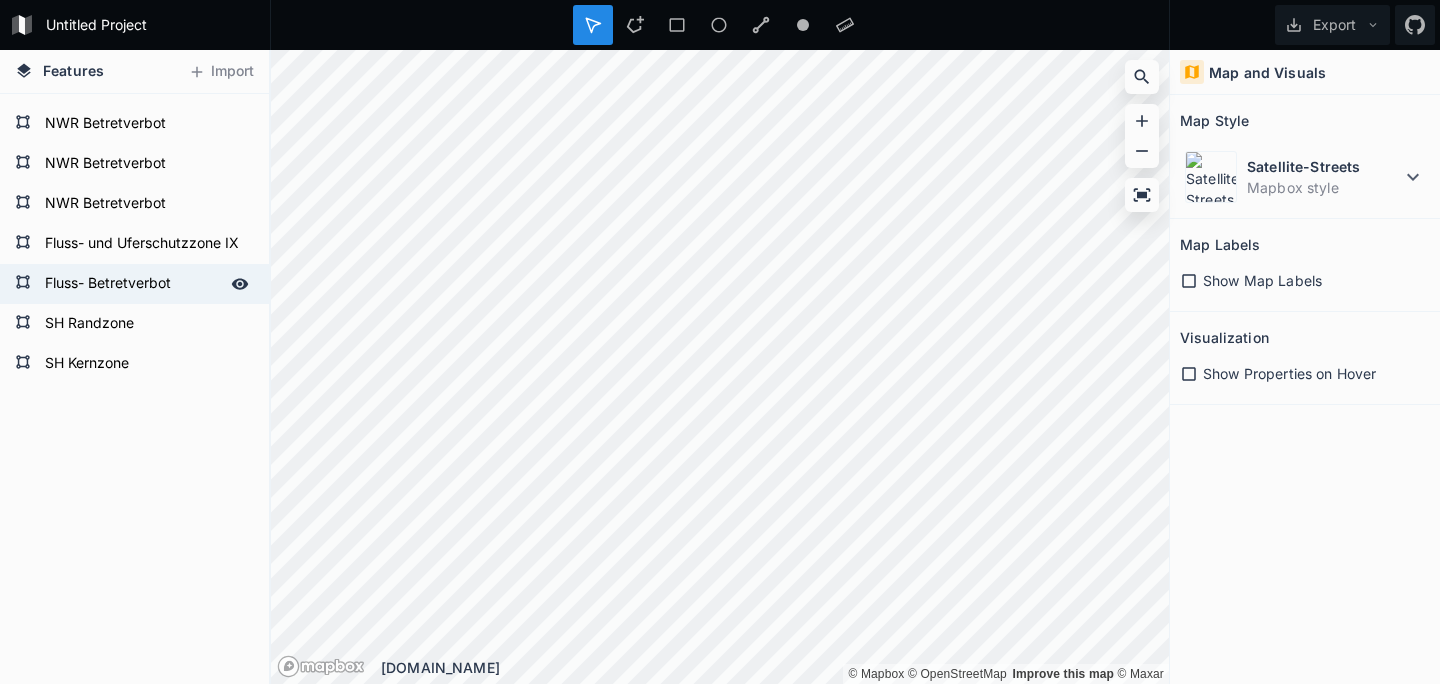 click 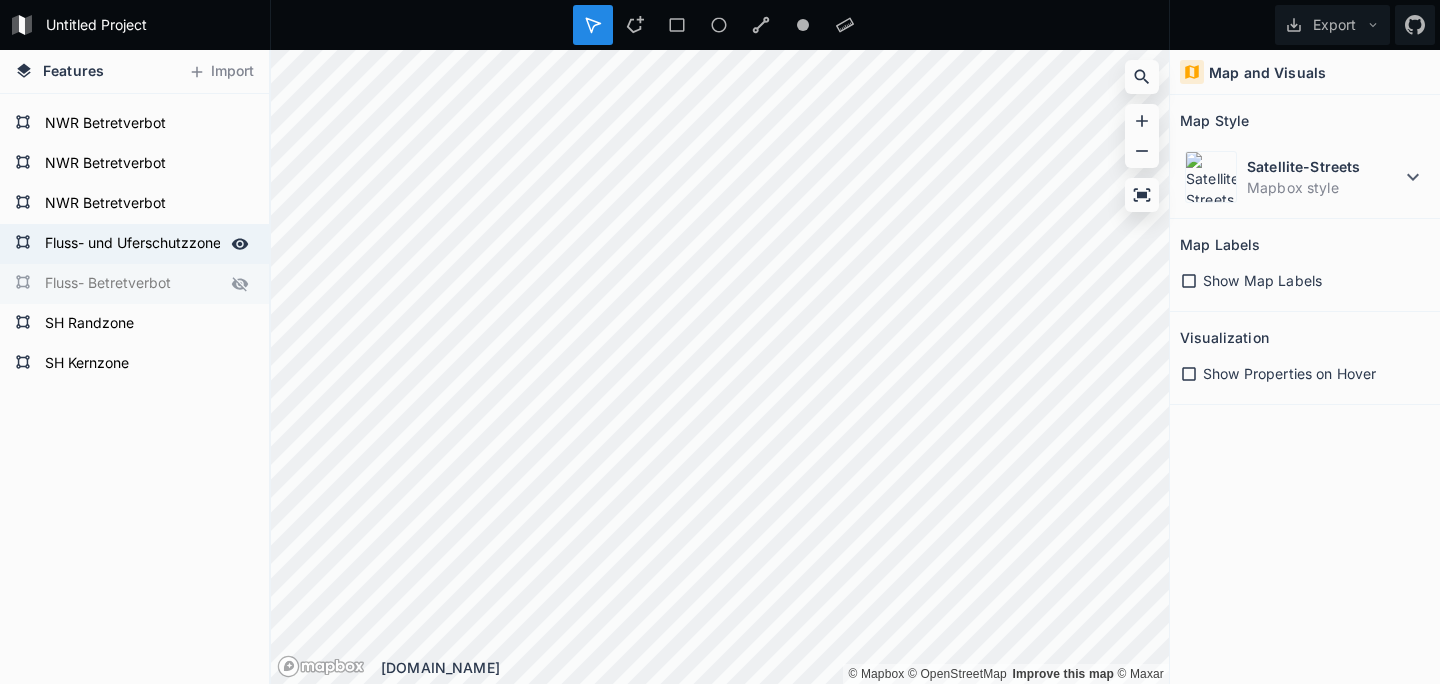 click 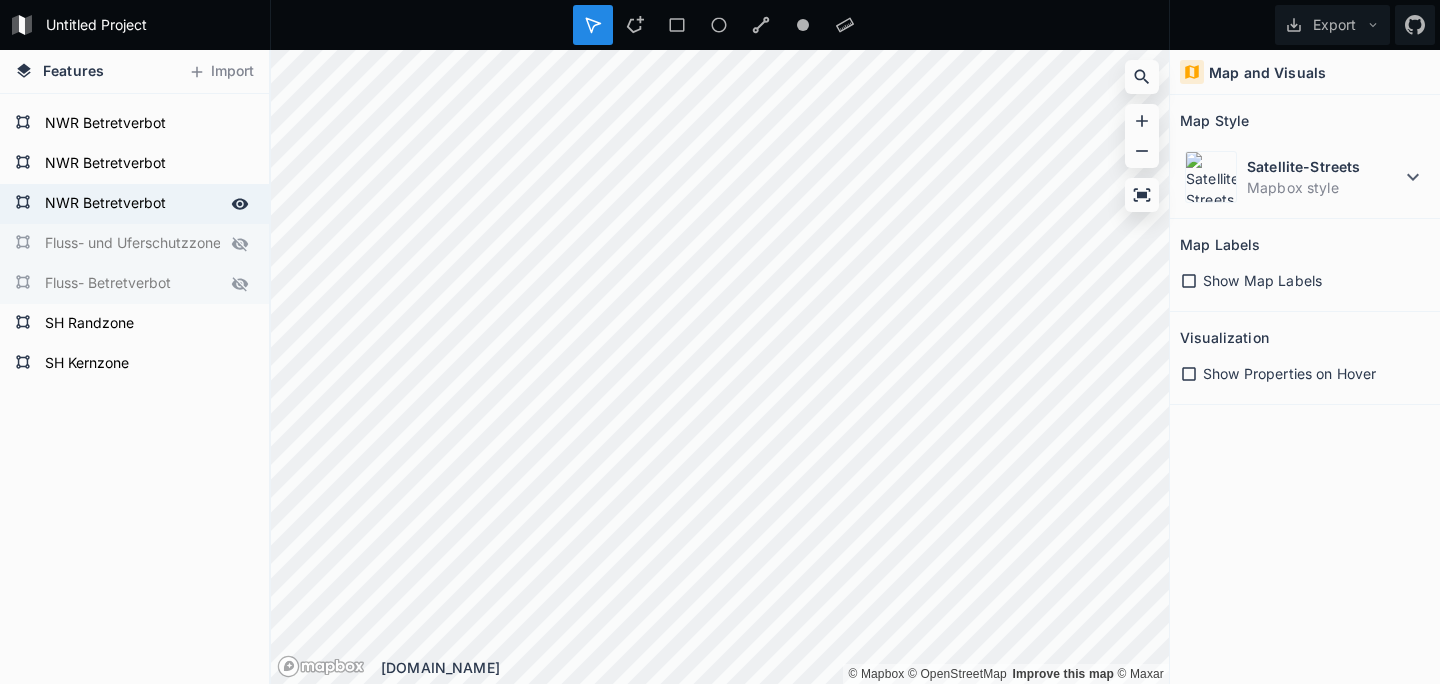 click 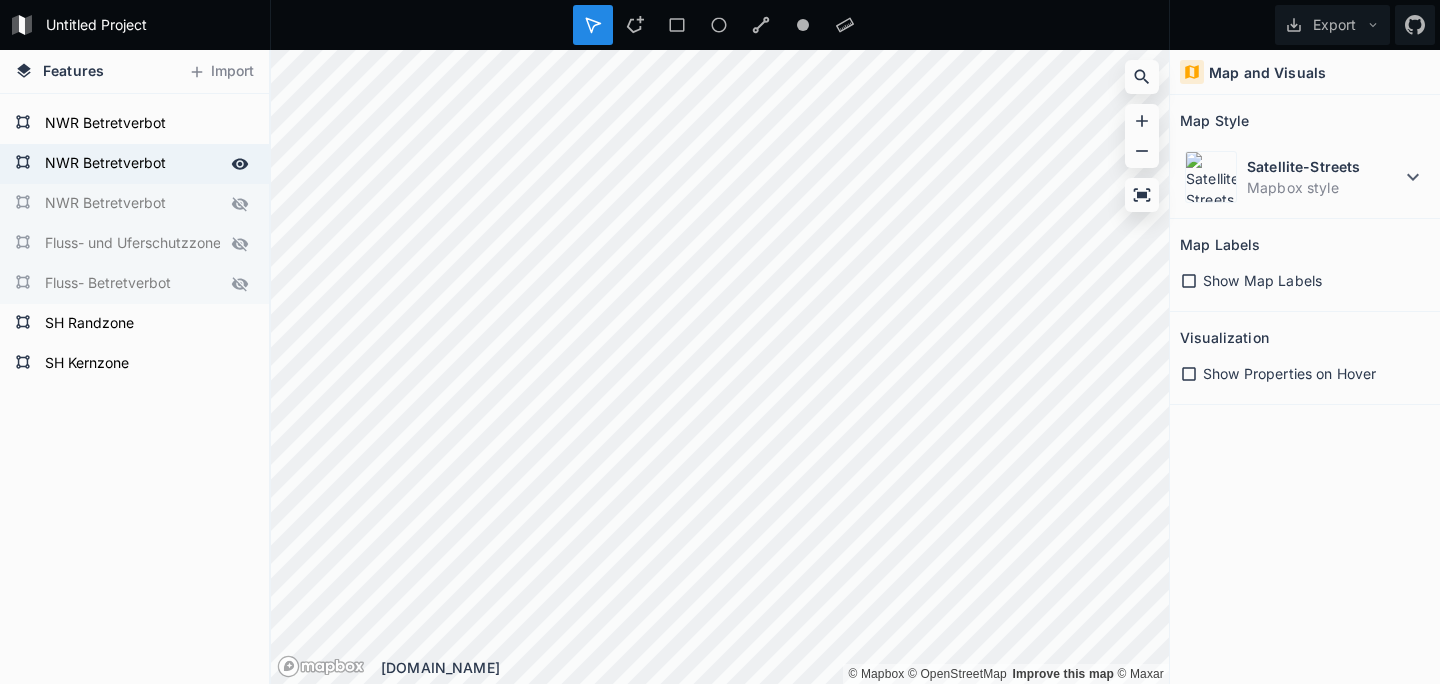 drag, startPoint x: 238, startPoint y: 165, endPoint x: 244, endPoint y: 146, distance: 19.924858 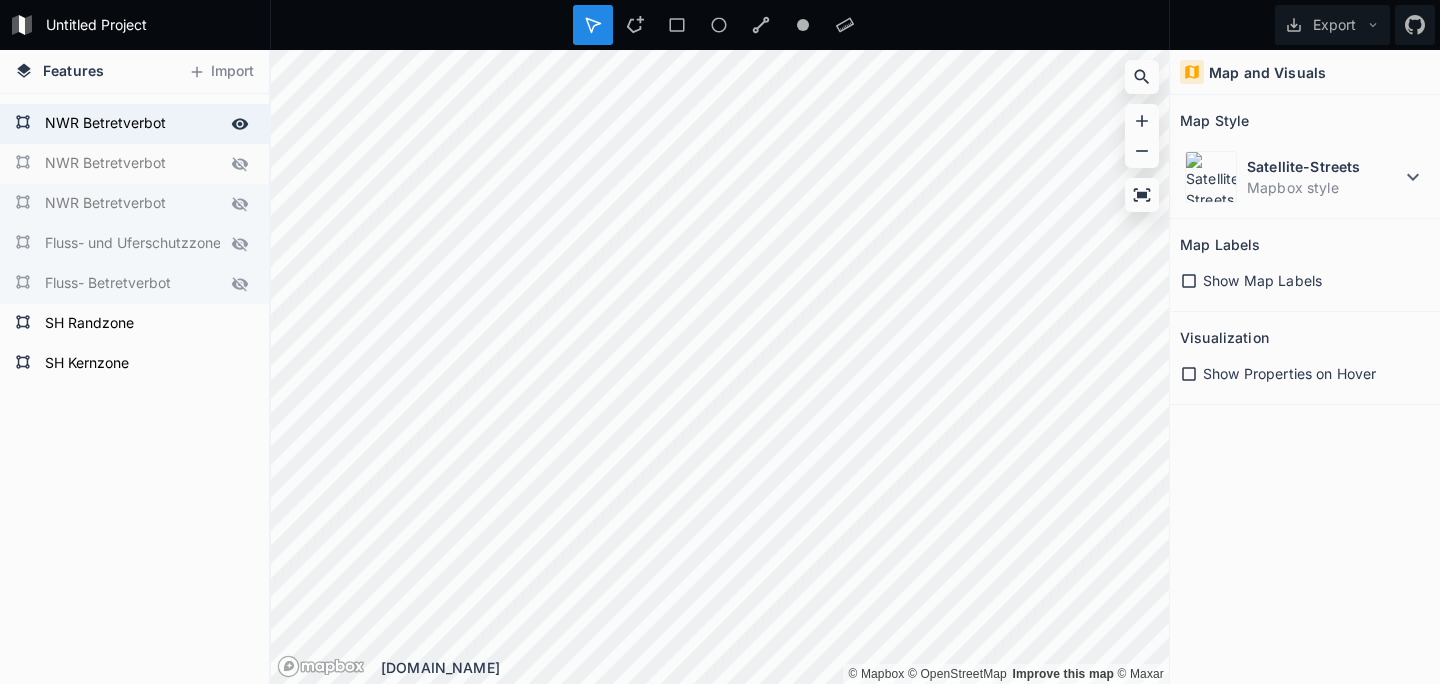 click 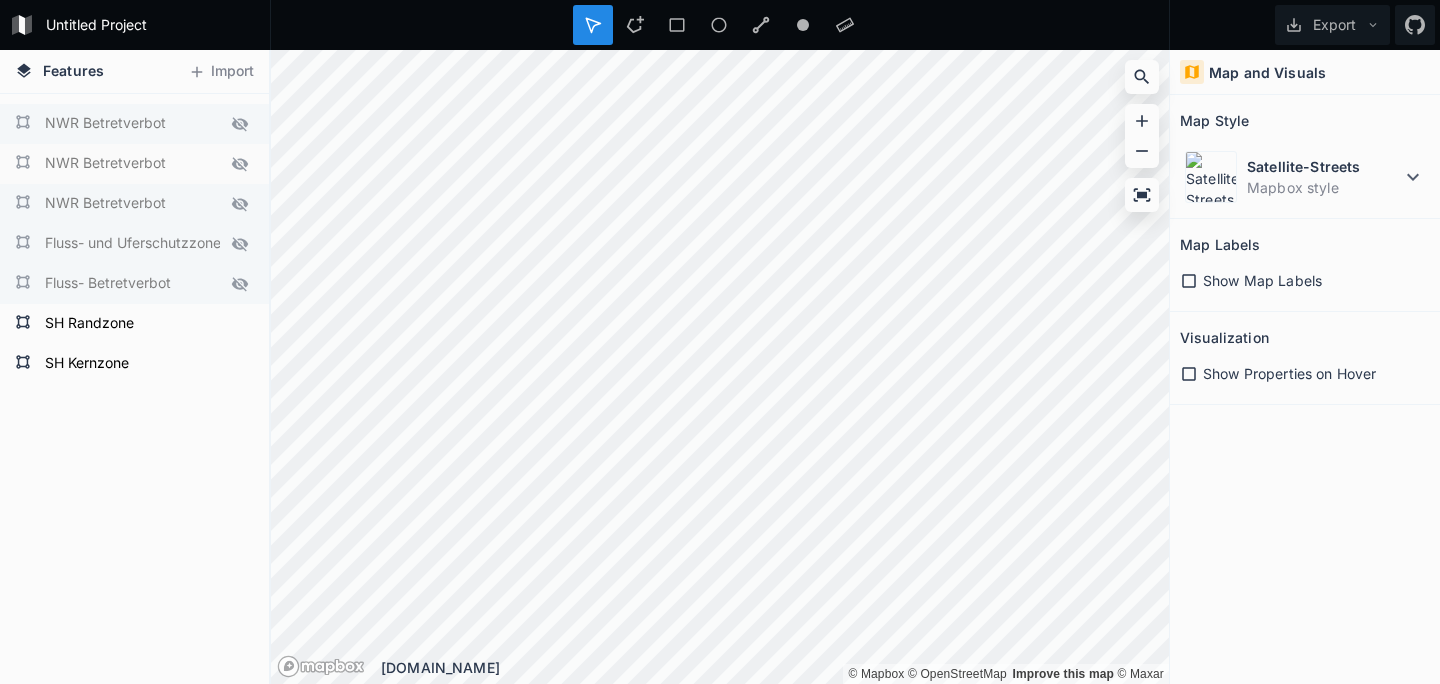 scroll, scrollTop: 0, scrollLeft: 0, axis: both 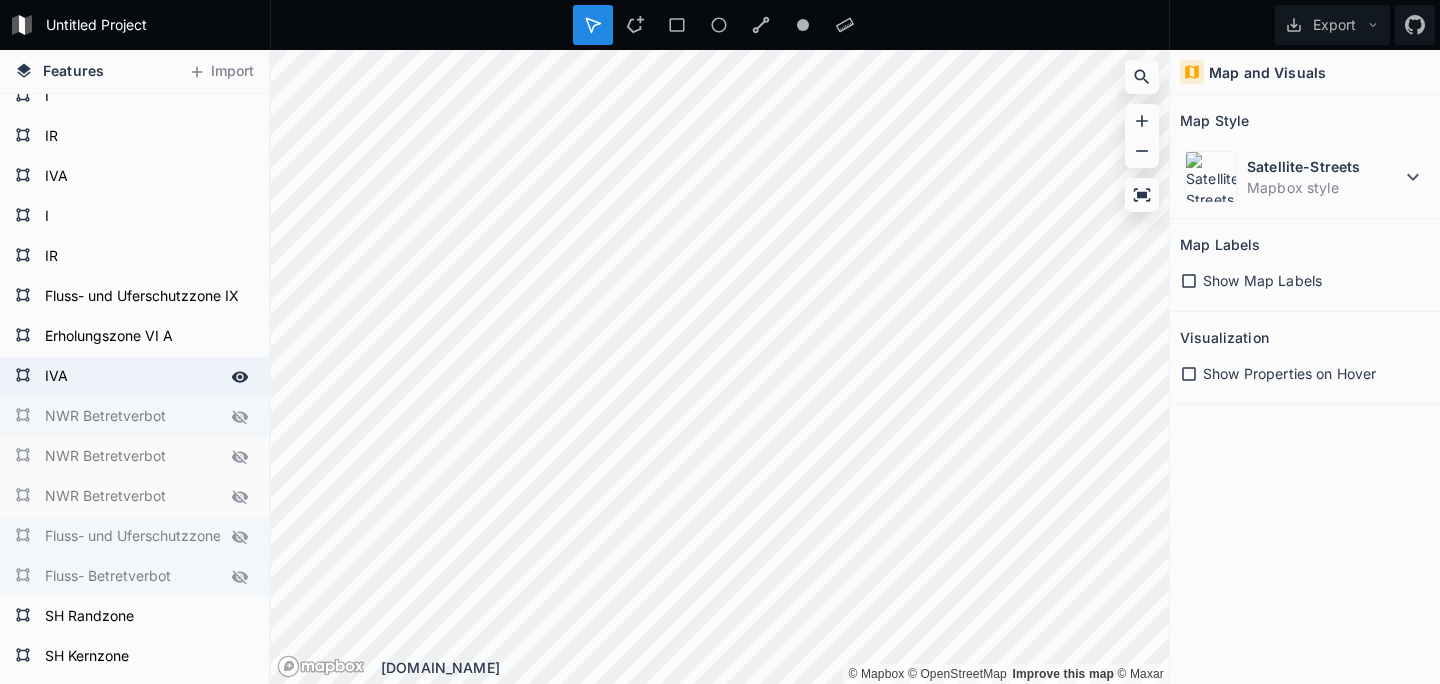 click 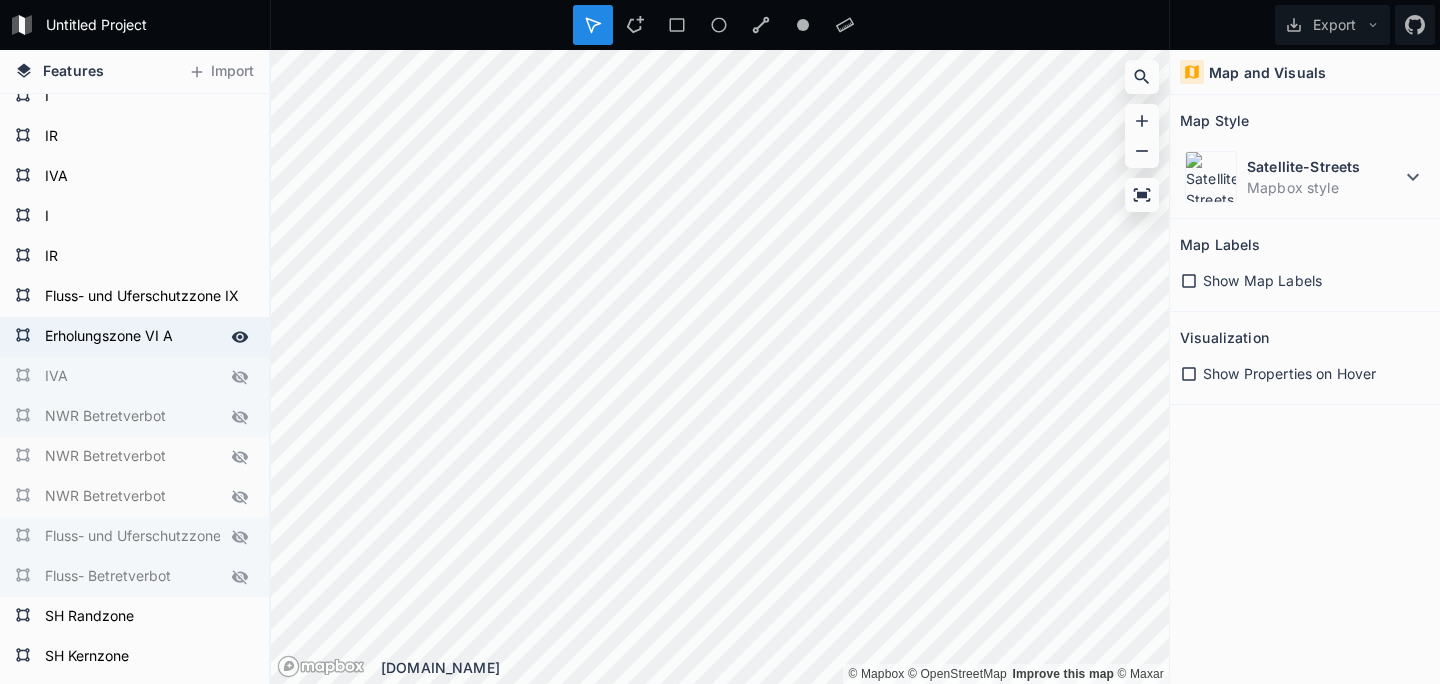 drag, startPoint x: 235, startPoint y: 344, endPoint x: 246, endPoint y: 322, distance: 24.596748 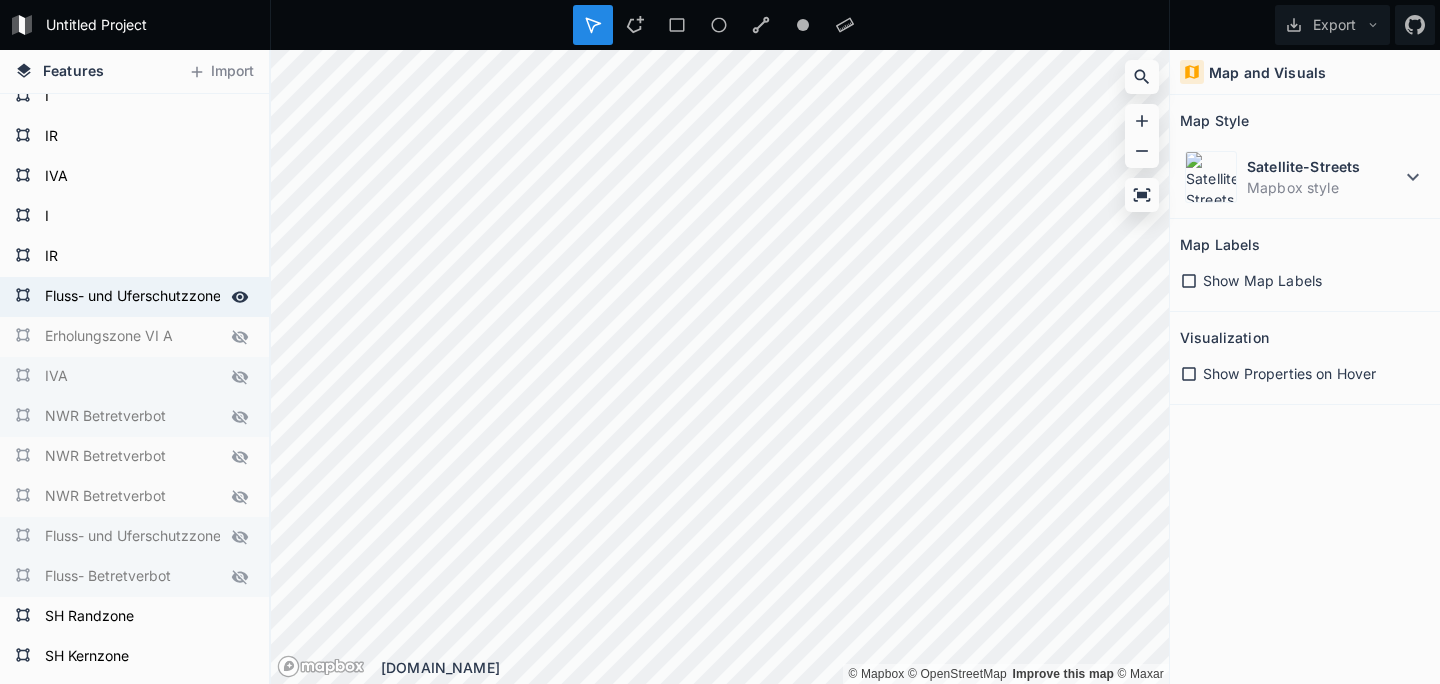 click 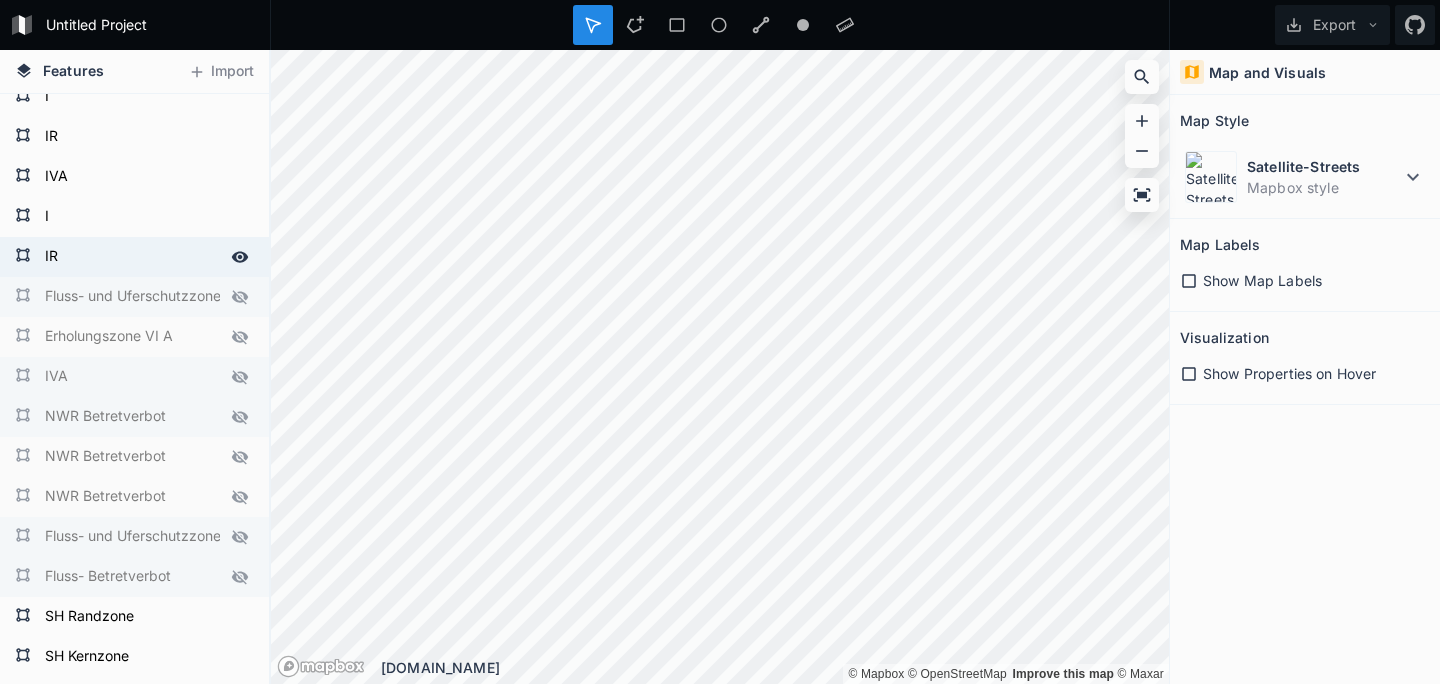 click 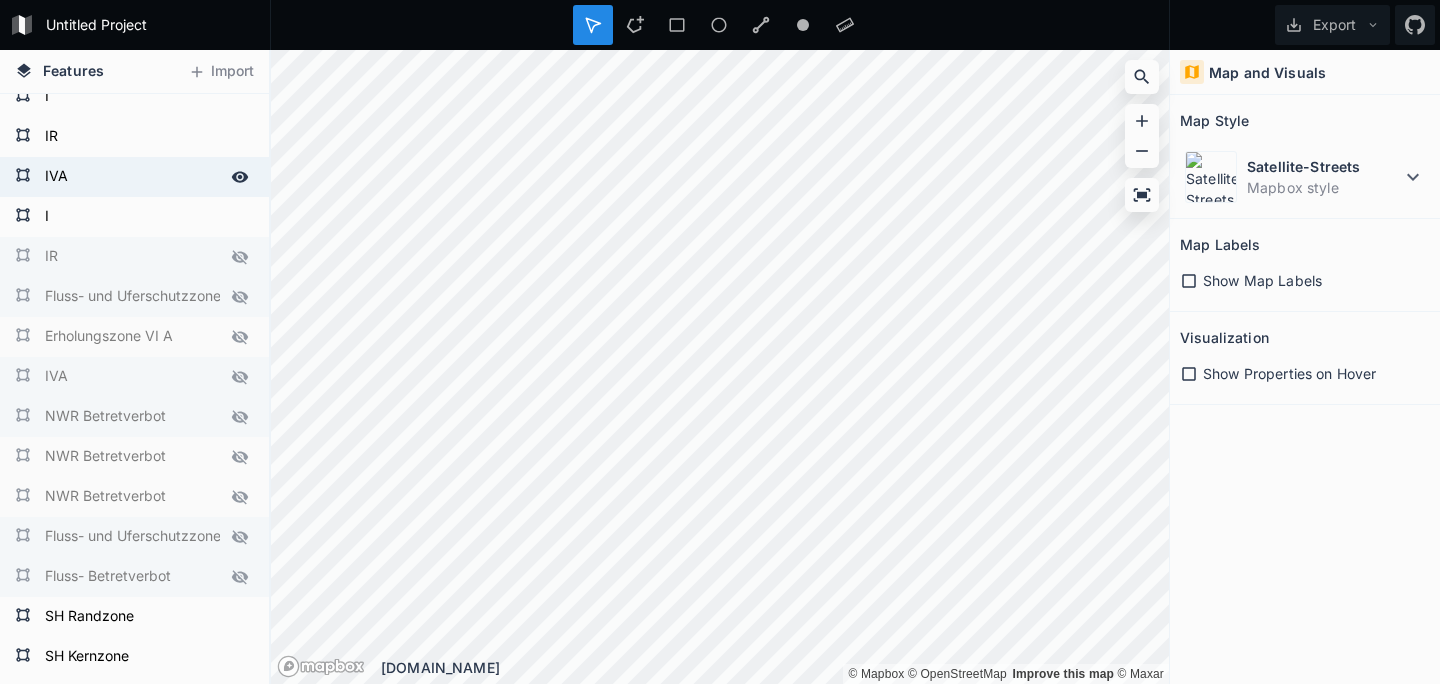 drag, startPoint x: 240, startPoint y: 216, endPoint x: 245, endPoint y: 190, distance: 26.476404 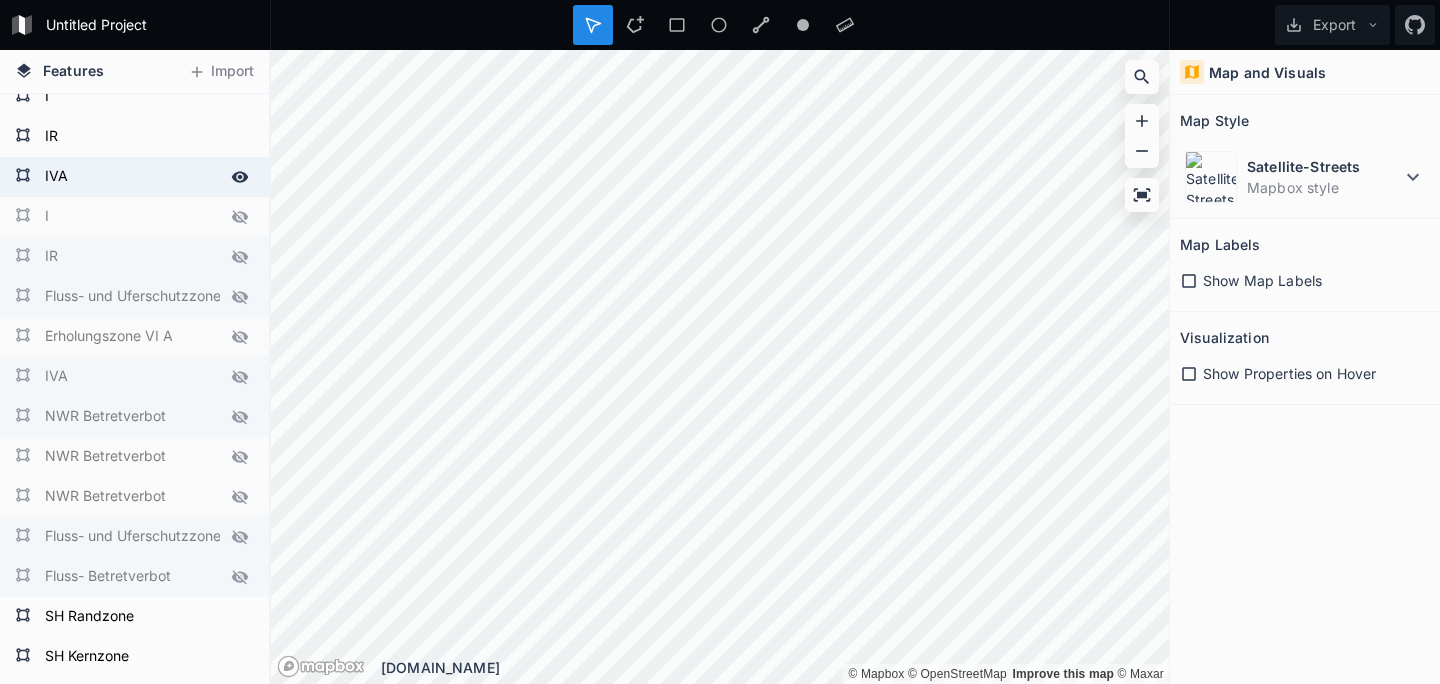 click 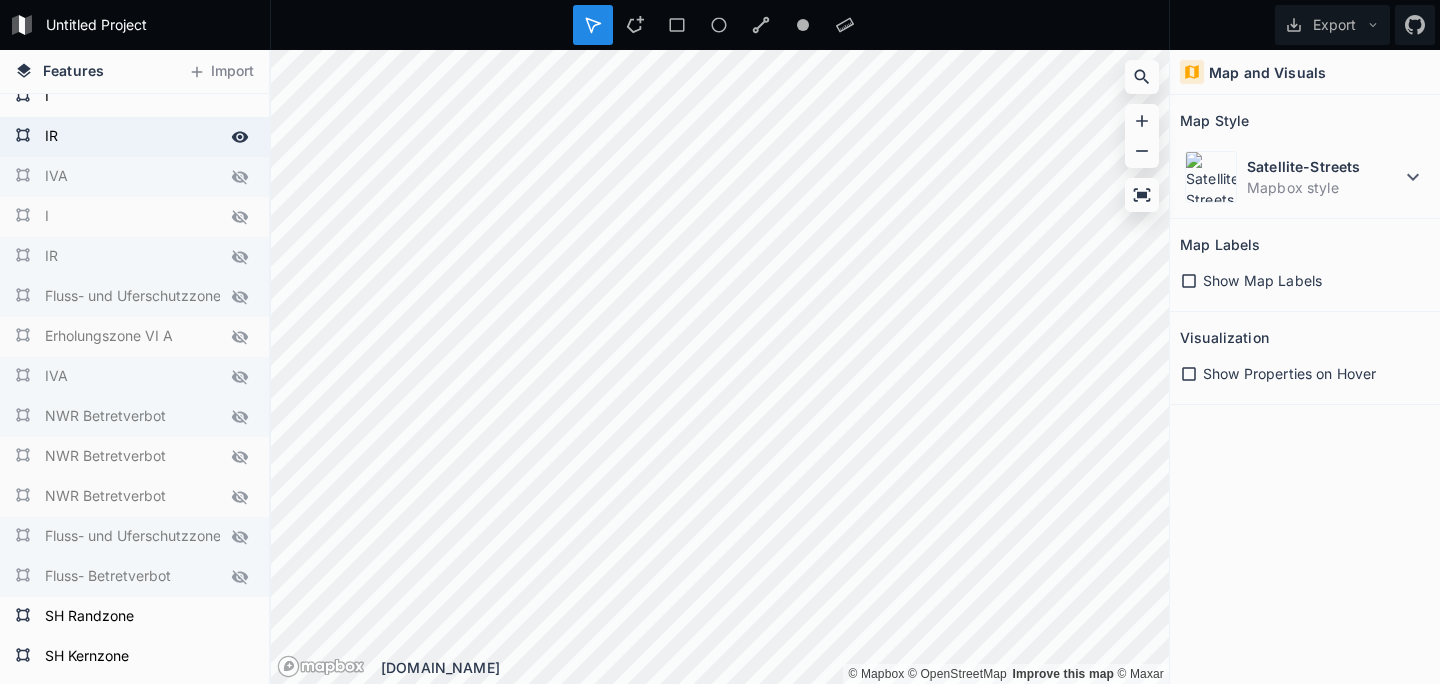click 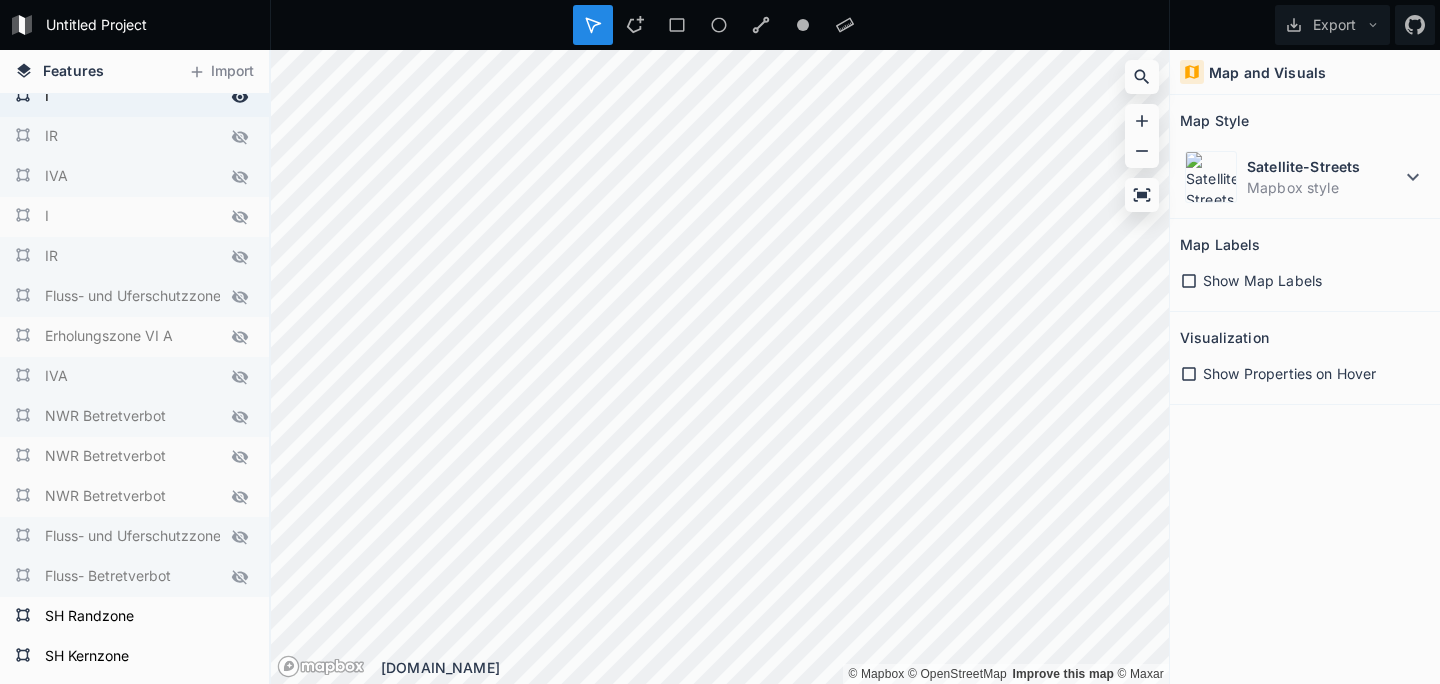 click 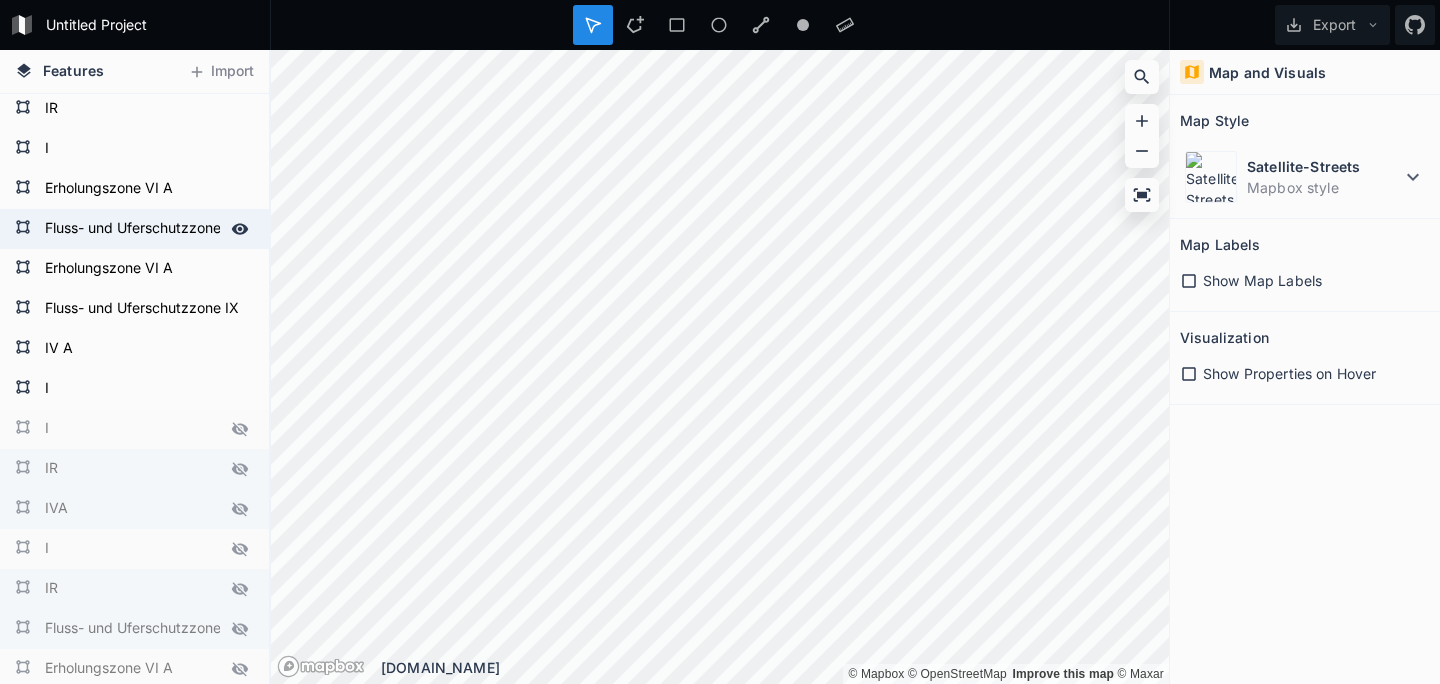 scroll, scrollTop: 663, scrollLeft: 0, axis: vertical 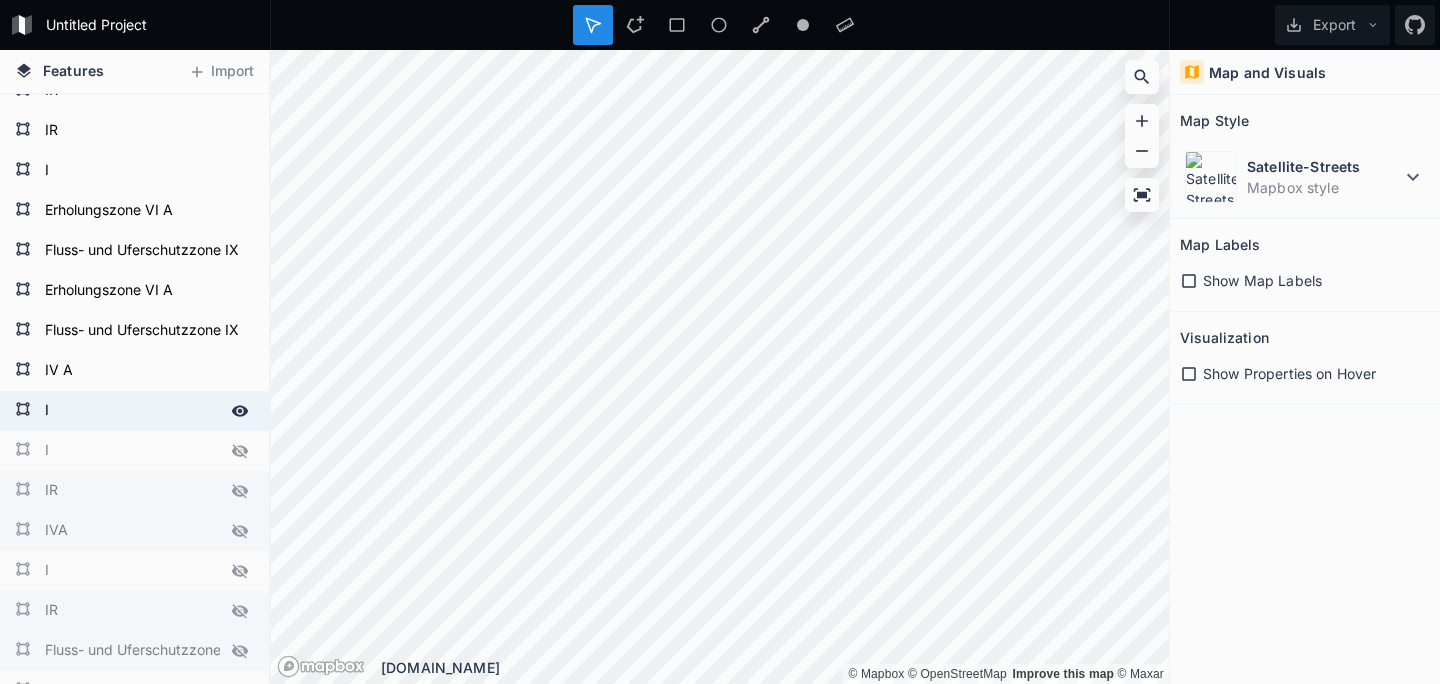 click 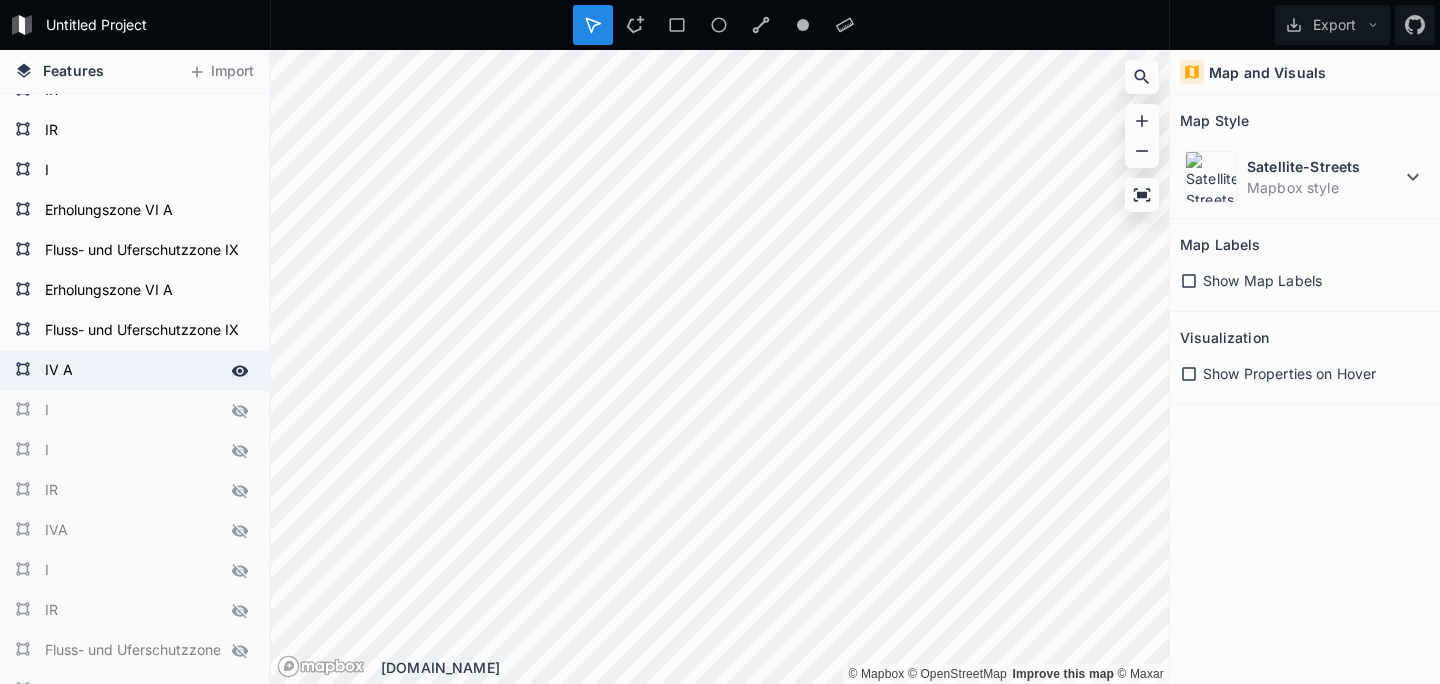 click 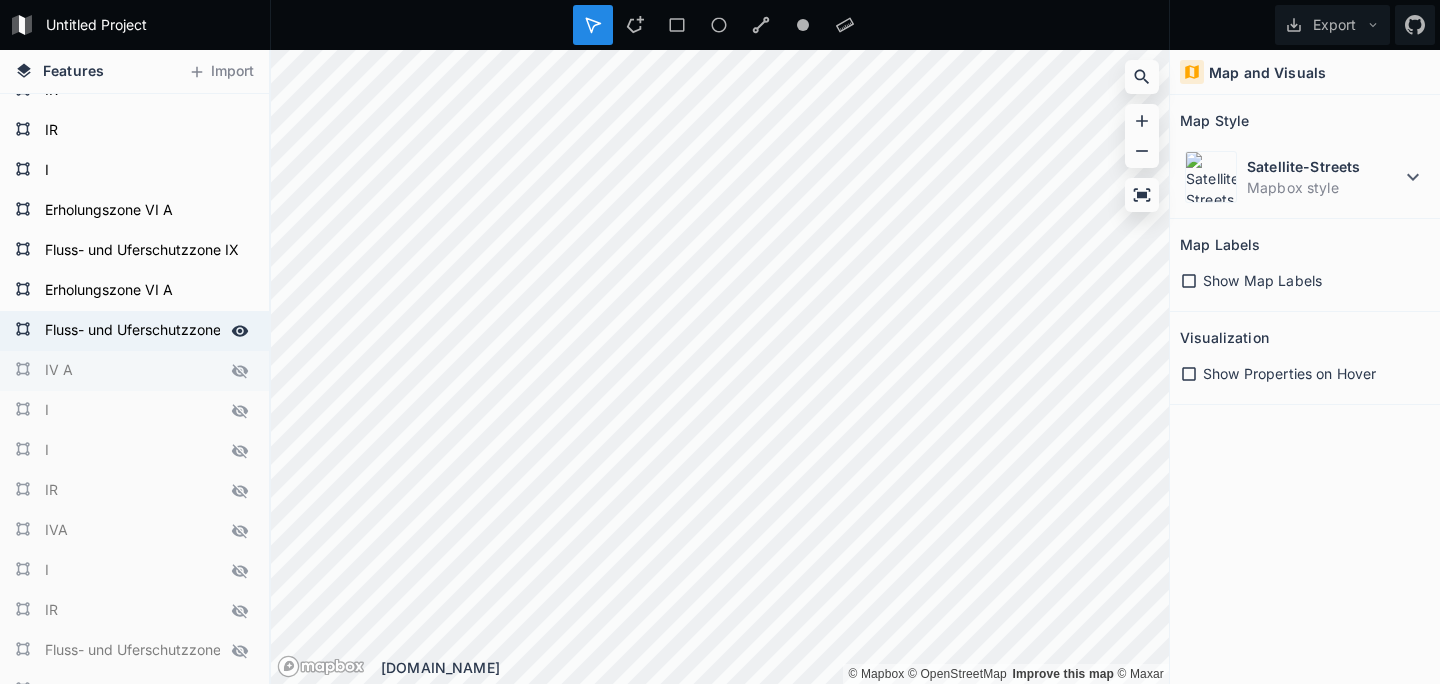 click 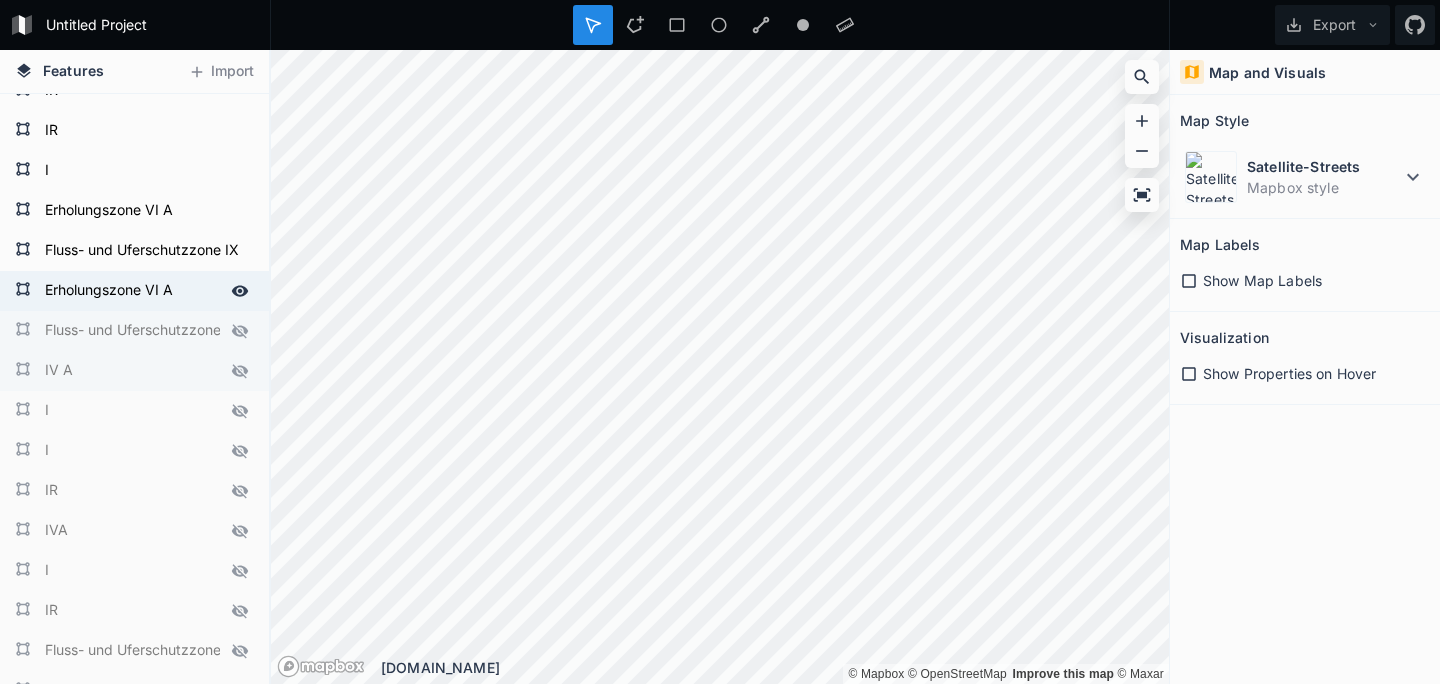 click at bounding box center (240, 291) 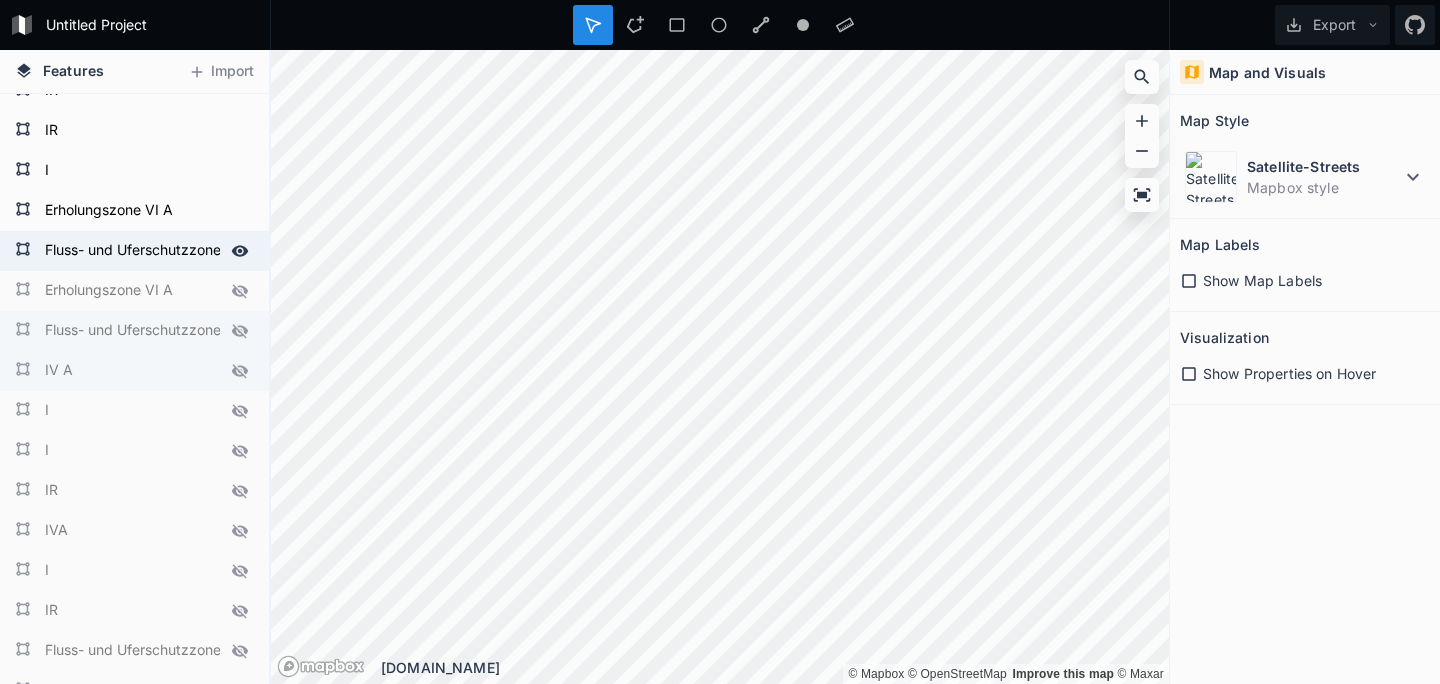 click 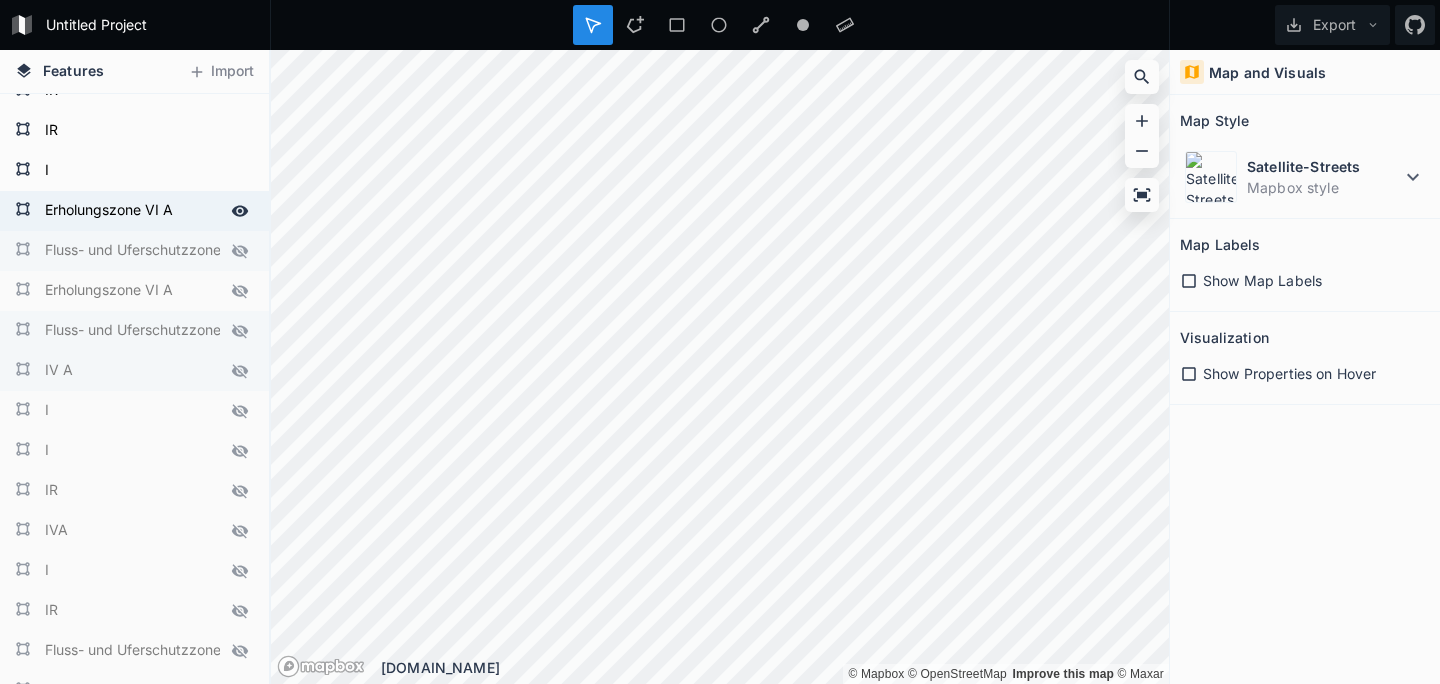 click 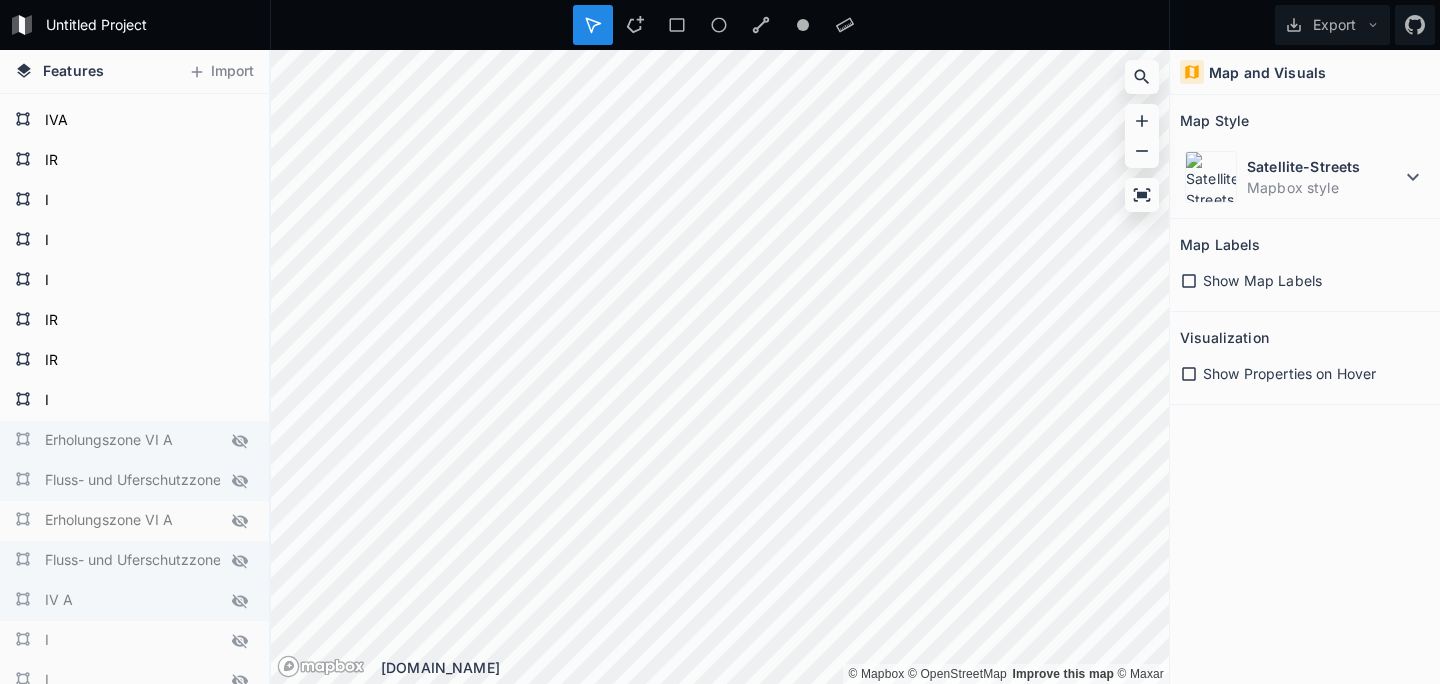 scroll, scrollTop: 430, scrollLeft: 0, axis: vertical 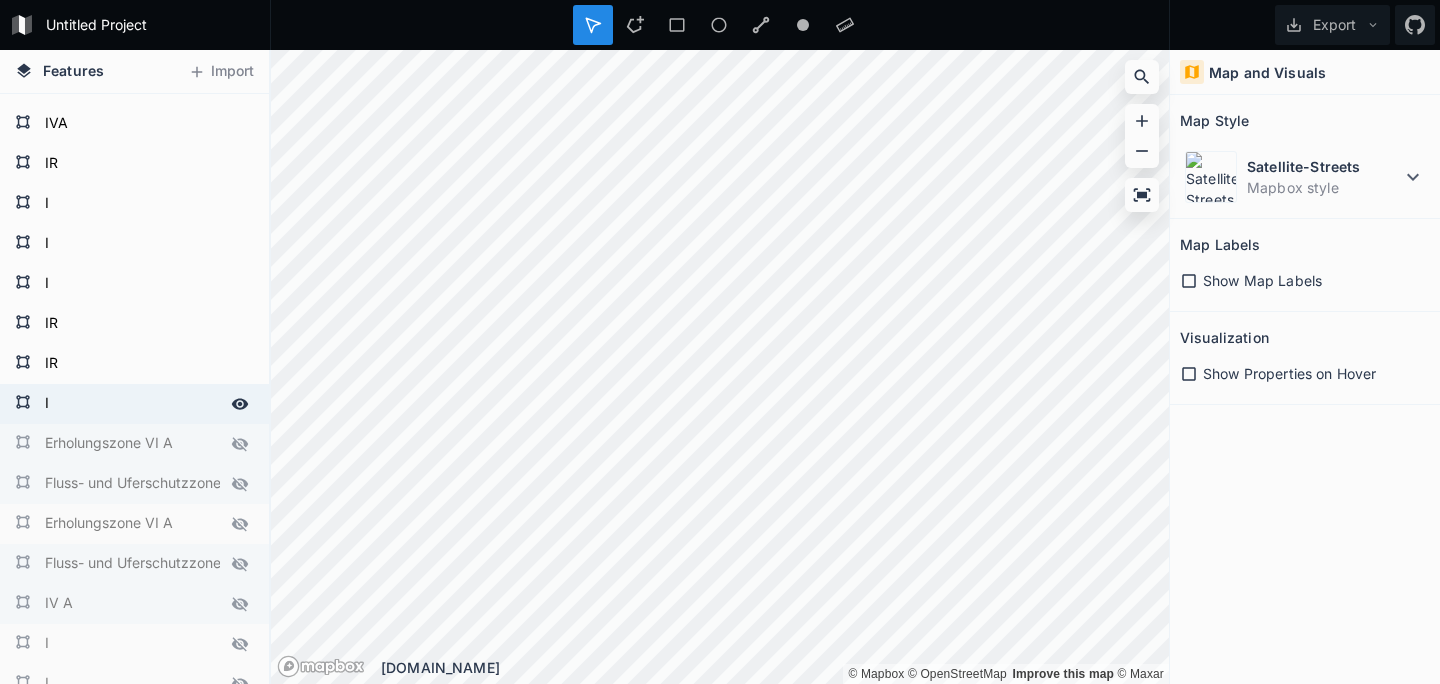 click 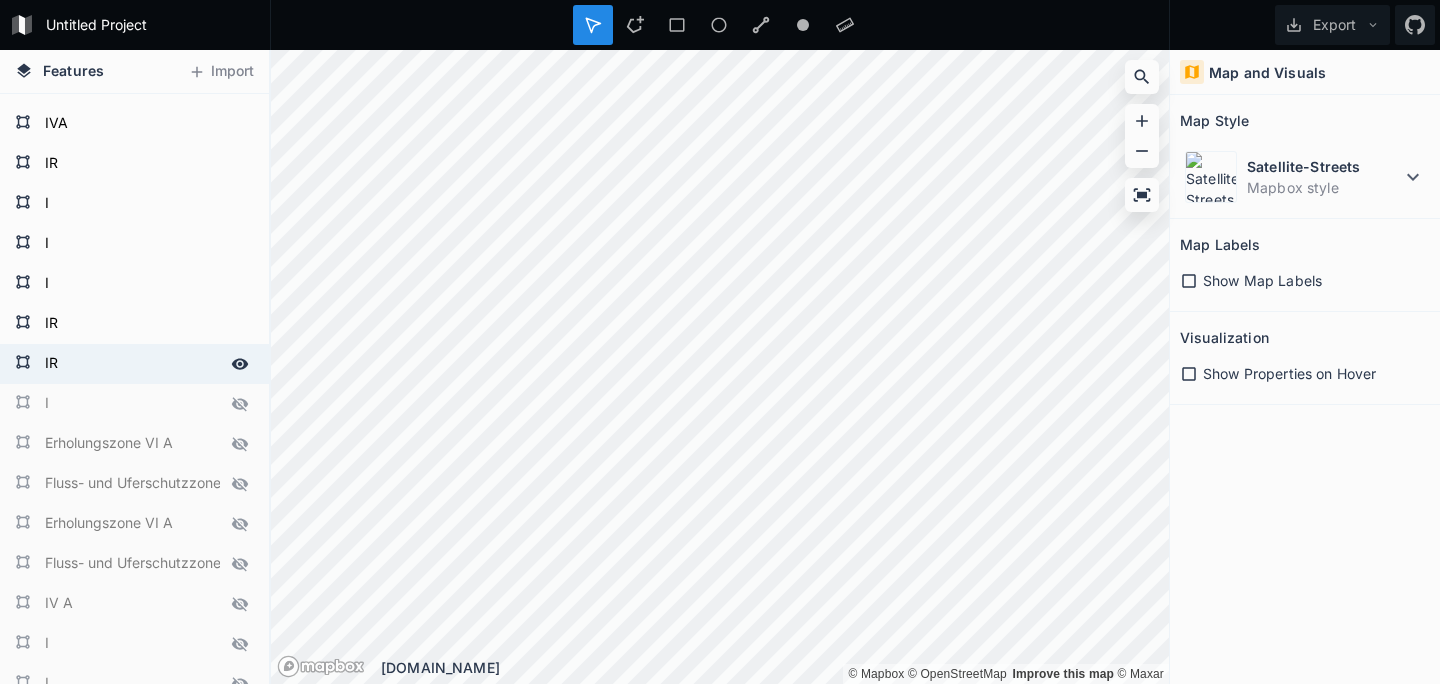 drag, startPoint x: 236, startPoint y: 411, endPoint x: 237, endPoint y: 368, distance: 43.011627 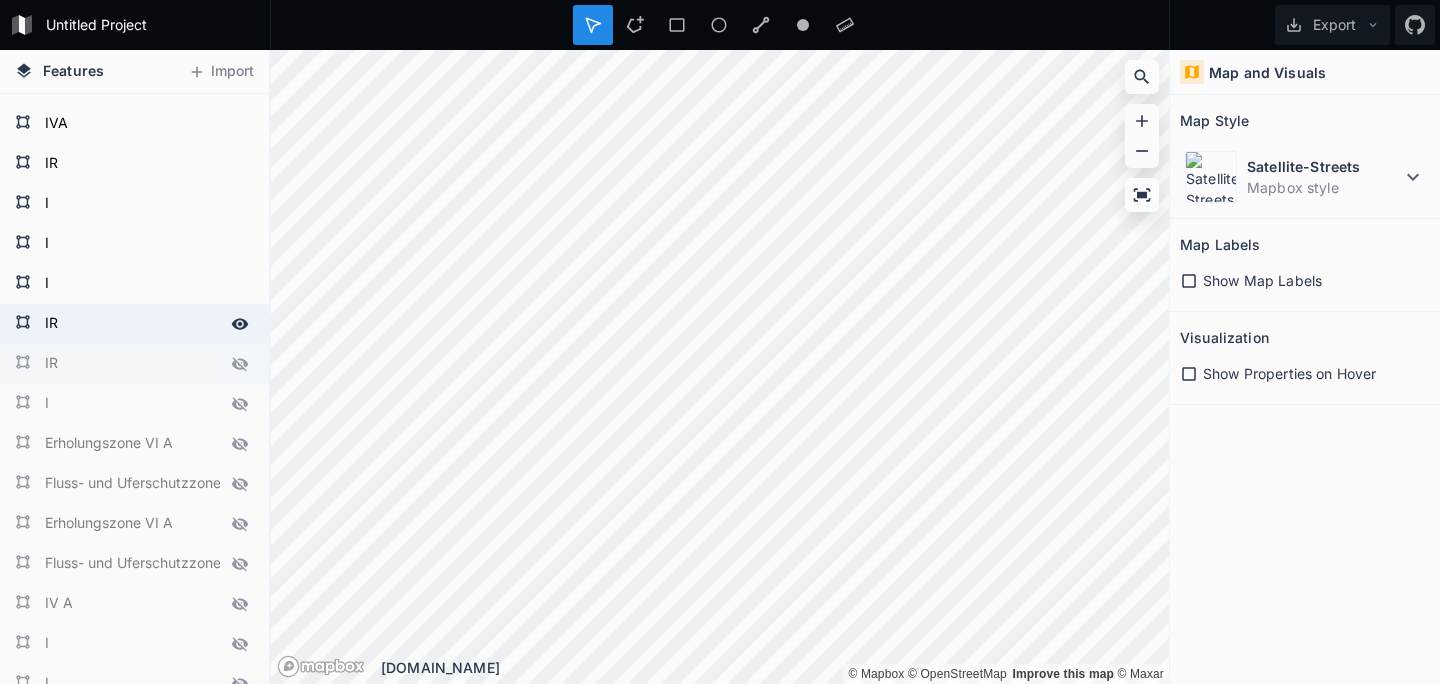click at bounding box center [240, 324] 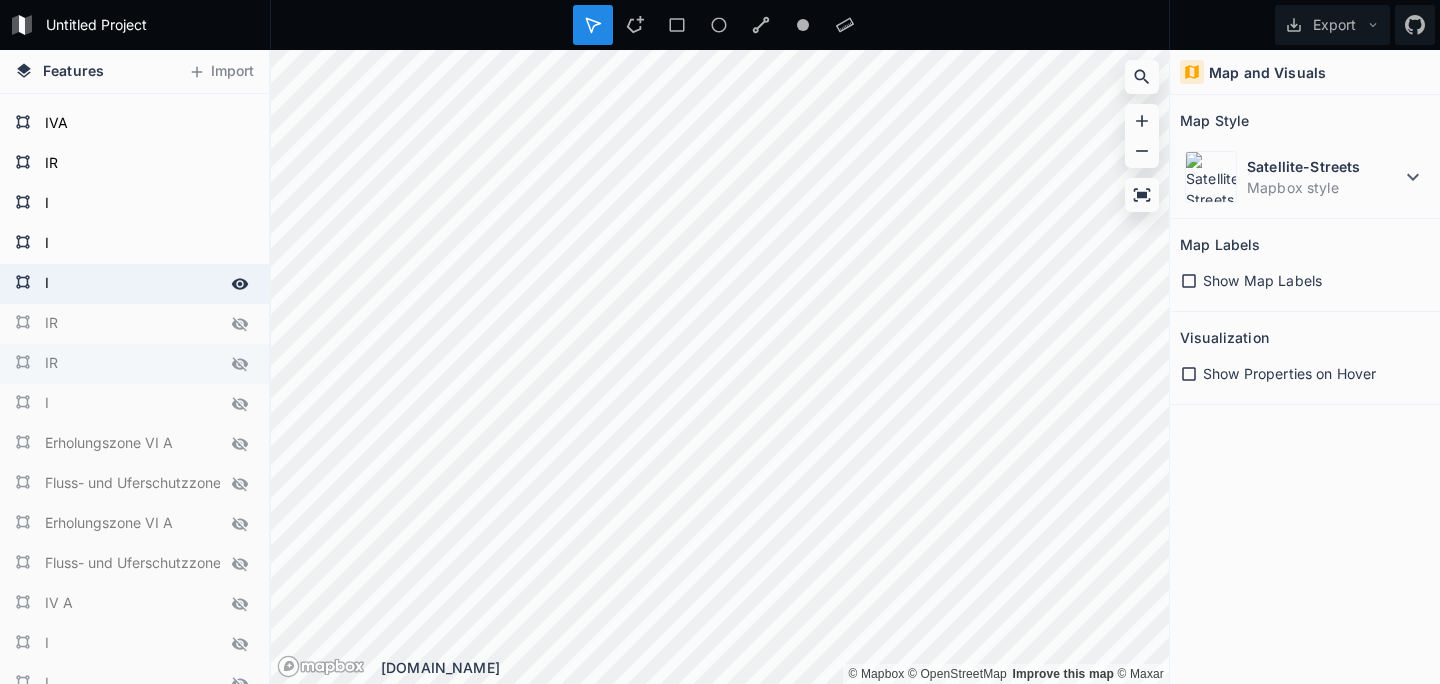 click at bounding box center (240, 284) 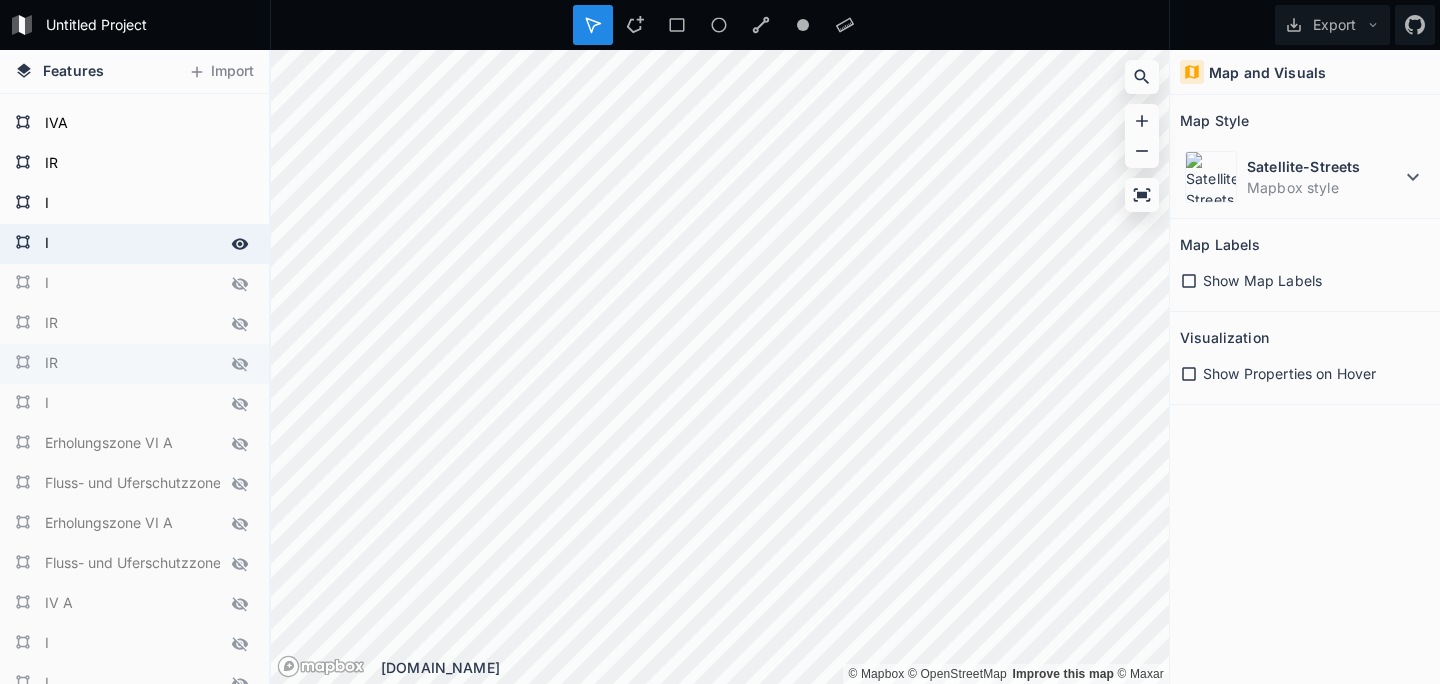 click 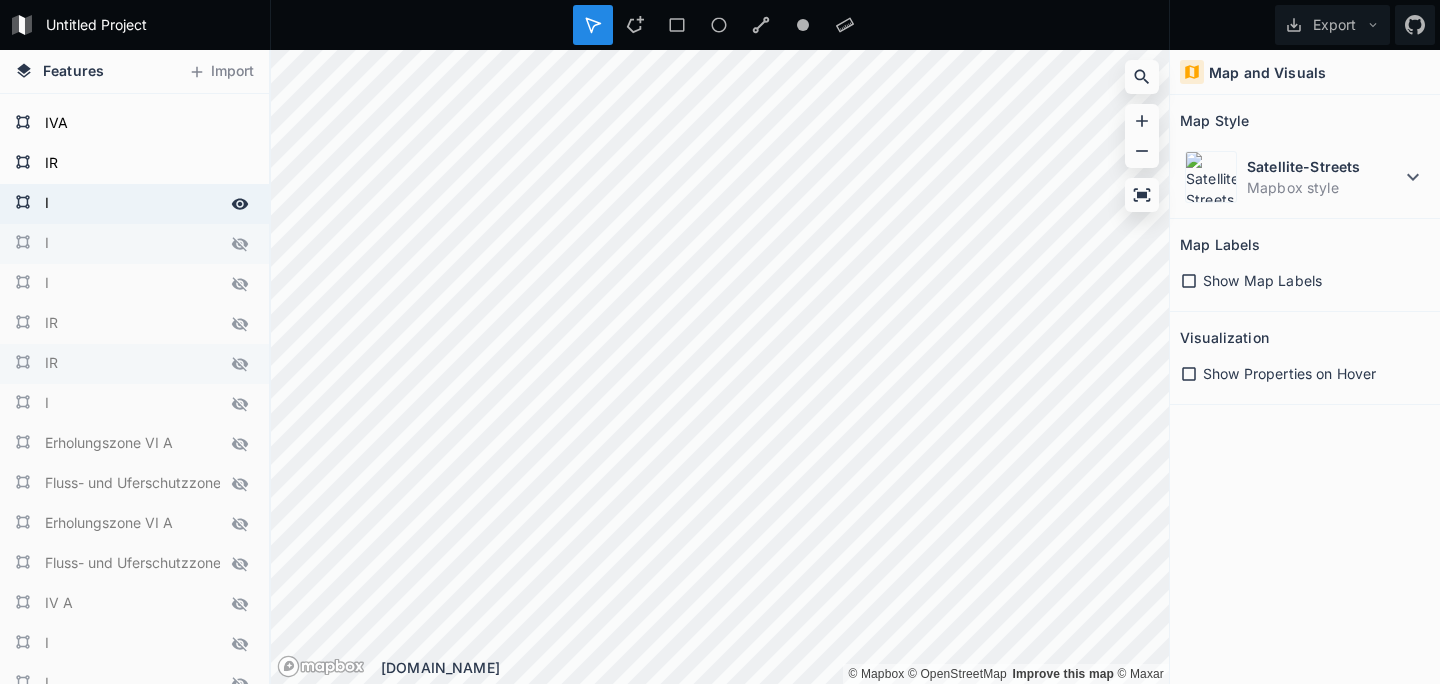 click 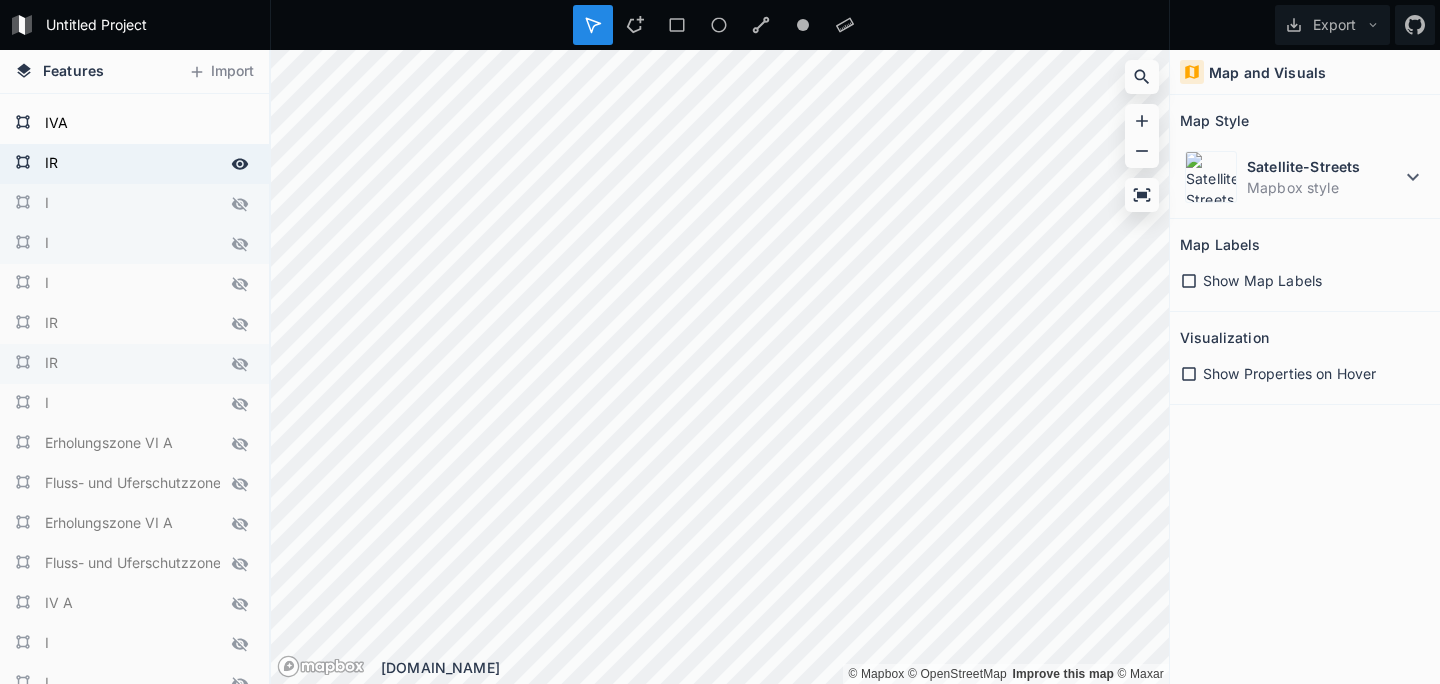 click 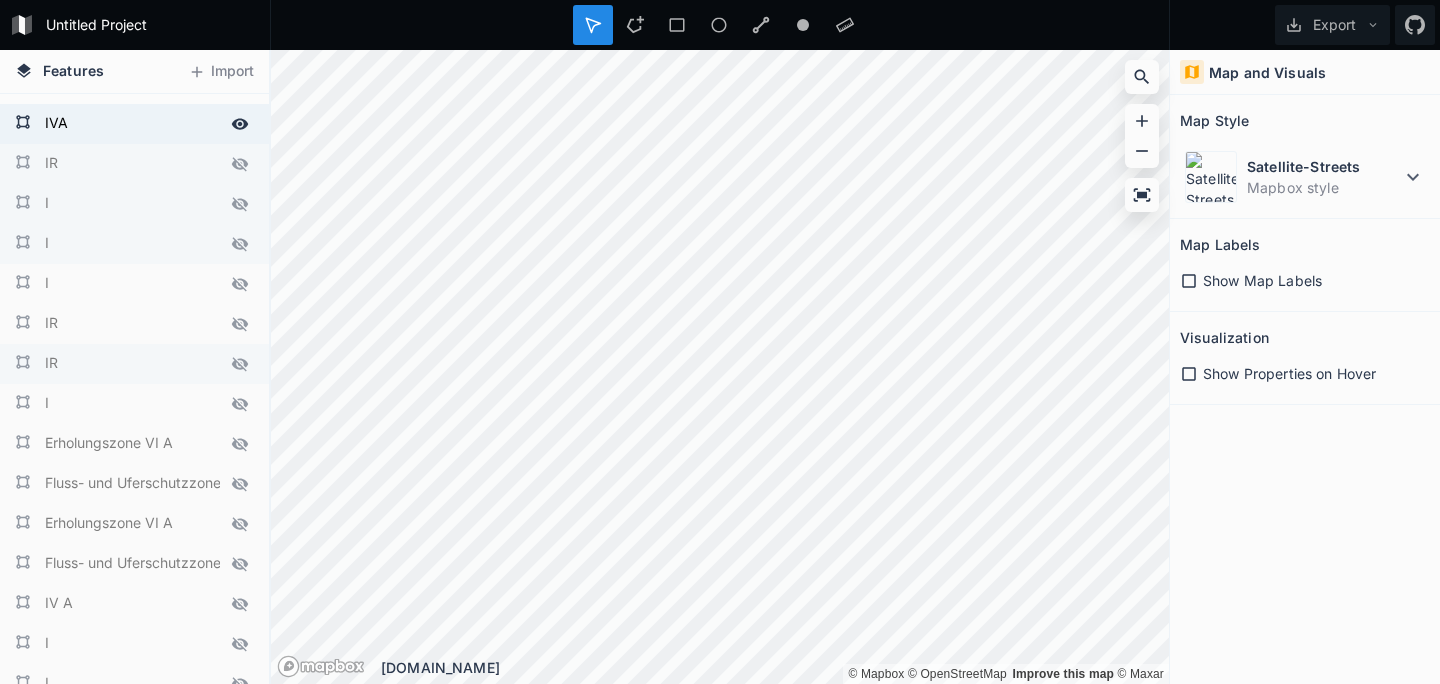 click 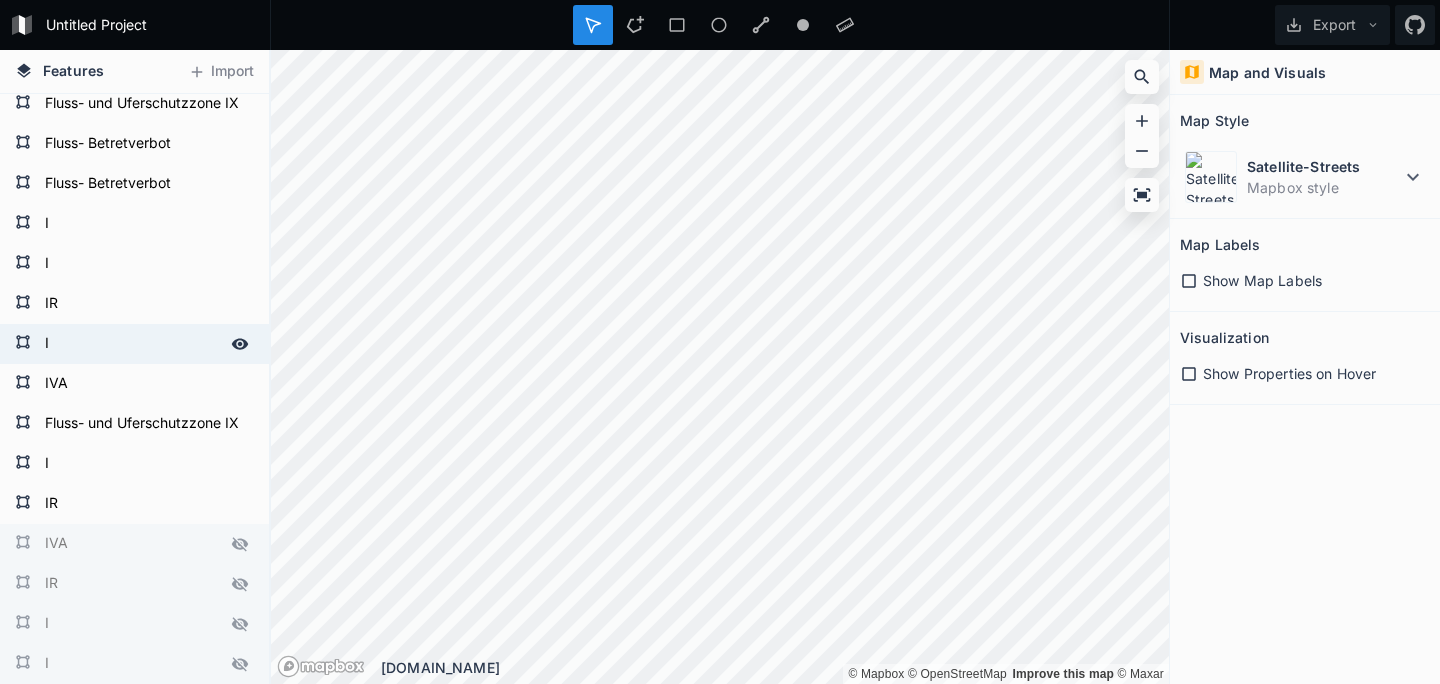 scroll, scrollTop: 1, scrollLeft: 0, axis: vertical 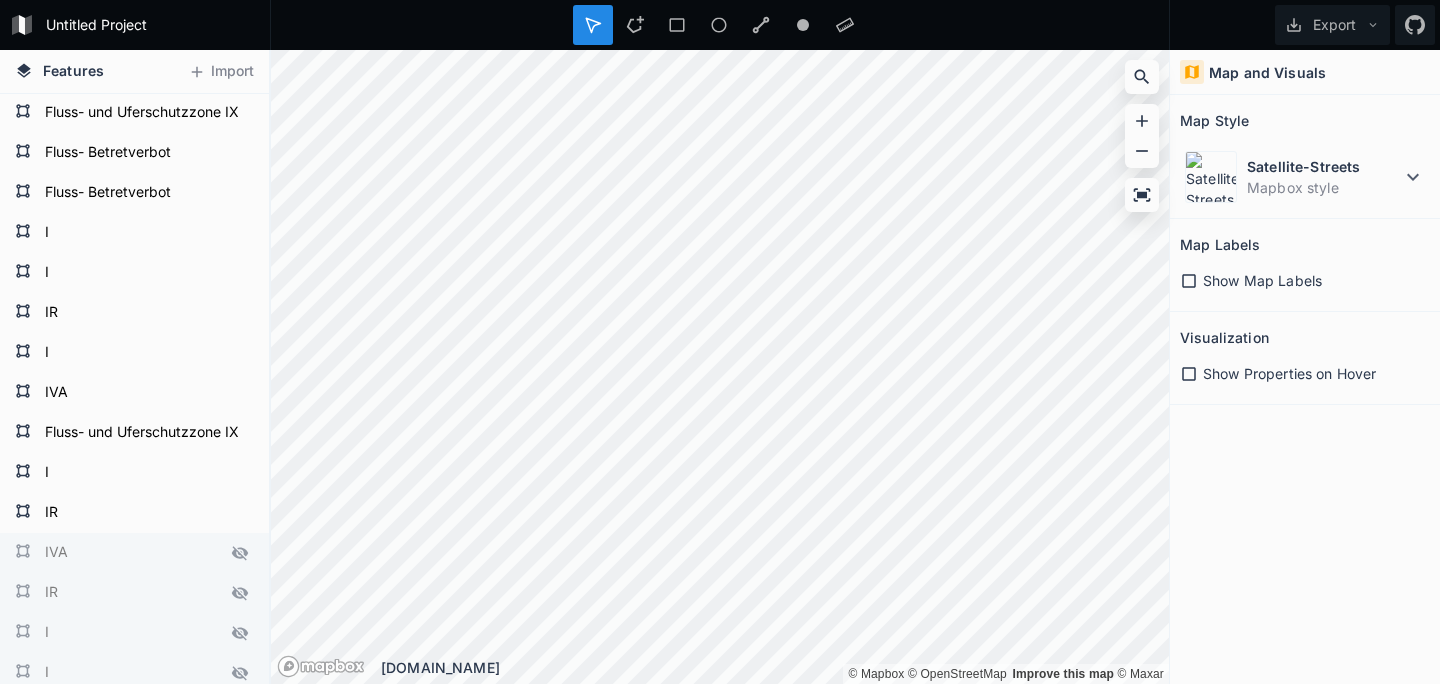 click on "IVA" 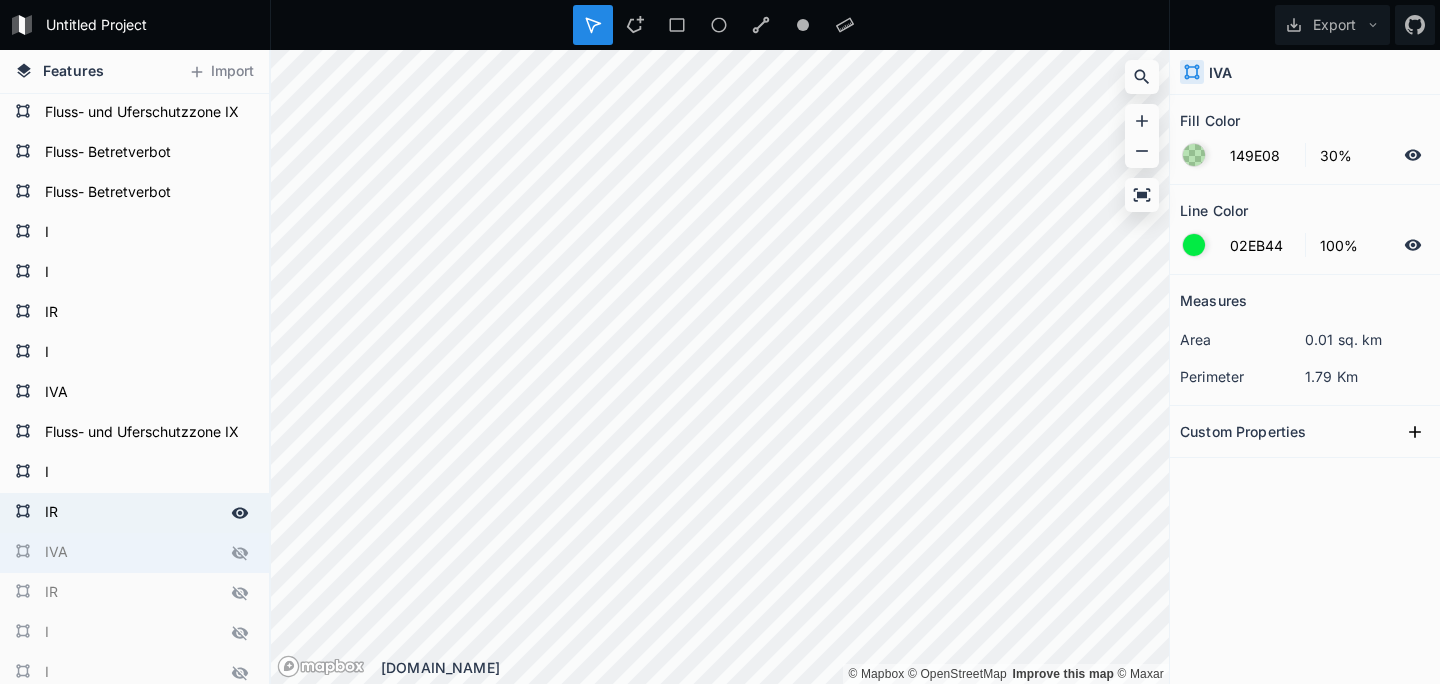 click 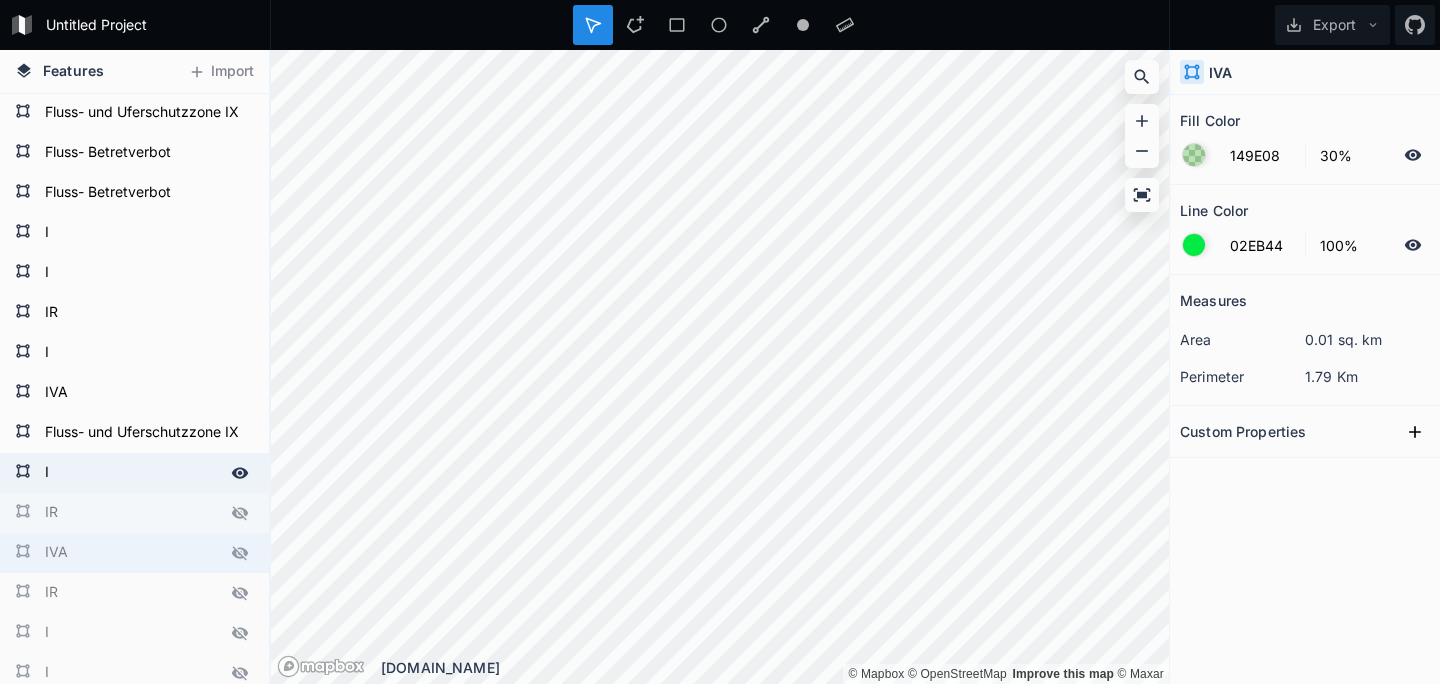 drag, startPoint x: 232, startPoint y: 475, endPoint x: 237, endPoint y: 462, distance: 13.928389 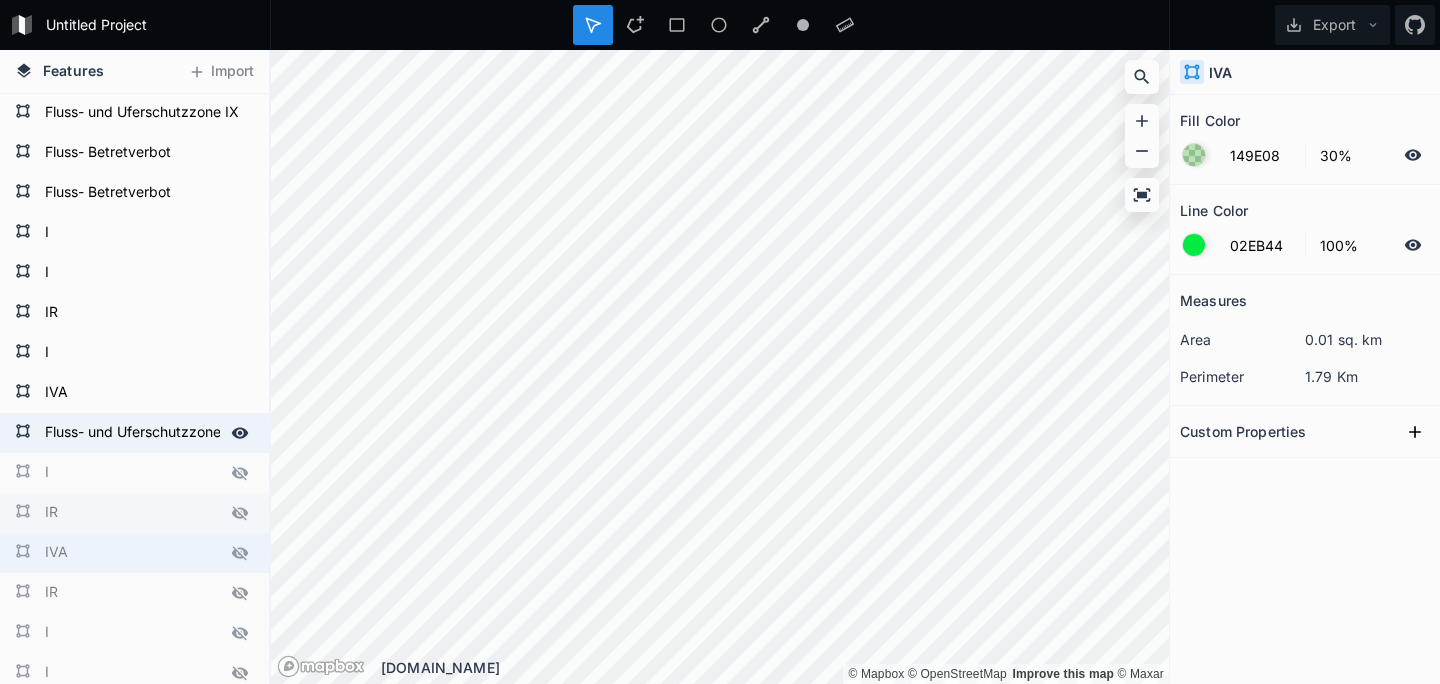 click 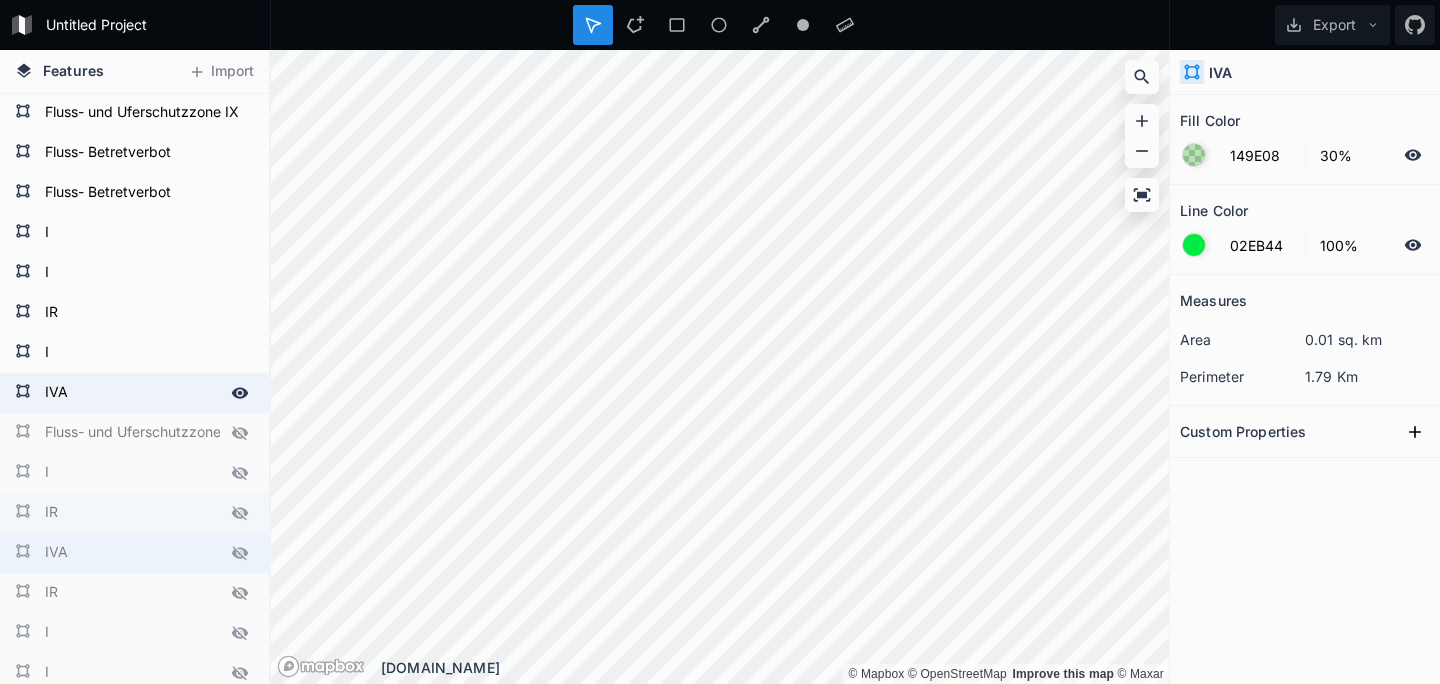 click 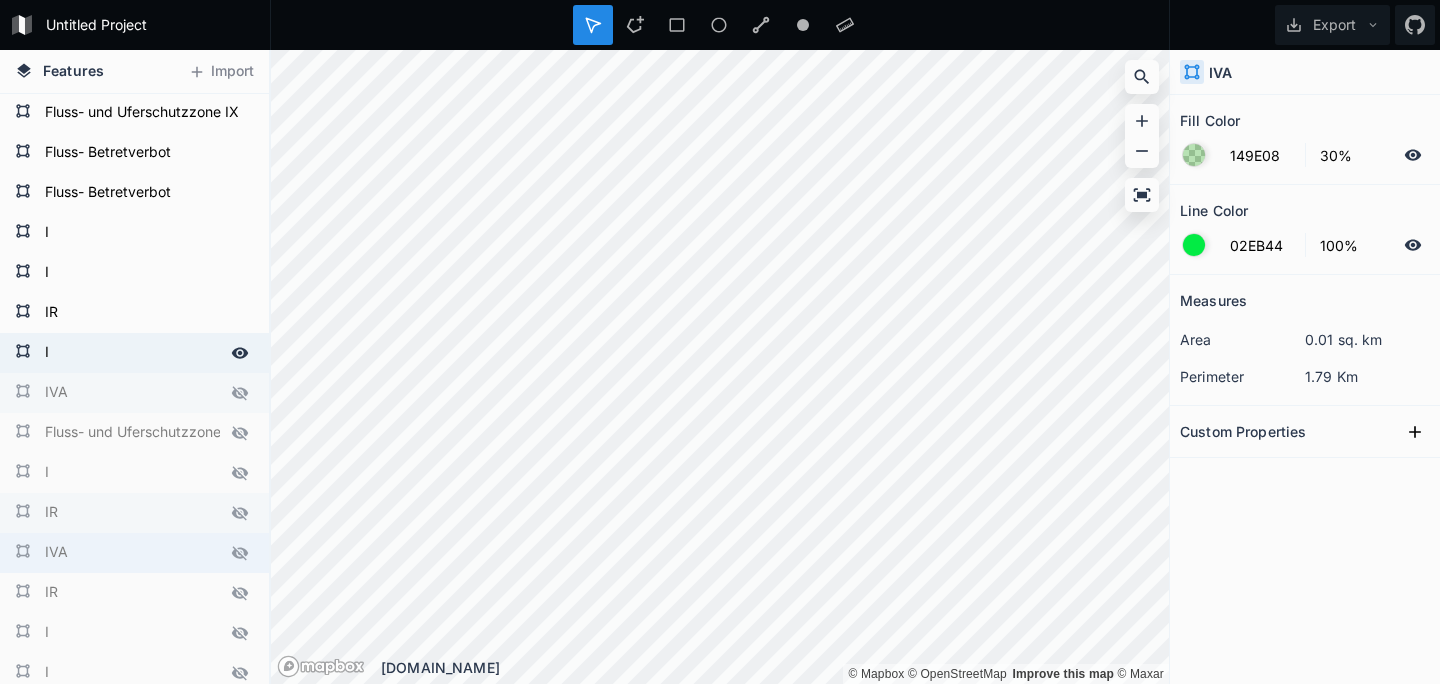 click 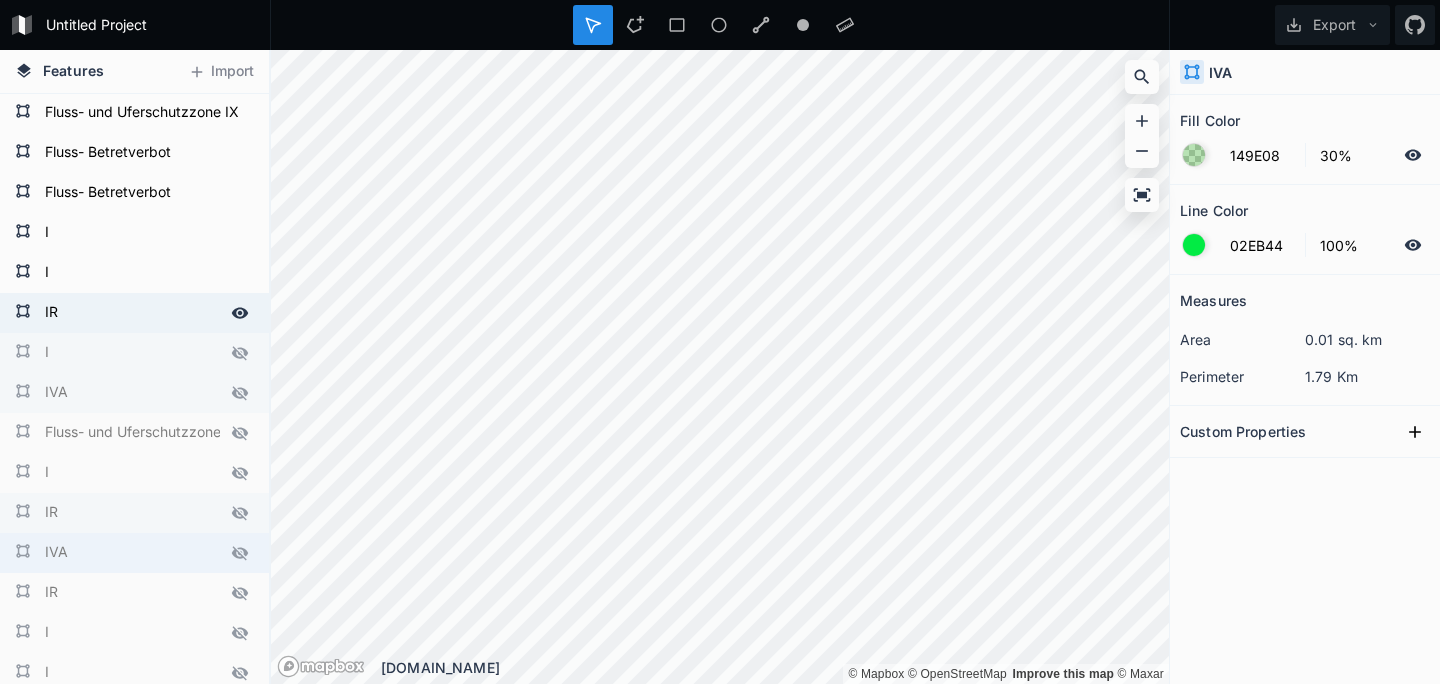 click at bounding box center [240, 313] 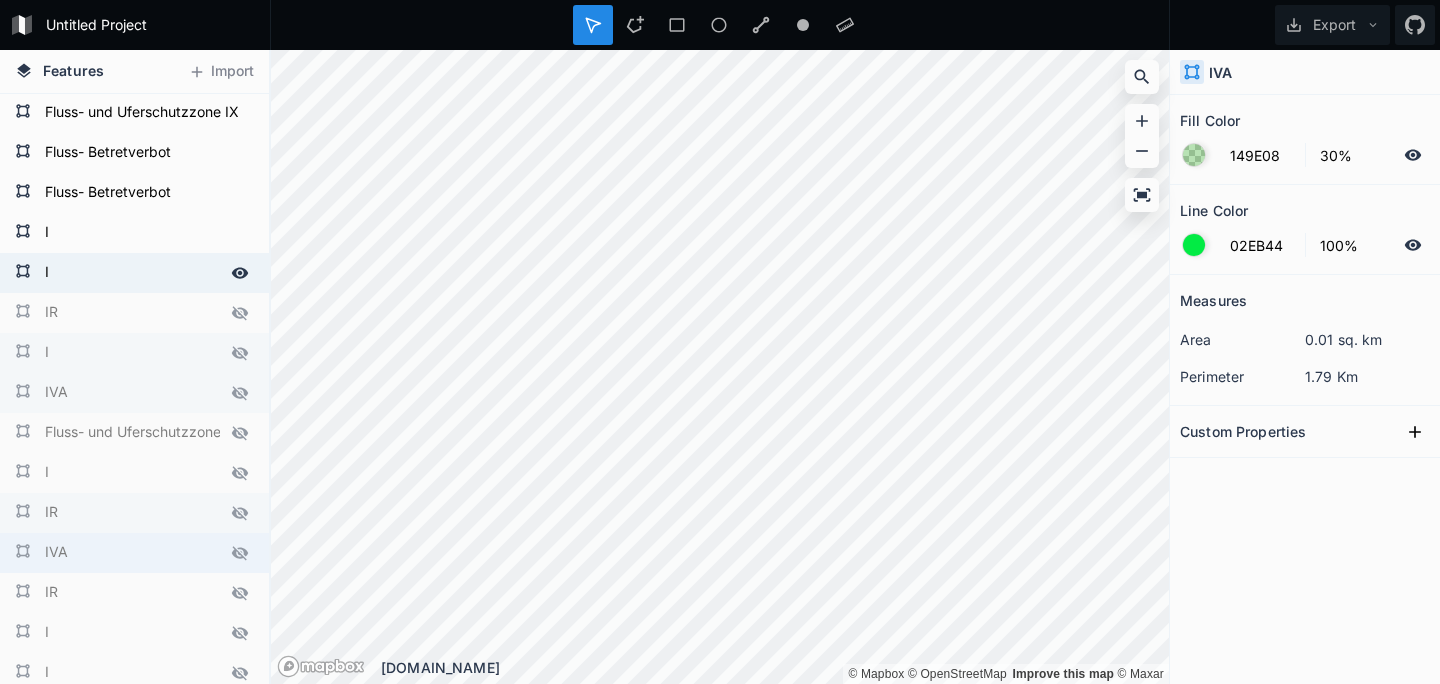 click 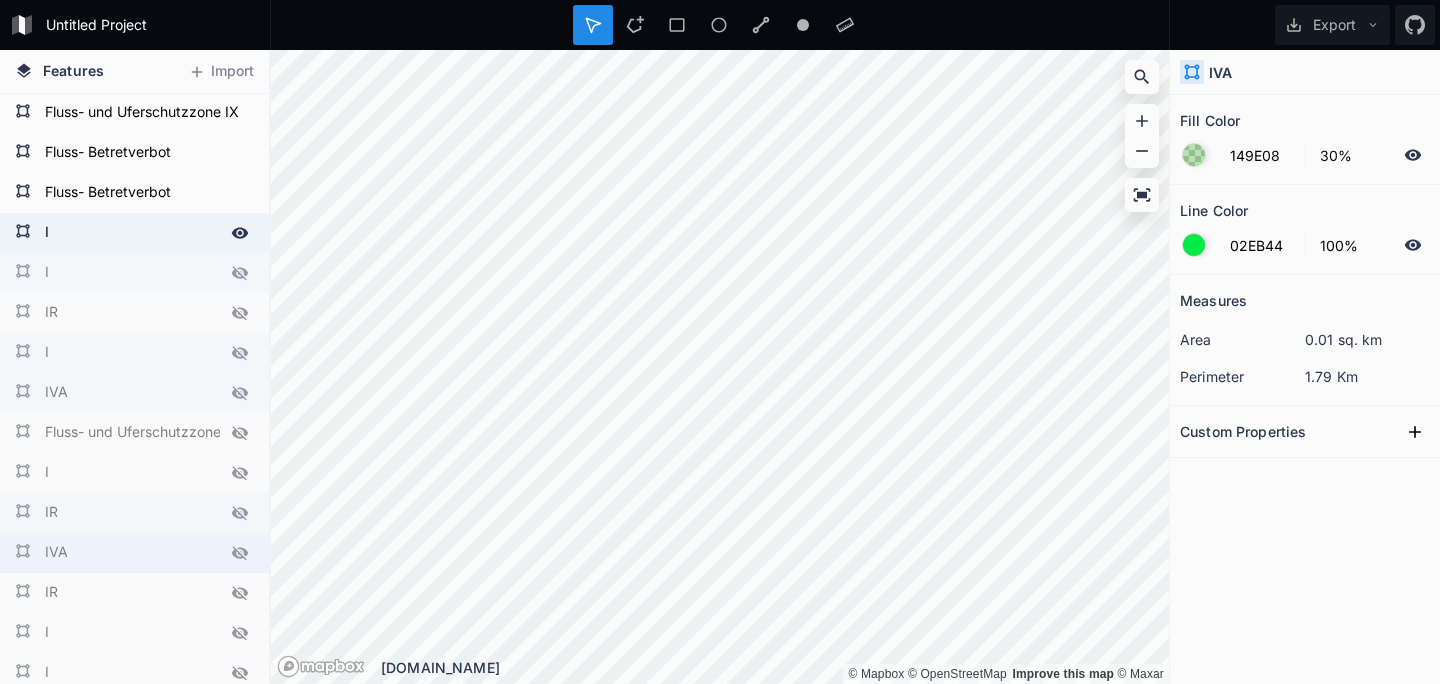 click 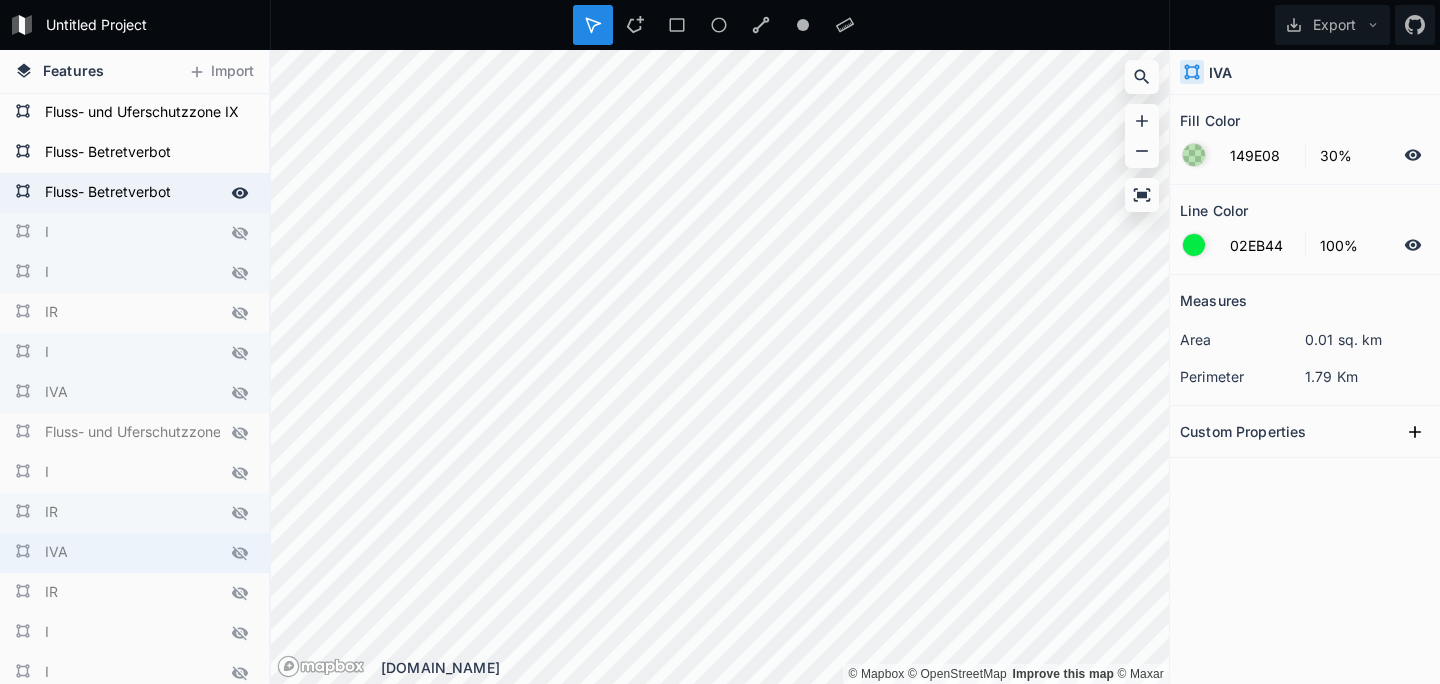 click 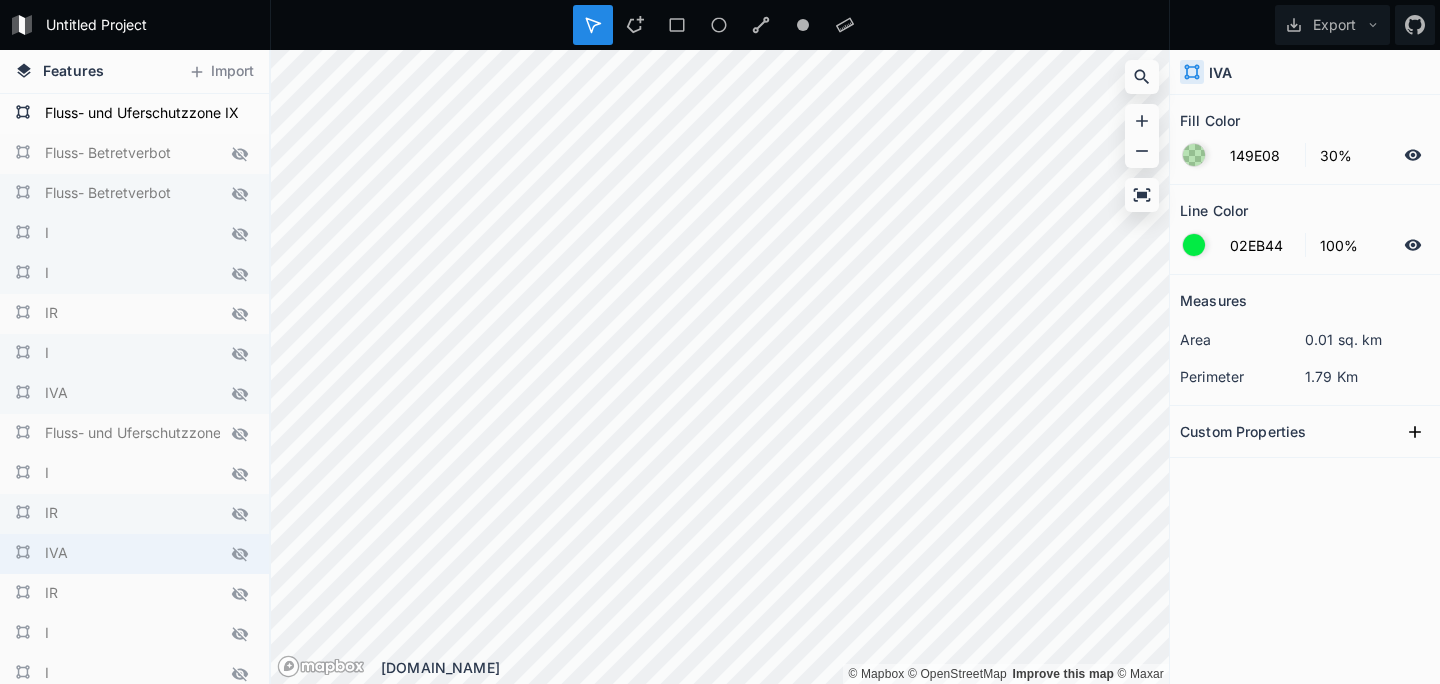 scroll, scrollTop: 0, scrollLeft: 0, axis: both 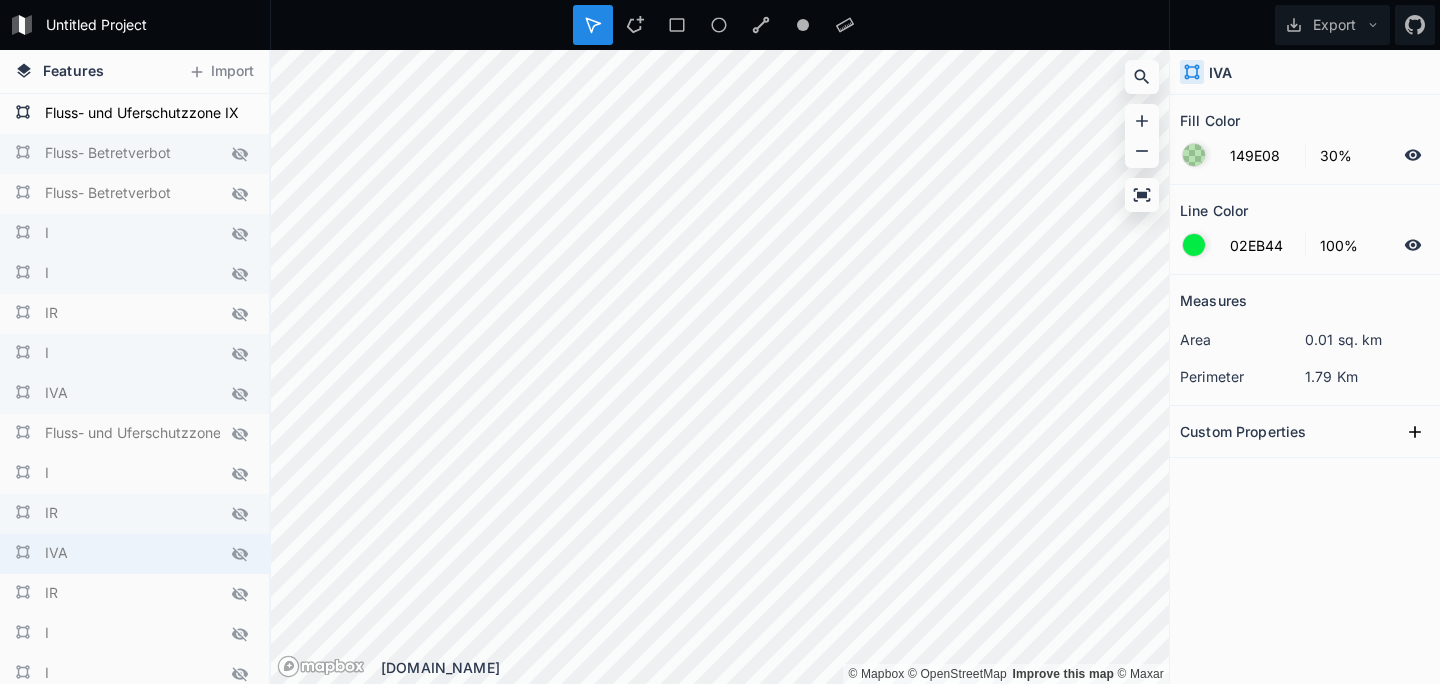 click 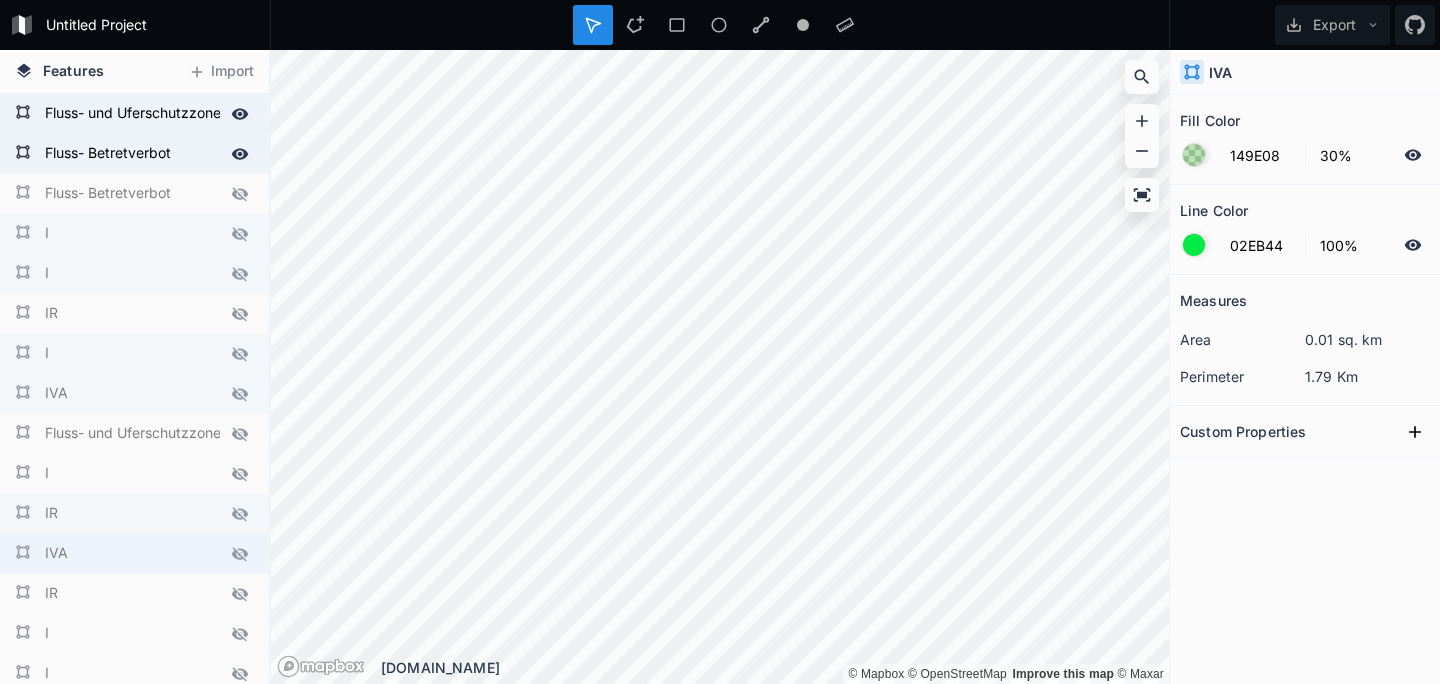 click 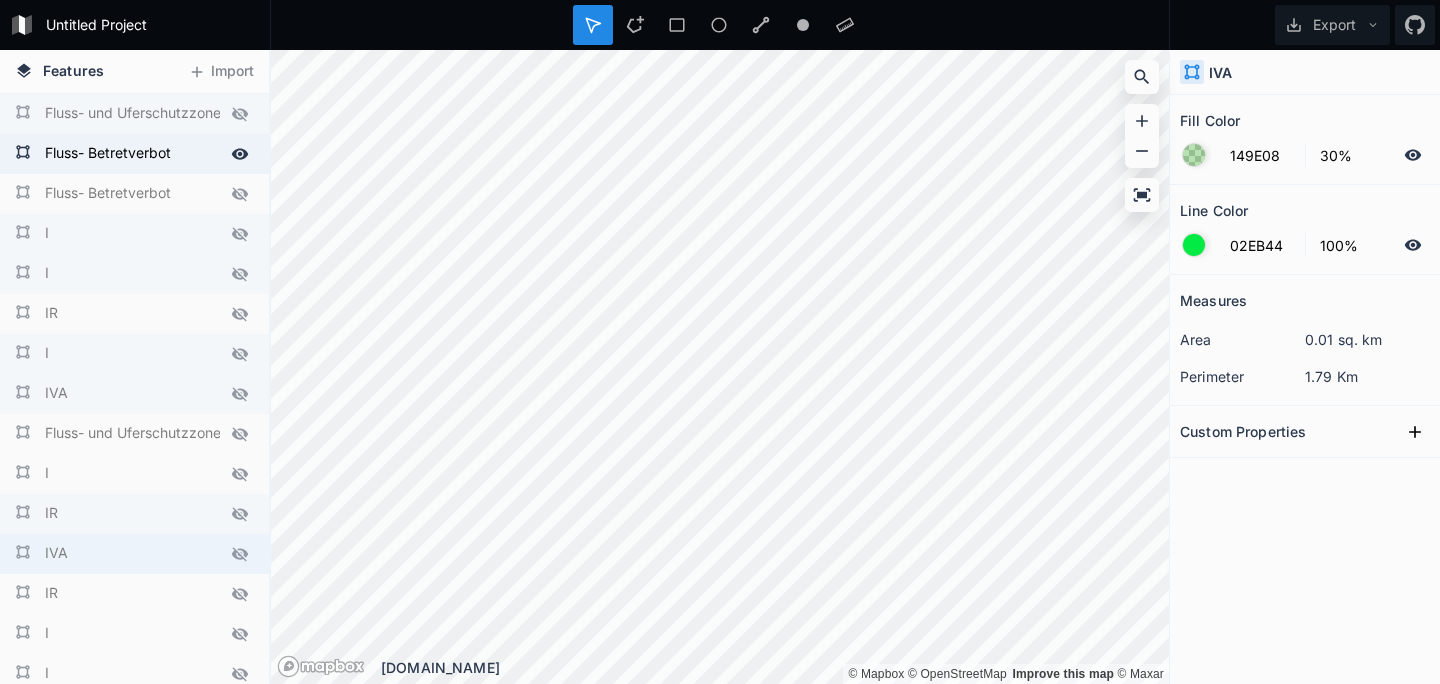 click 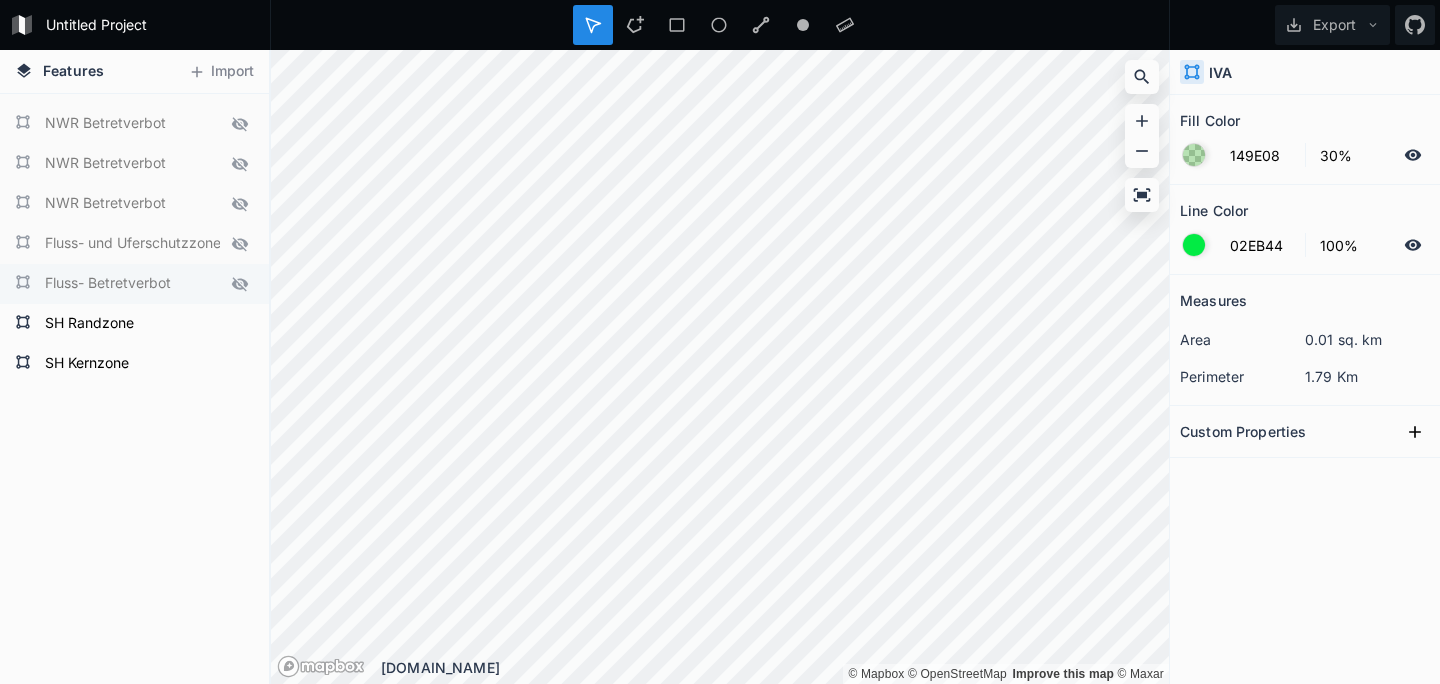 scroll, scrollTop: 1310, scrollLeft: 0, axis: vertical 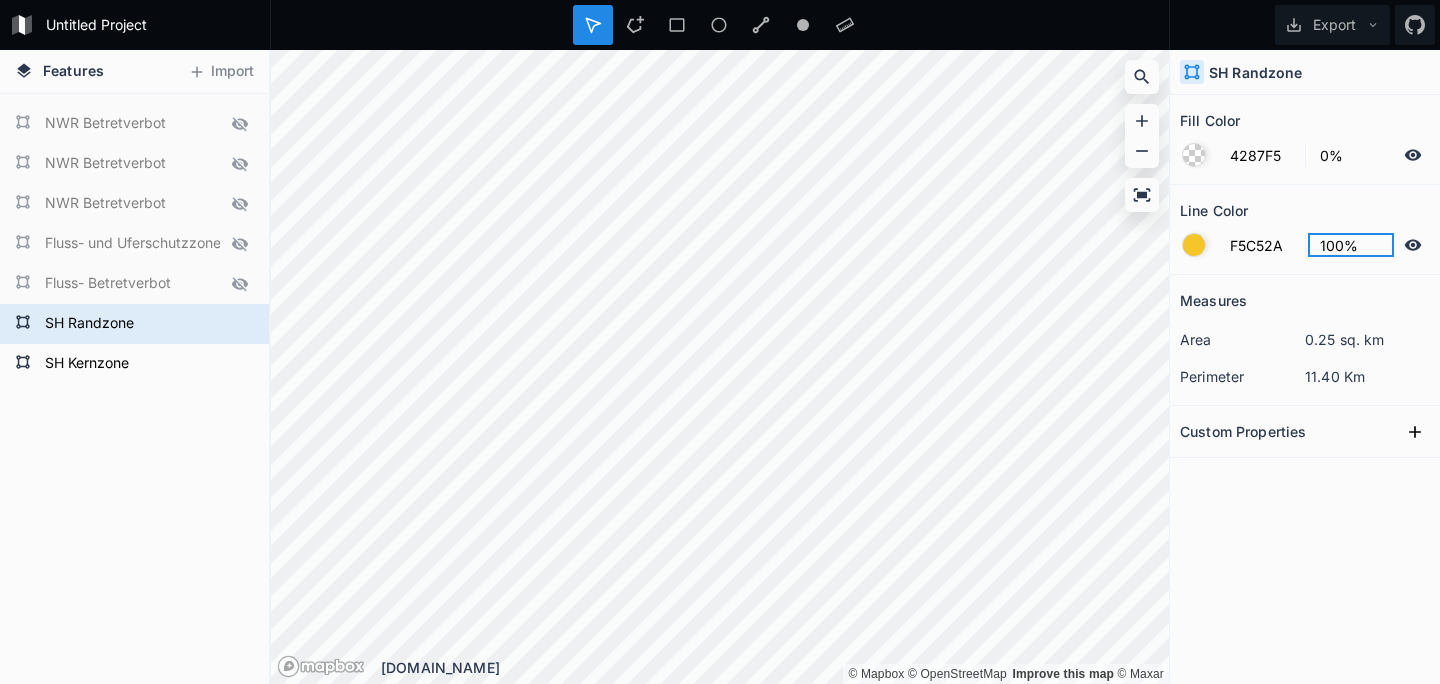 click on "100%" 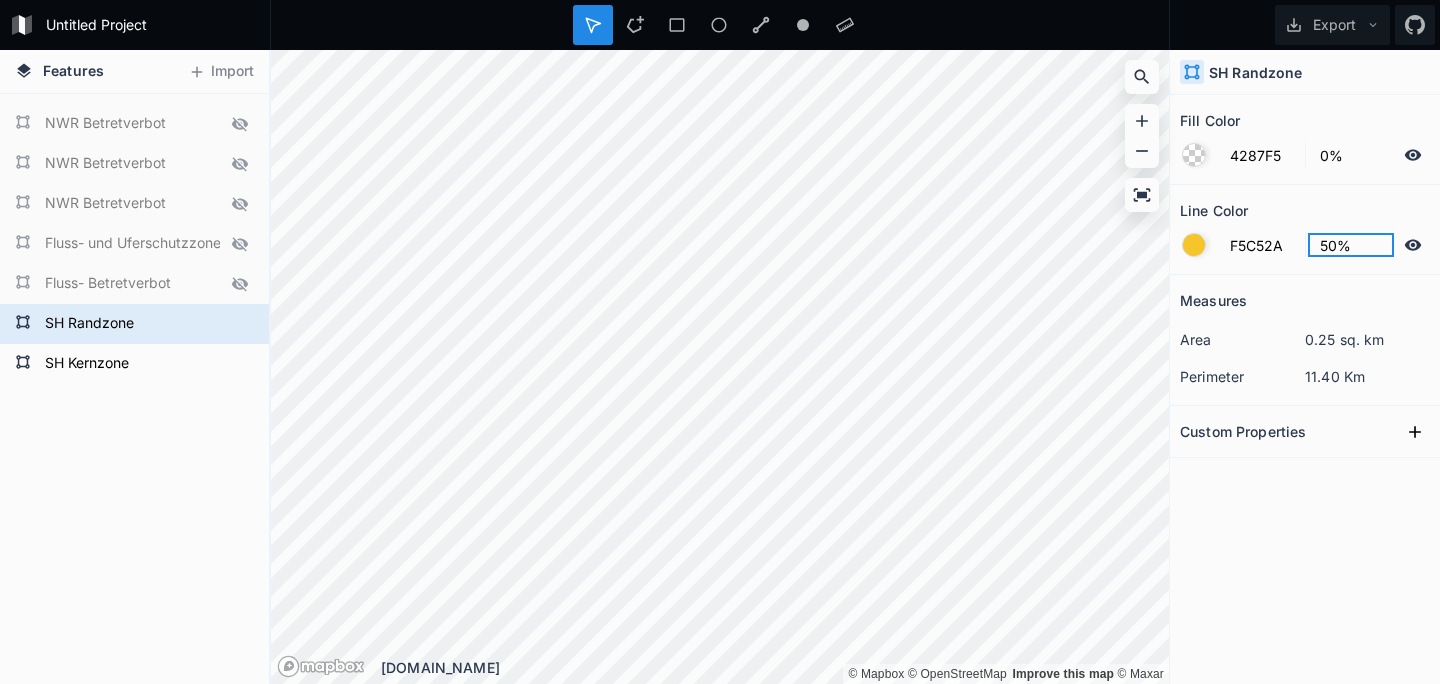 type on "50%" 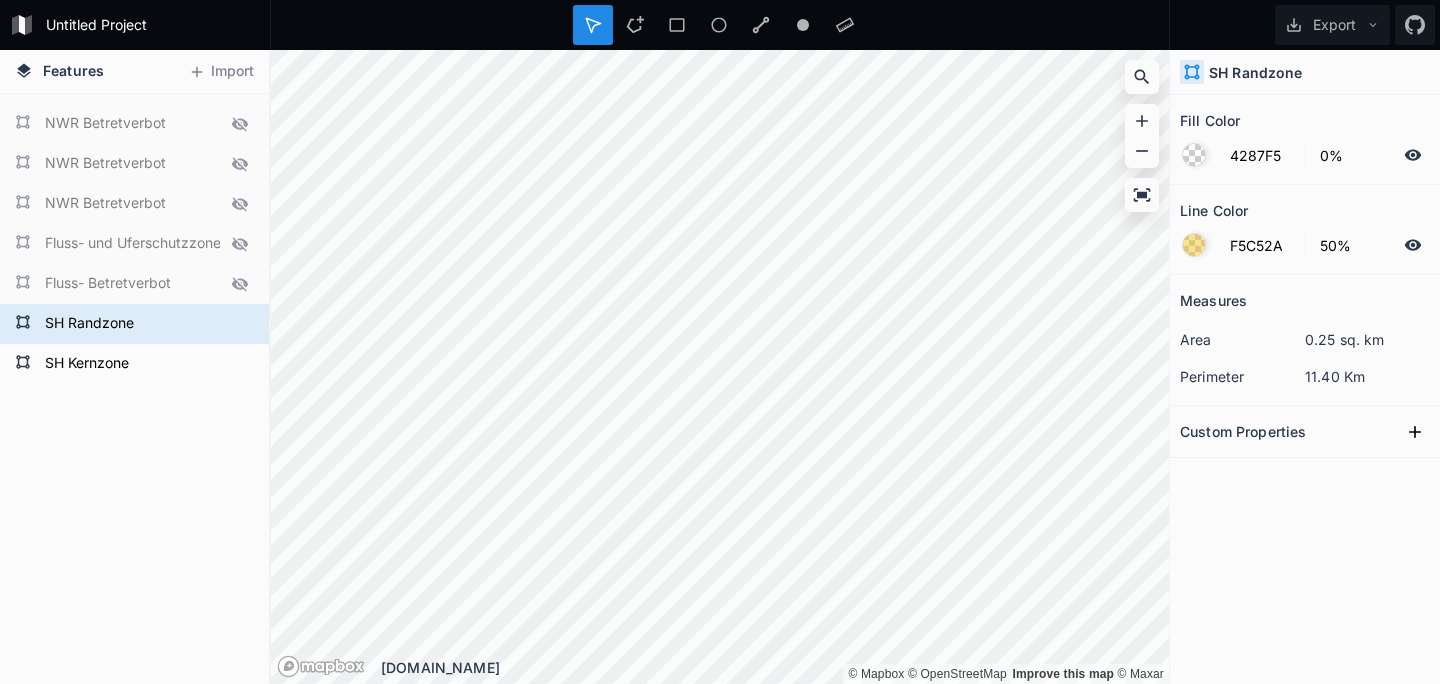 click on "4287F5 0%" 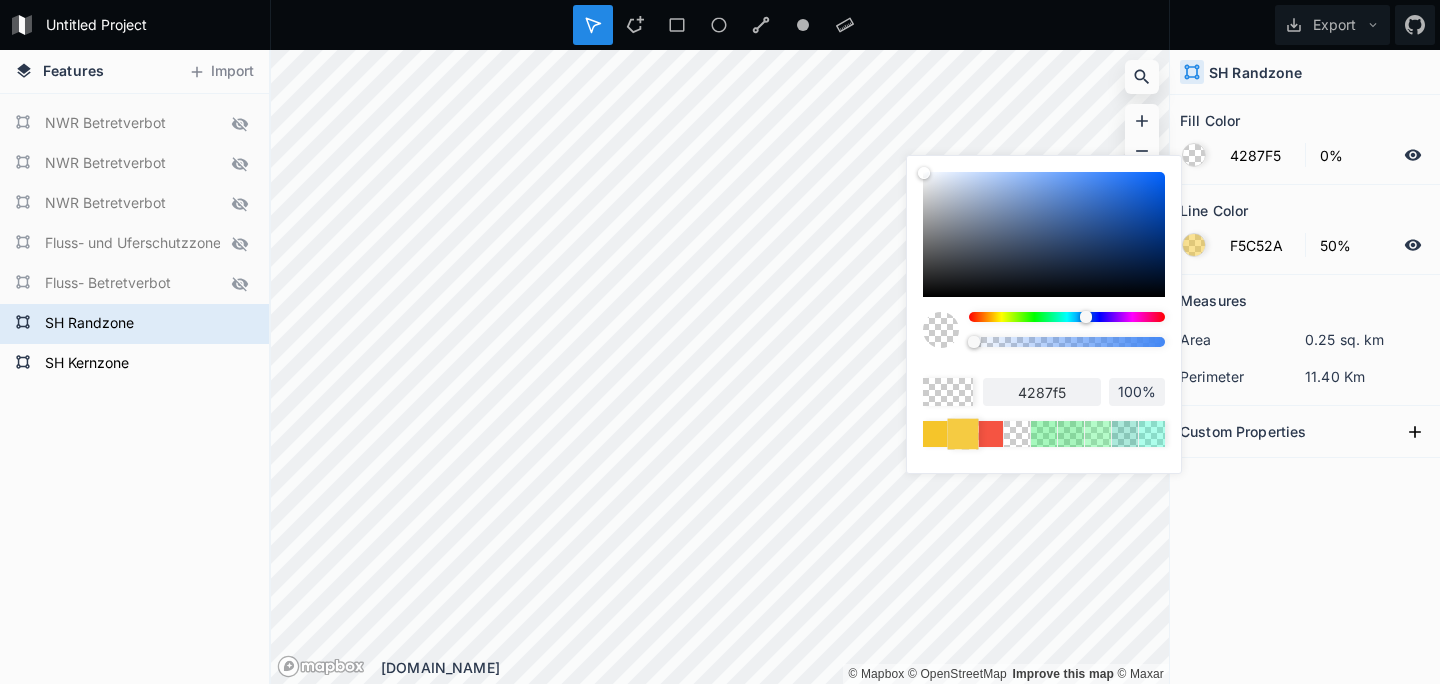 click at bounding box center (962, 433) 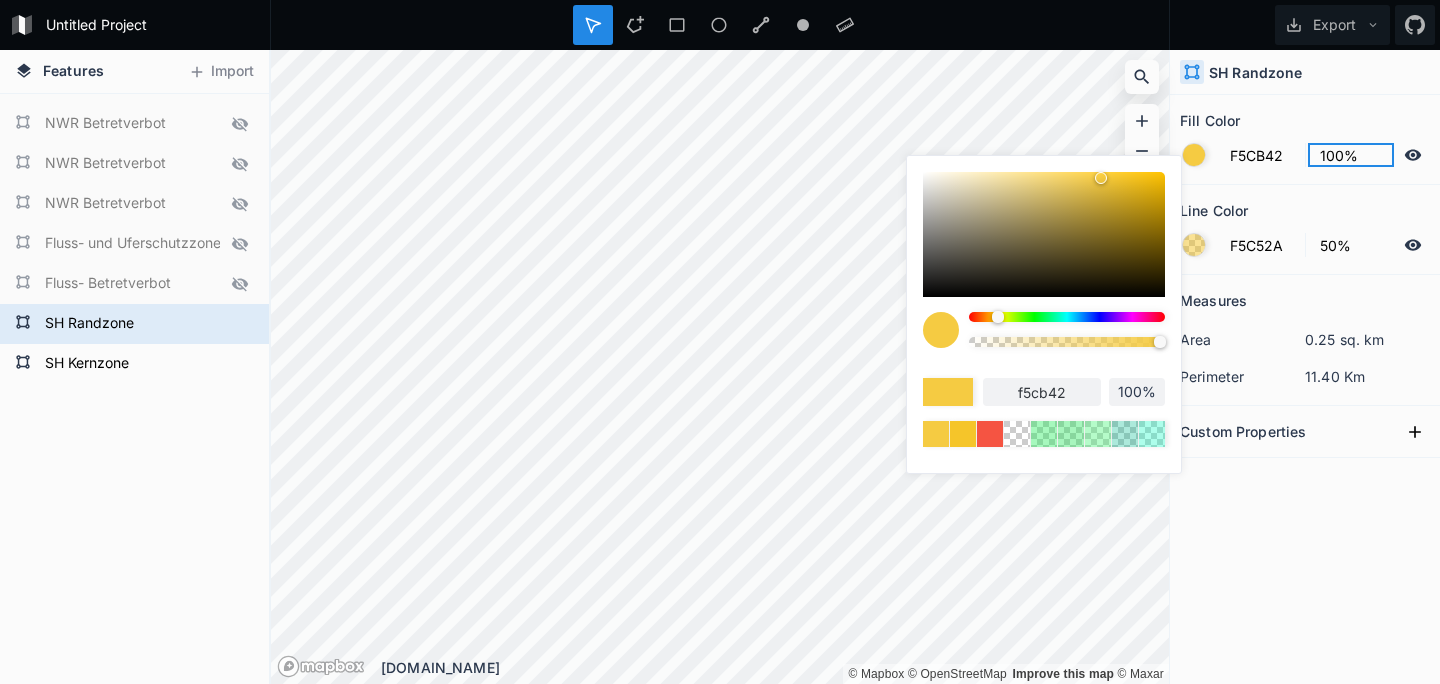 click on "100%" 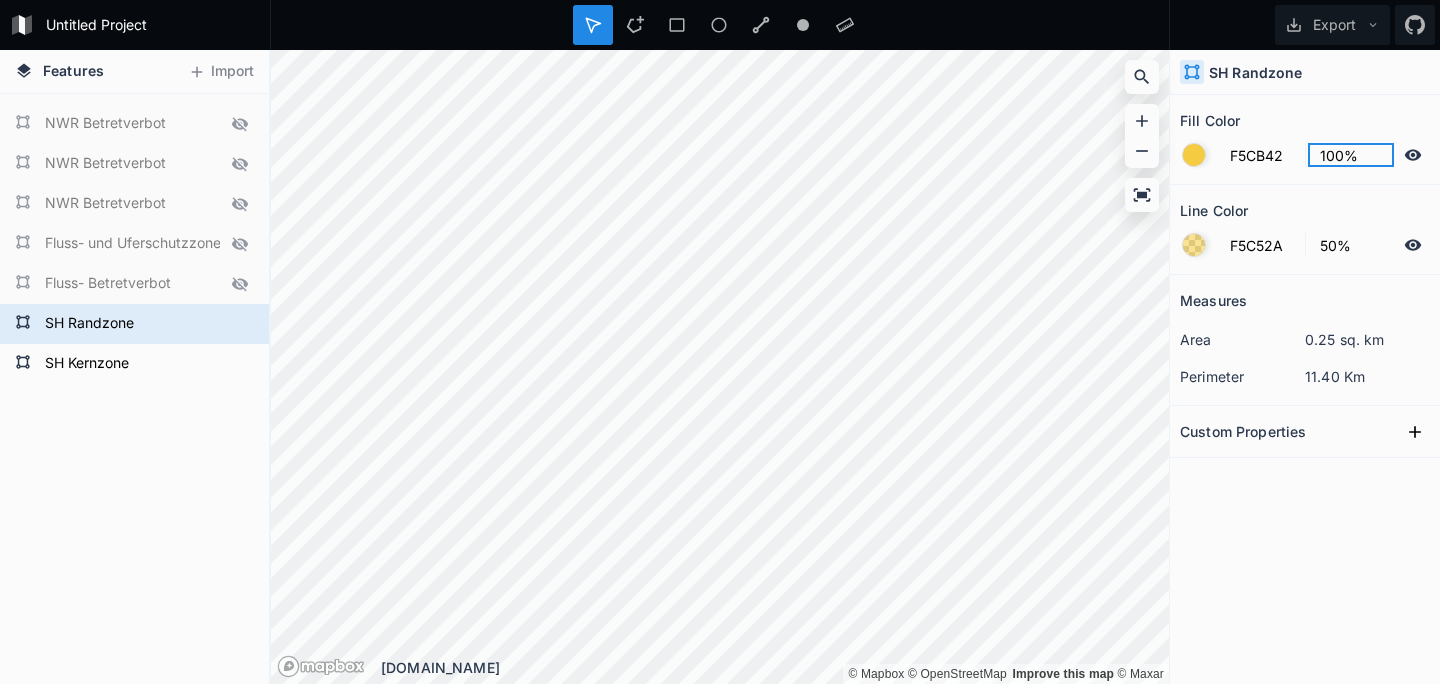 click on "100%" 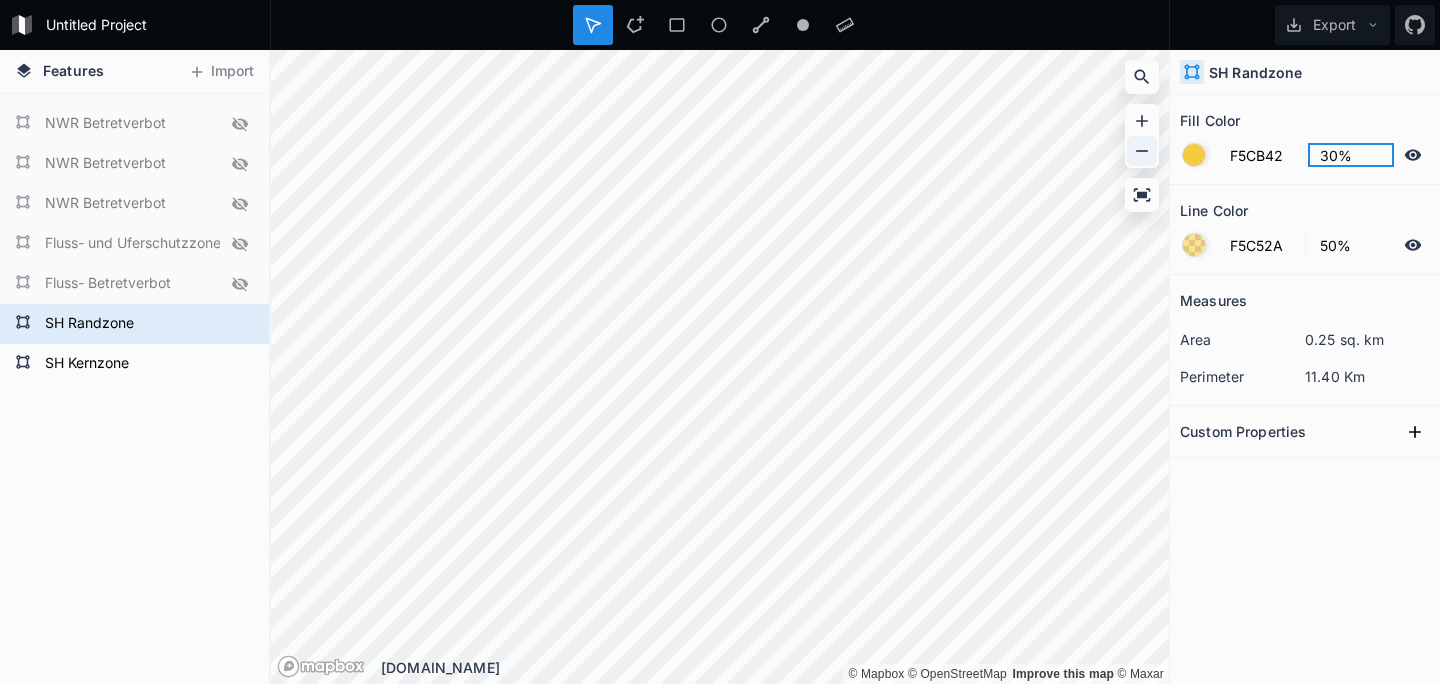 type on "30%" 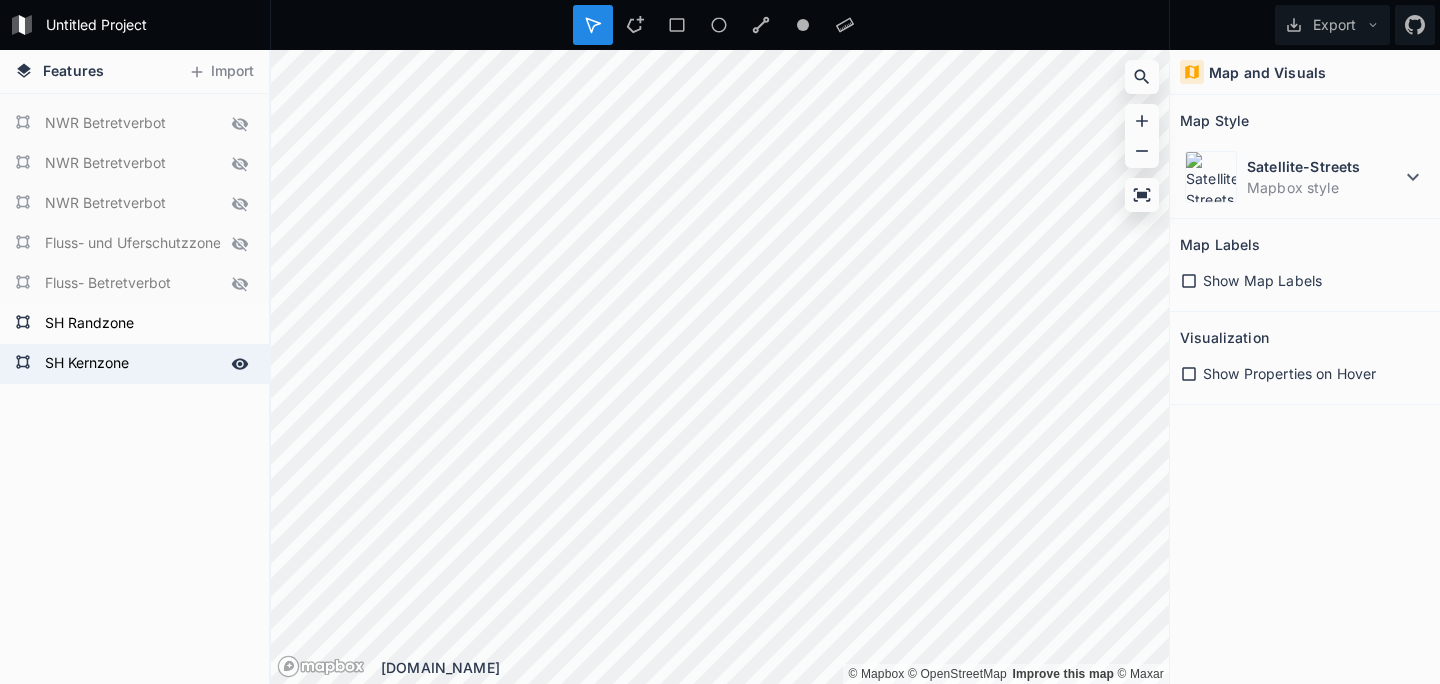 drag, startPoint x: 240, startPoint y: 368, endPoint x: 223, endPoint y: 362, distance: 18.027756 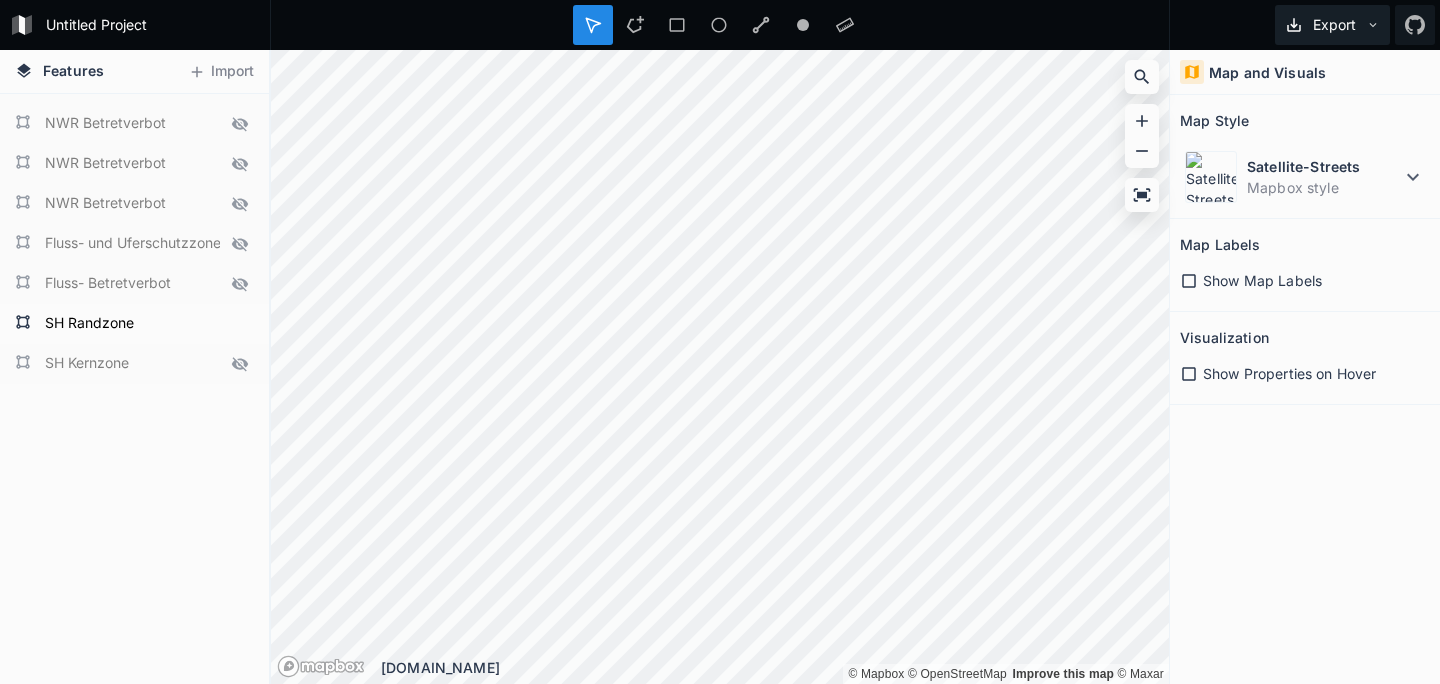 click on "Export" at bounding box center (1332, 25) 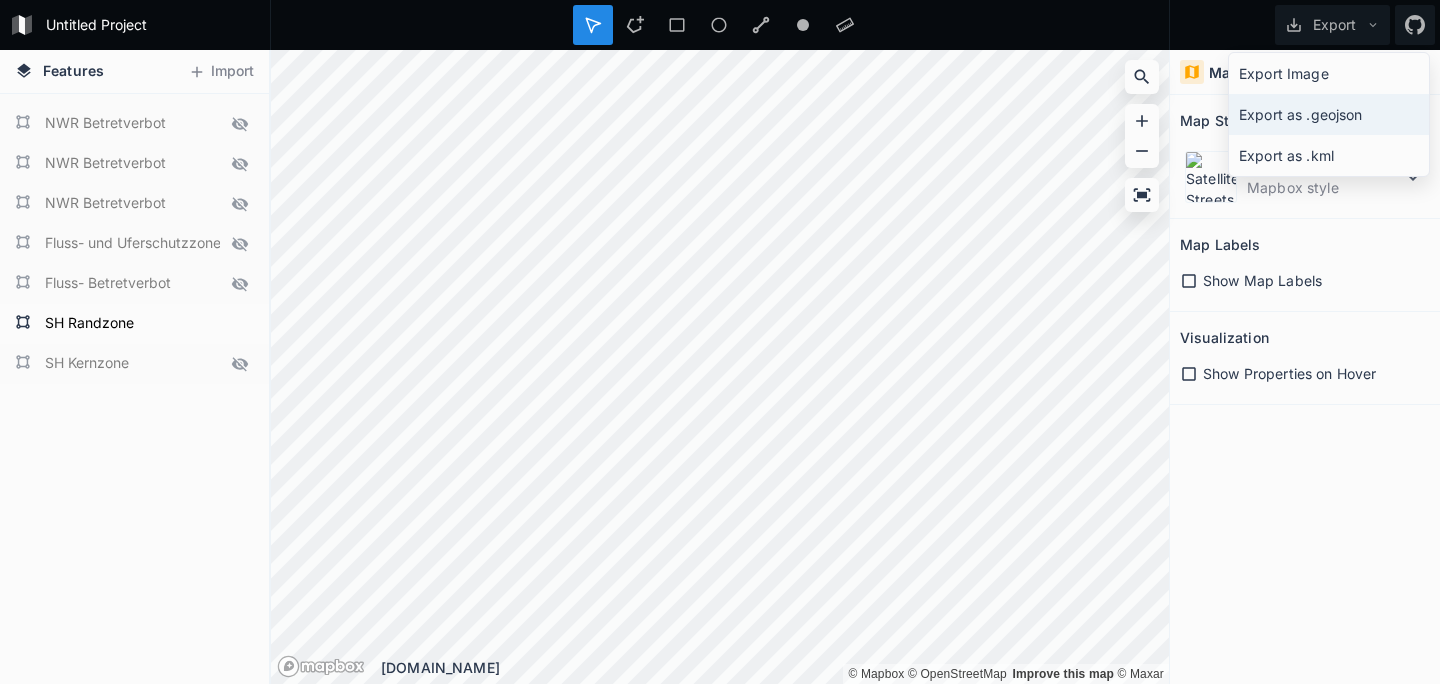 click on "Export as .geojson" 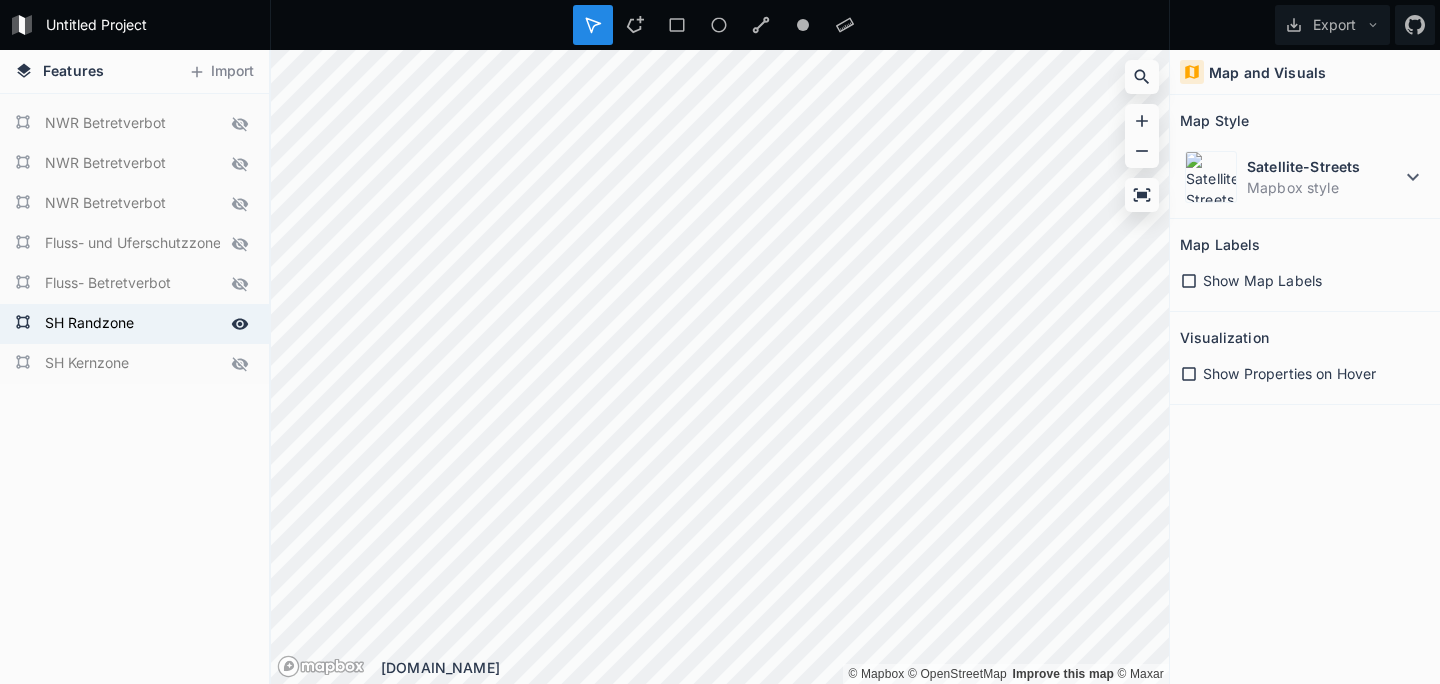 click 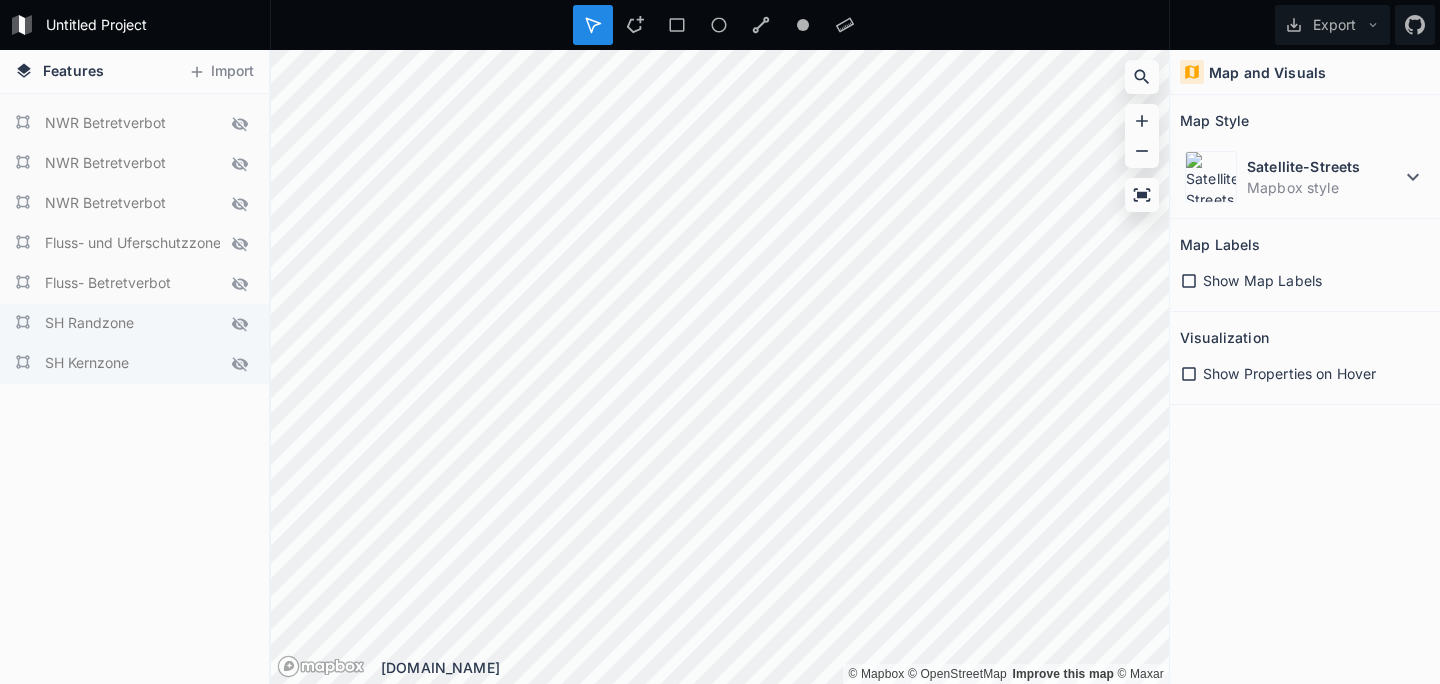 drag, startPoint x: 244, startPoint y: 365, endPoint x: 261, endPoint y: 360, distance: 17.720045 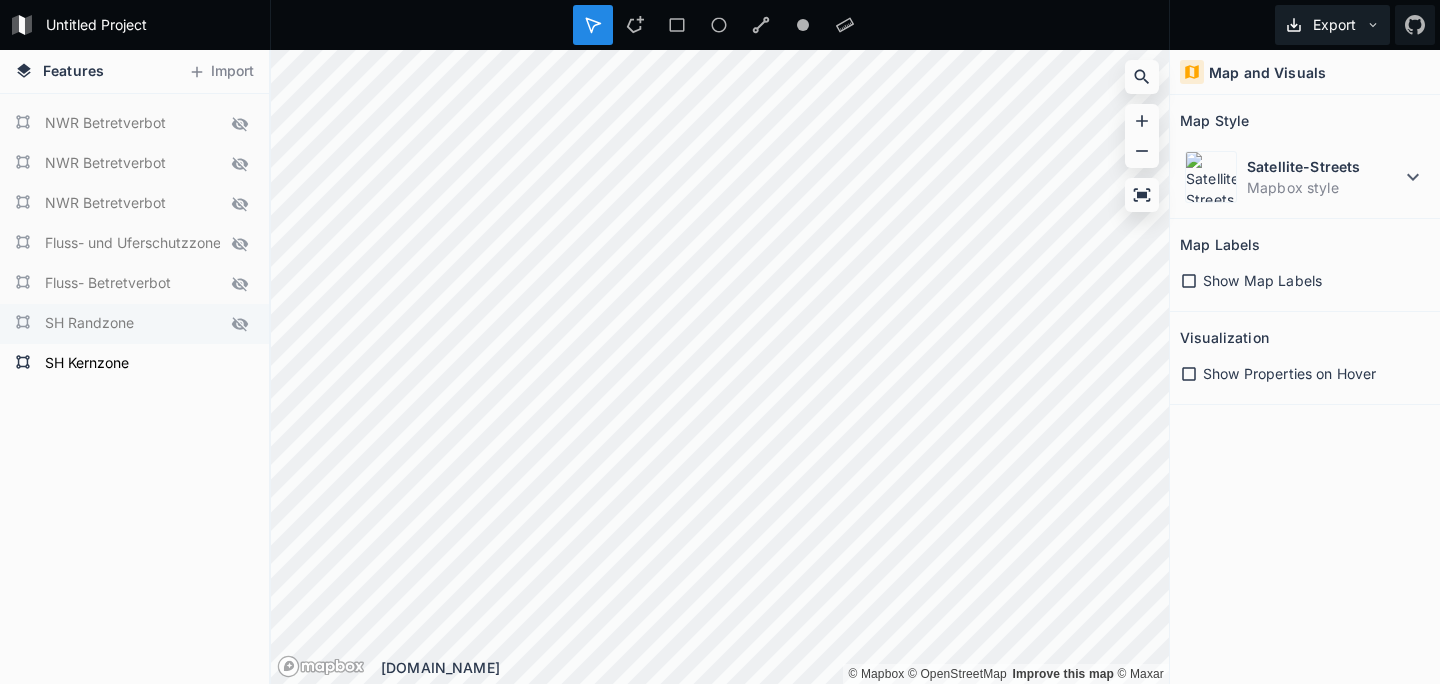 click on "Export" at bounding box center (1332, 25) 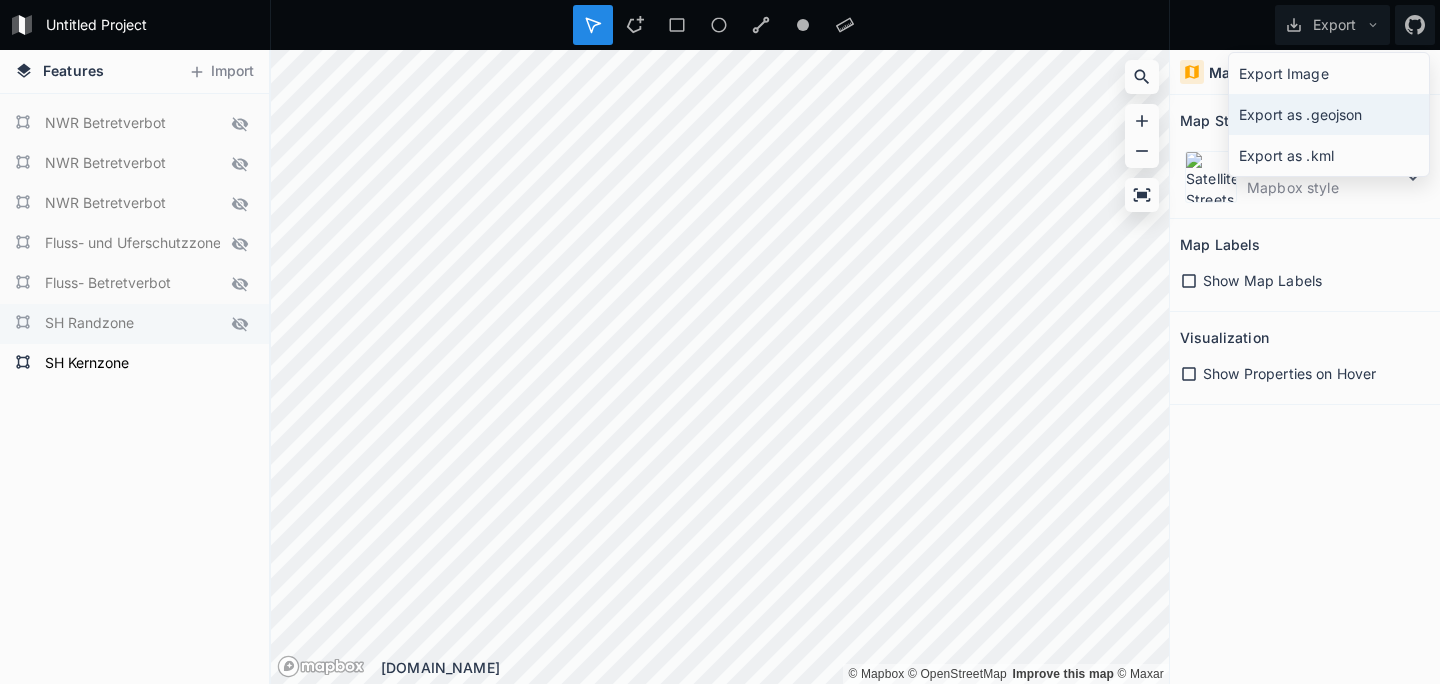 click on "Export as .geojson" 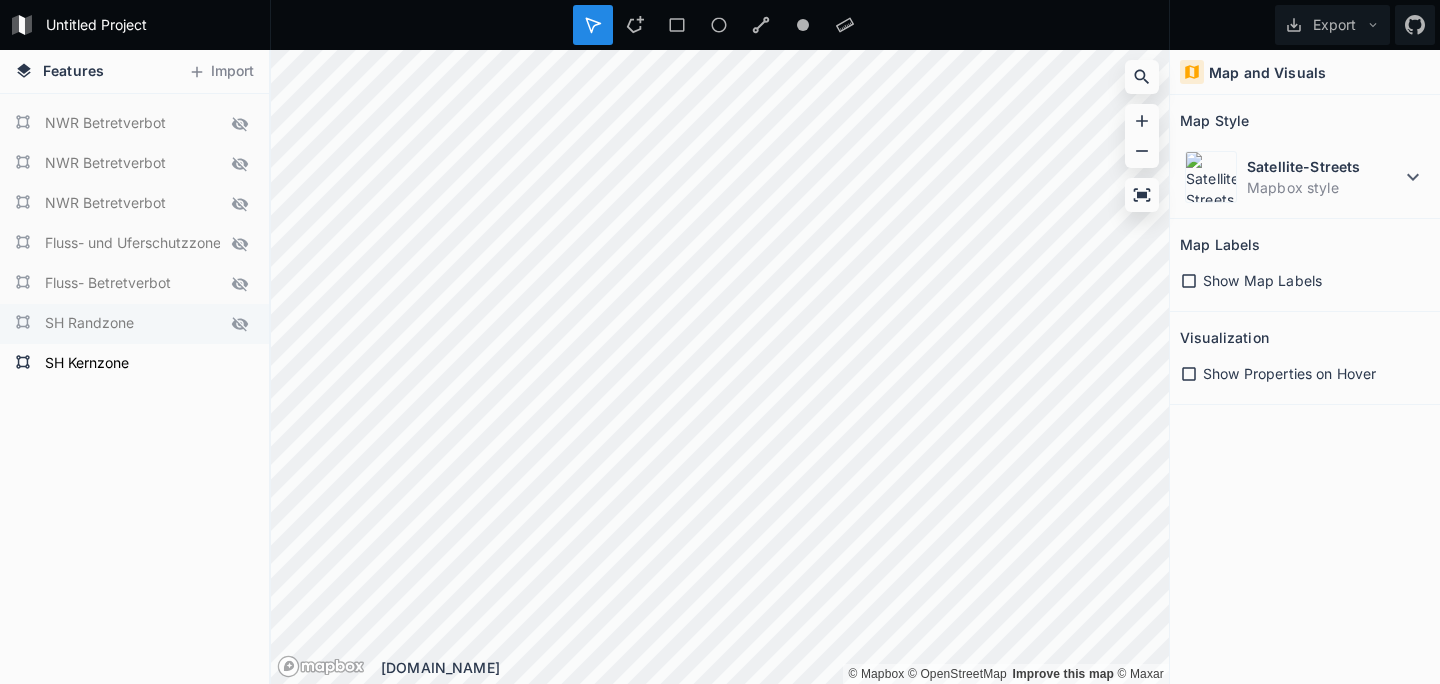 click 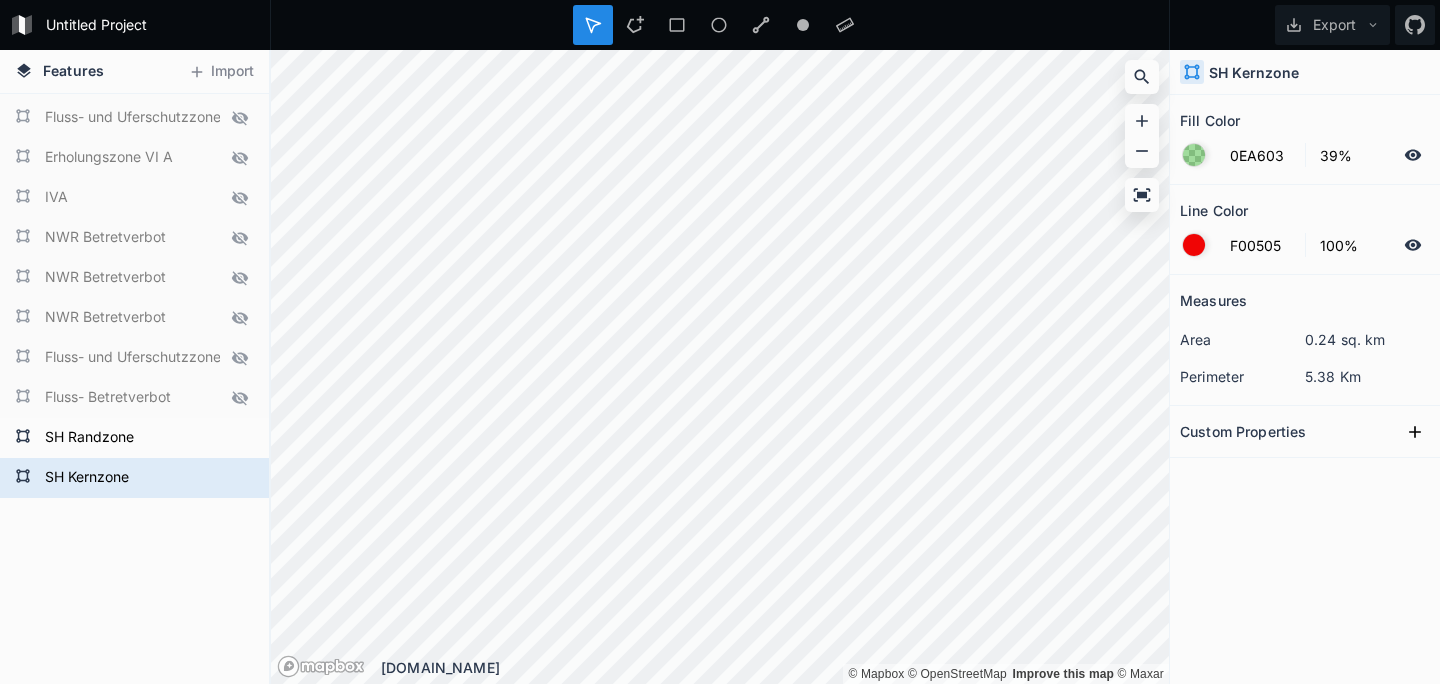 scroll, scrollTop: 1195, scrollLeft: 0, axis: vertical 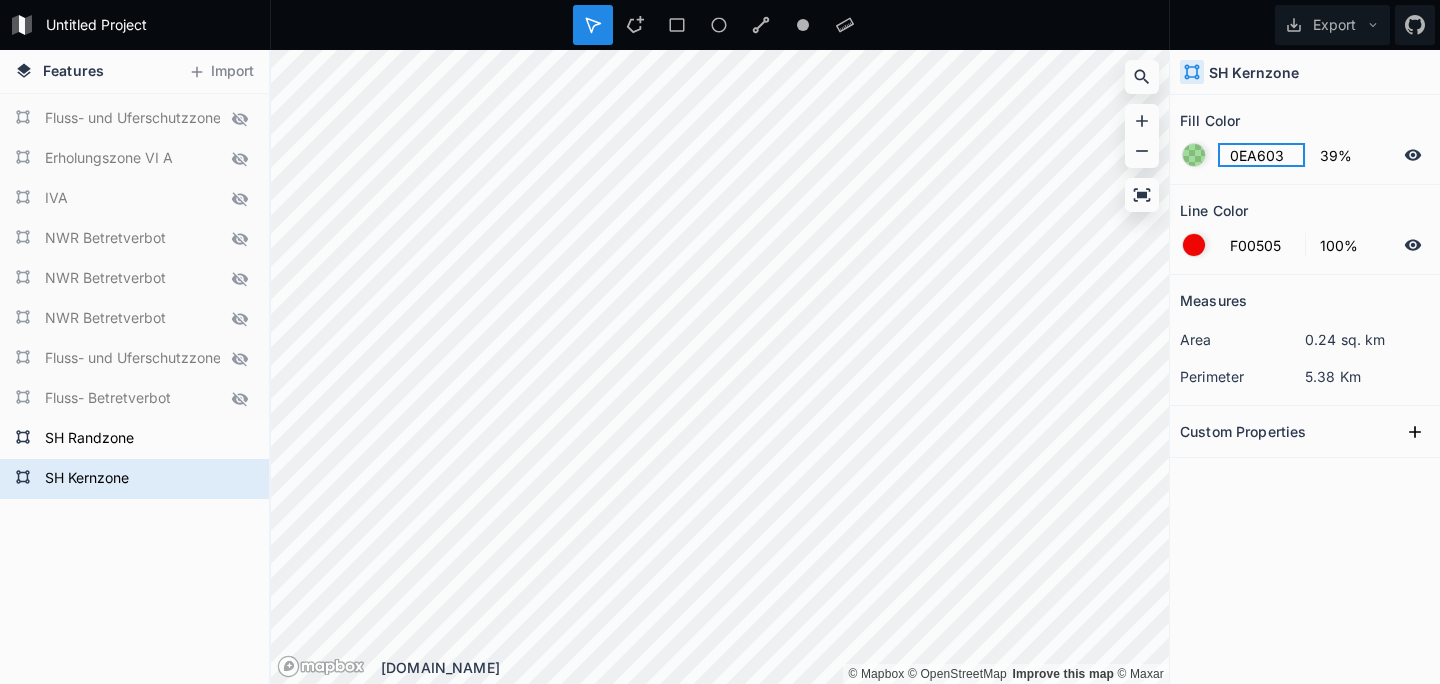 click on "0EA603" 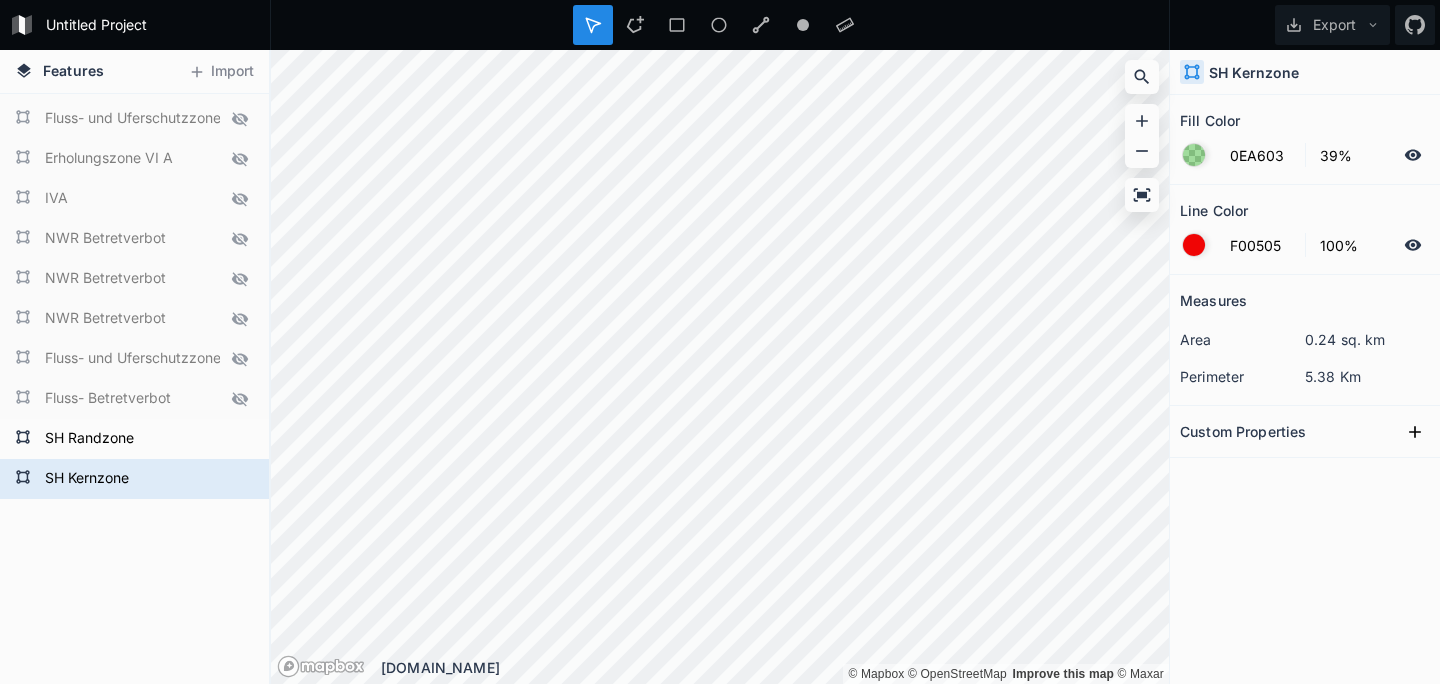 click on "0EA603 39%" 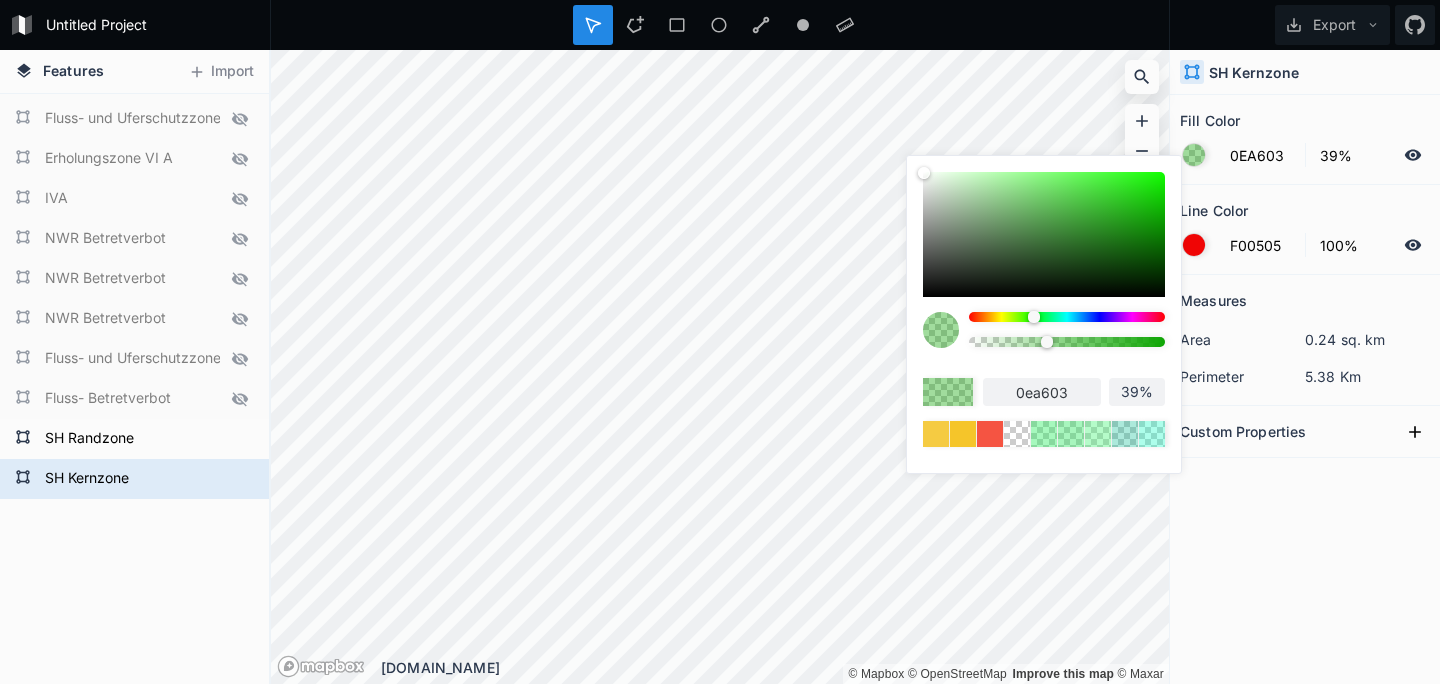 drag, startPoint x: 1140, startPoint y: 175, endPoint x: 1150, endPoint y: 180, distance: 11.18034 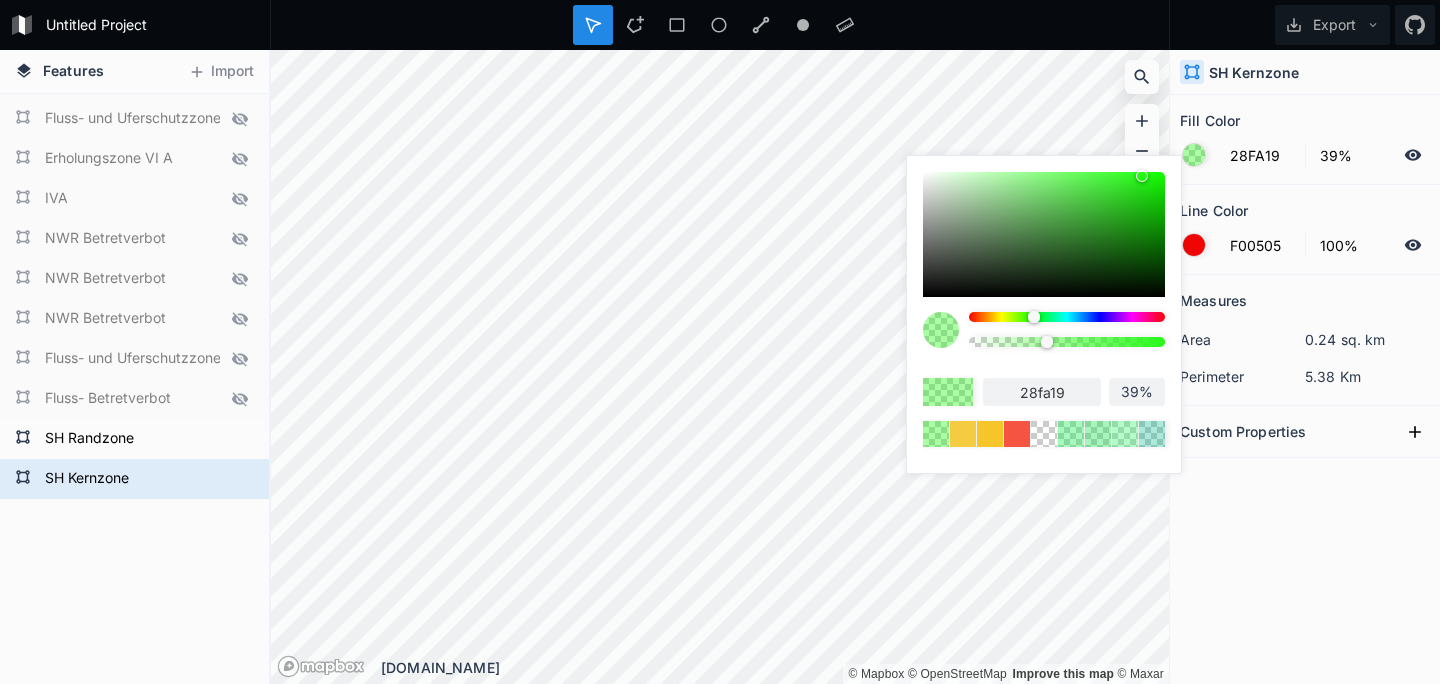click at bounding box center (1044, 234) 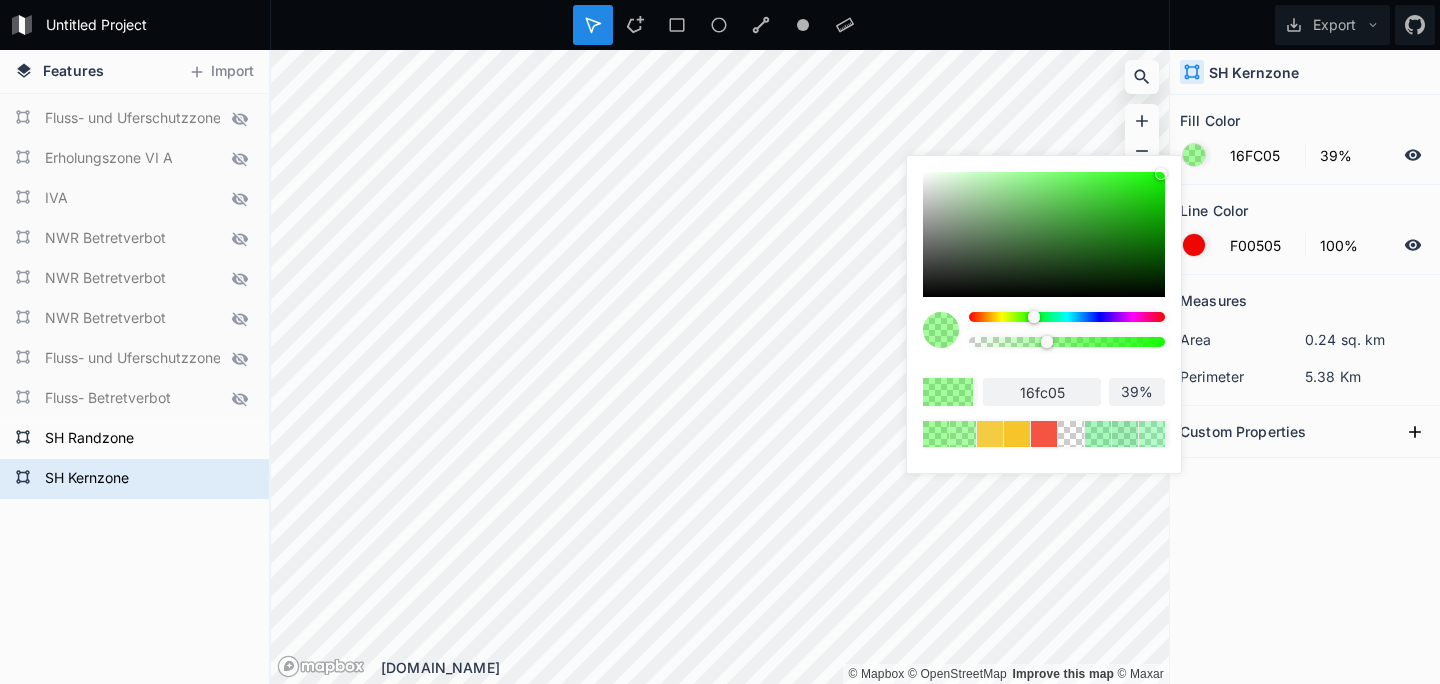 type on "26FC05" 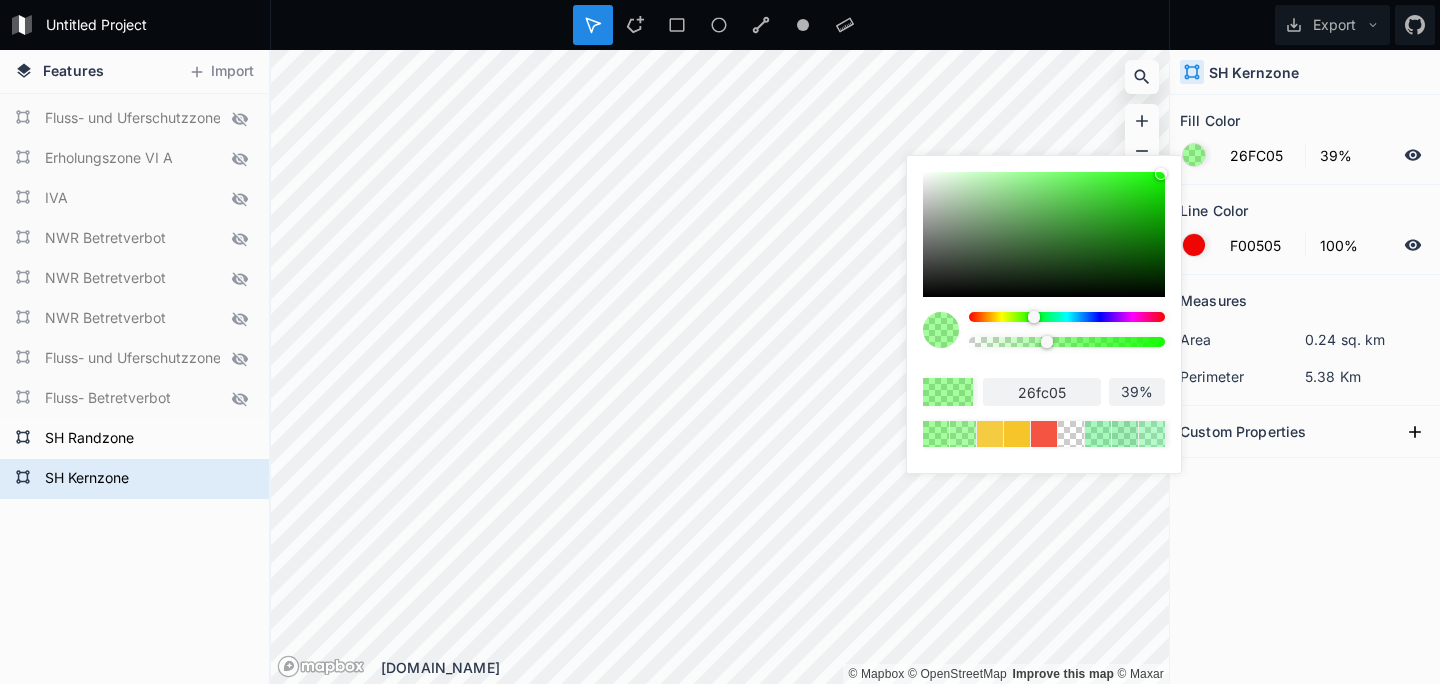 type on "2EFC05" 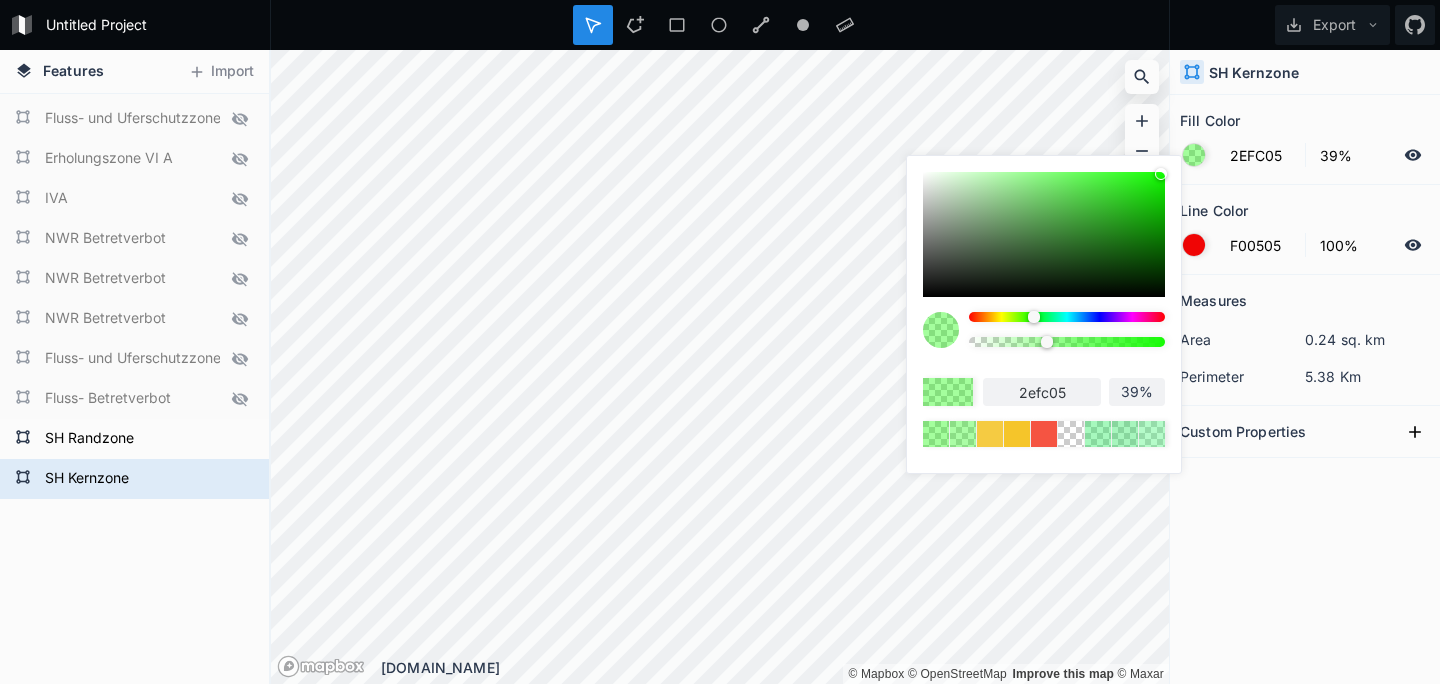 type on "37FC05" 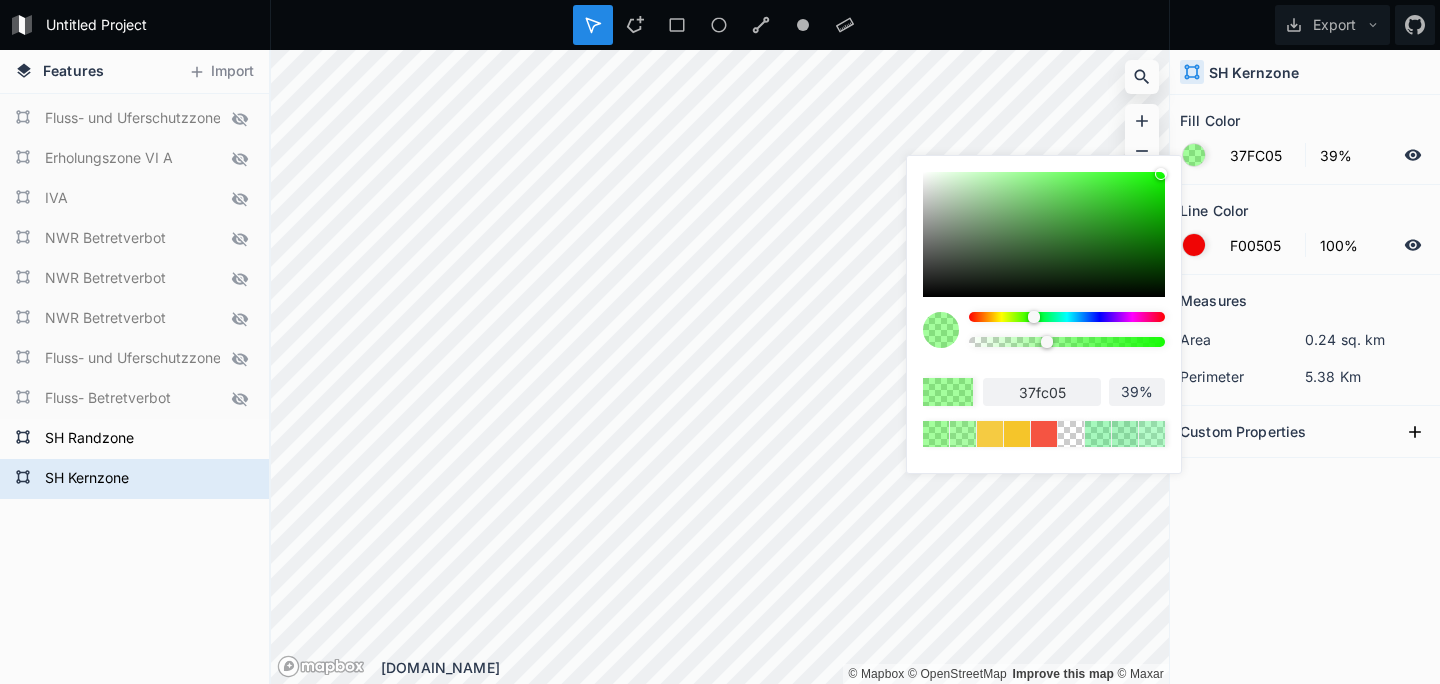 type on "3FFC05" 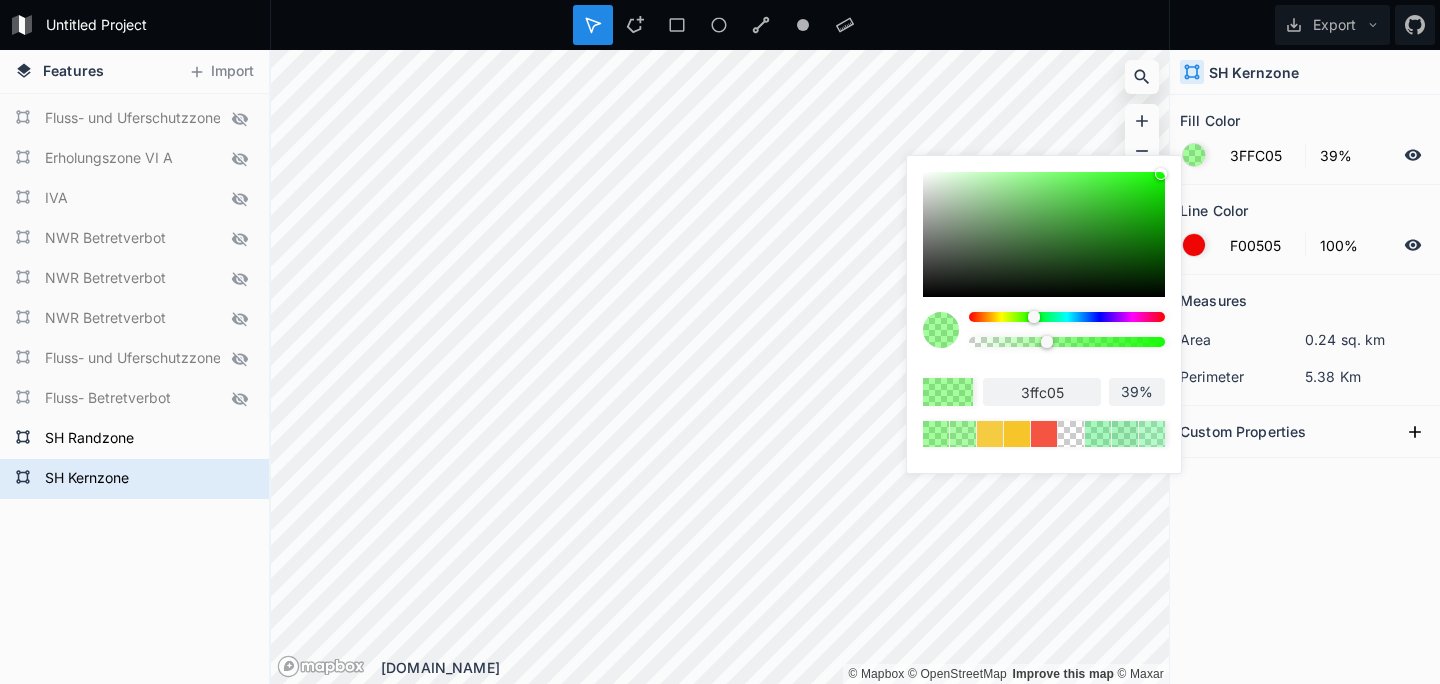 type on "43FC05" 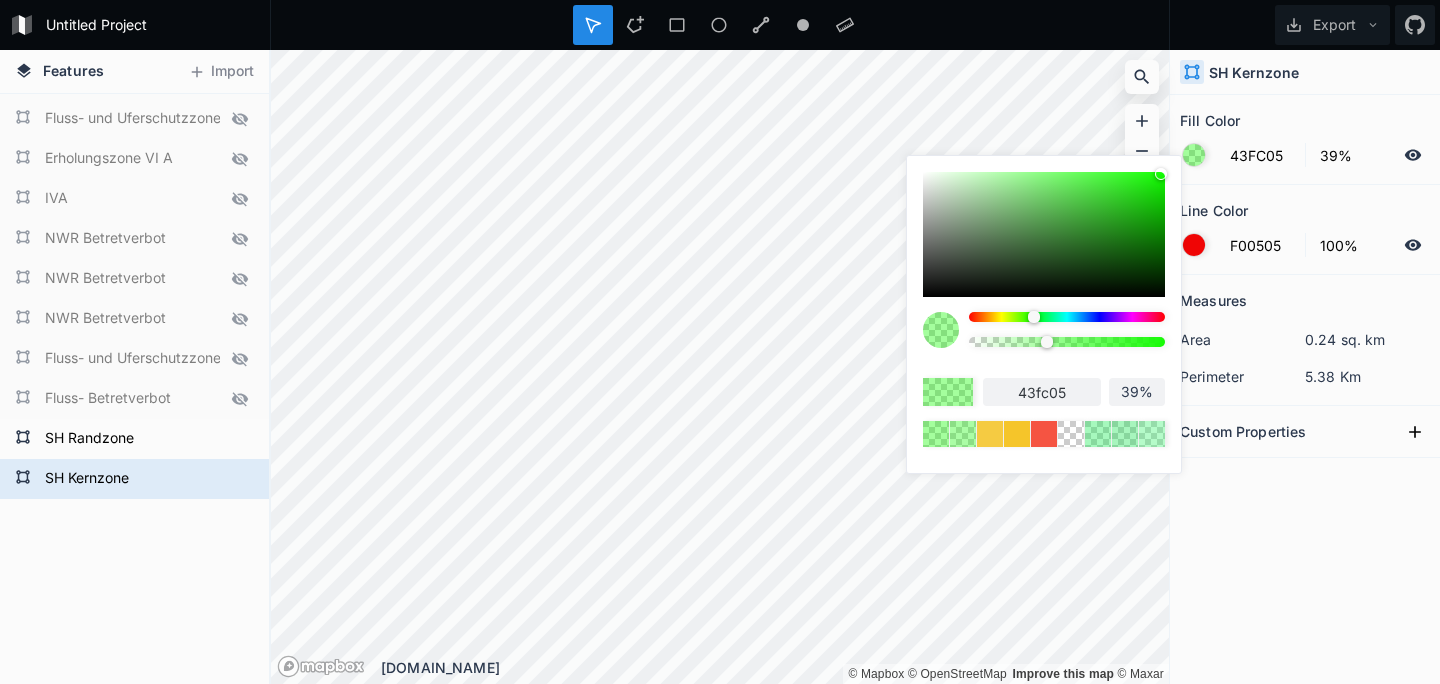 type on "4BFC05" 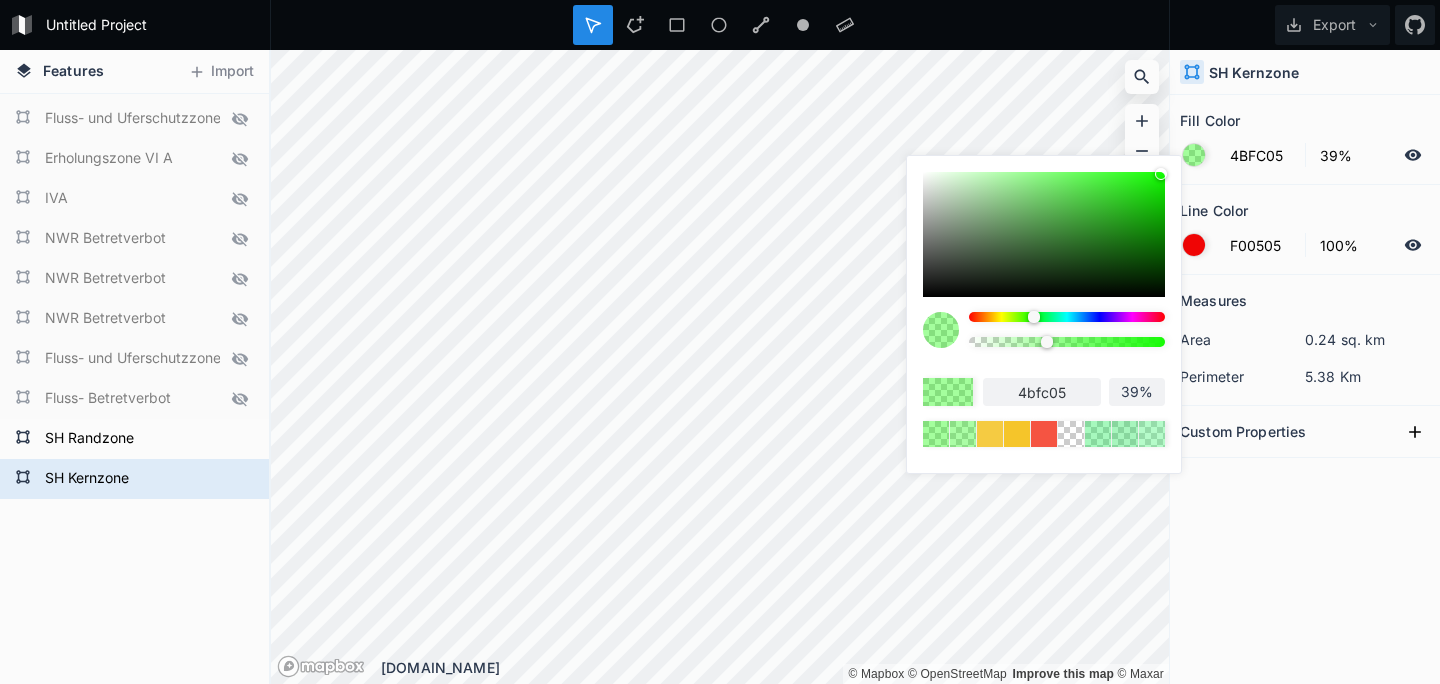 type on "53FC05" 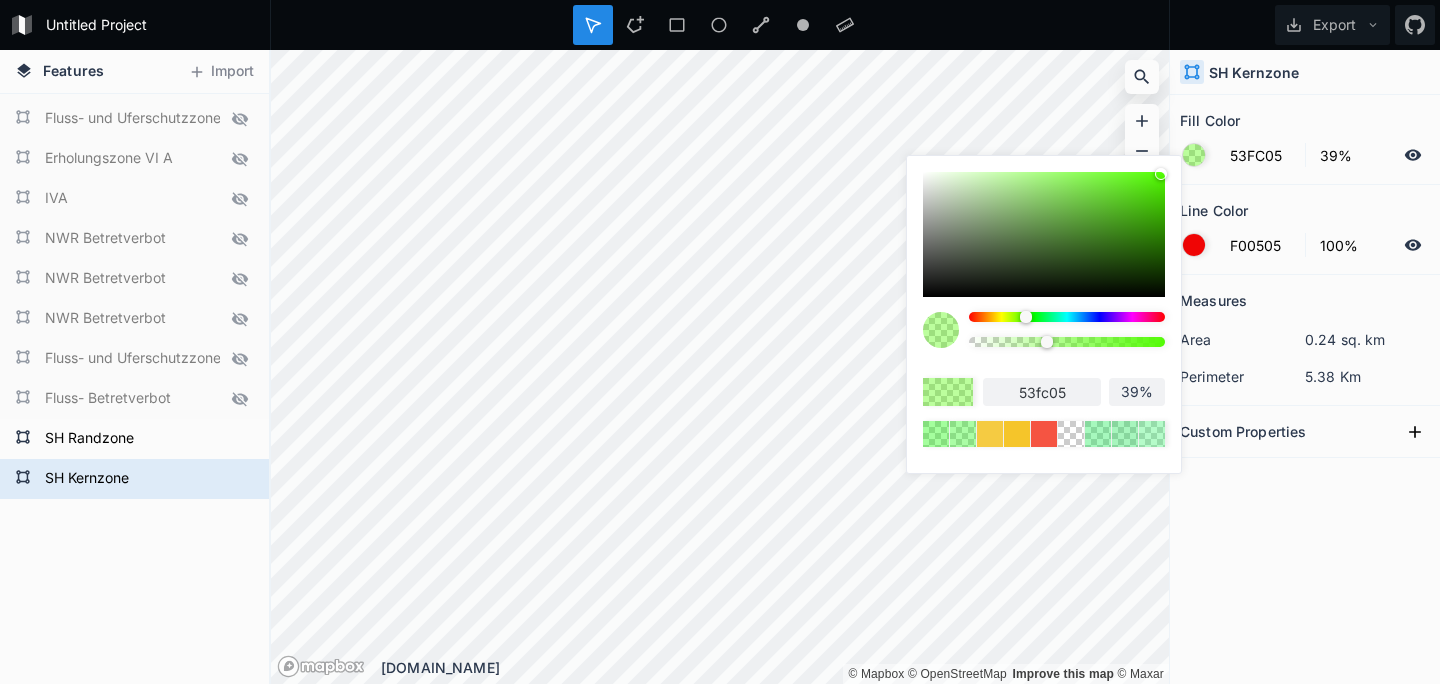 type on "5CFC05" 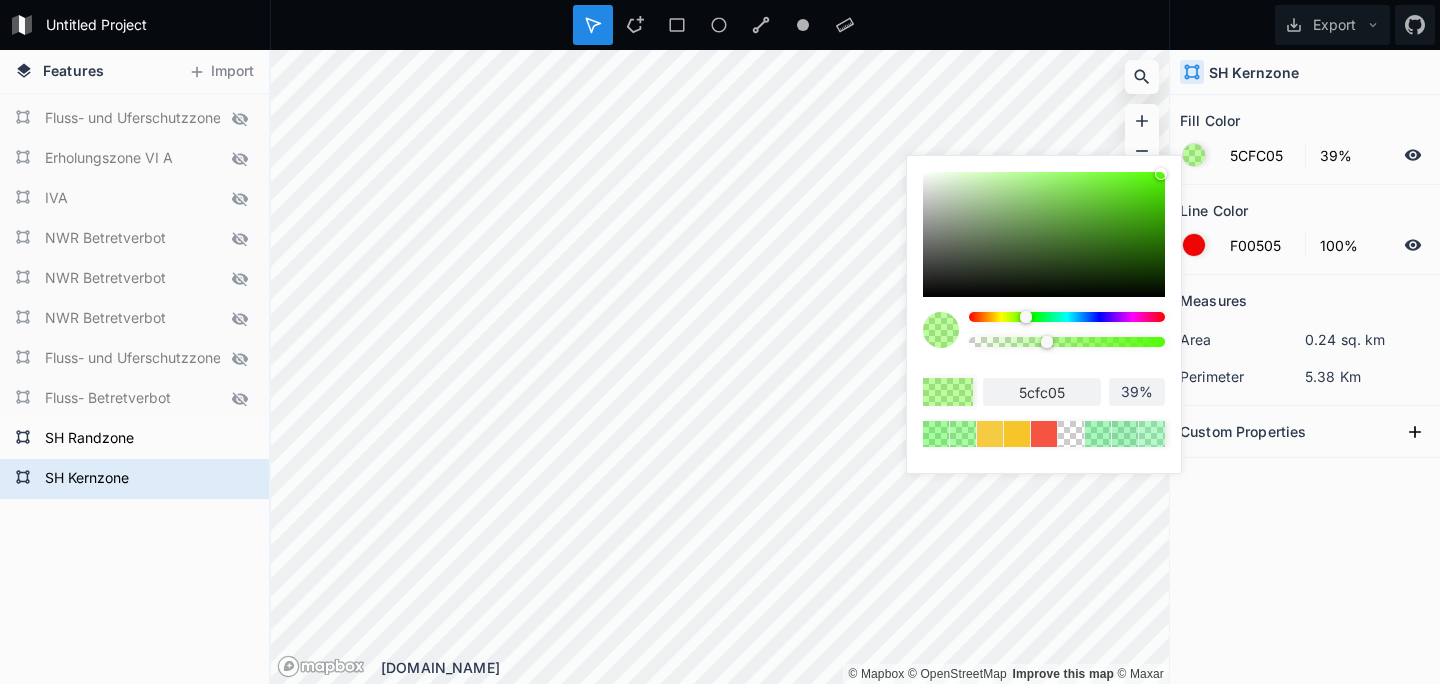 type on "64FC05" 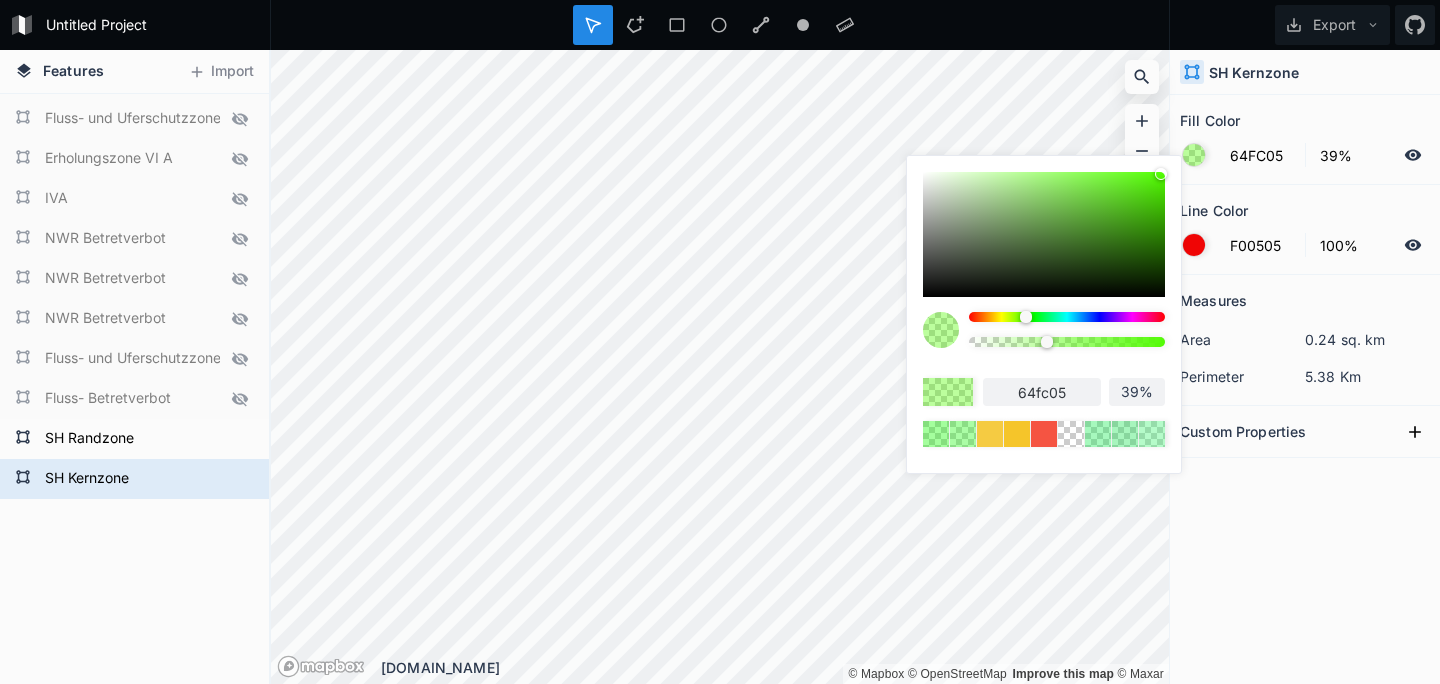 type on "6CFC05" 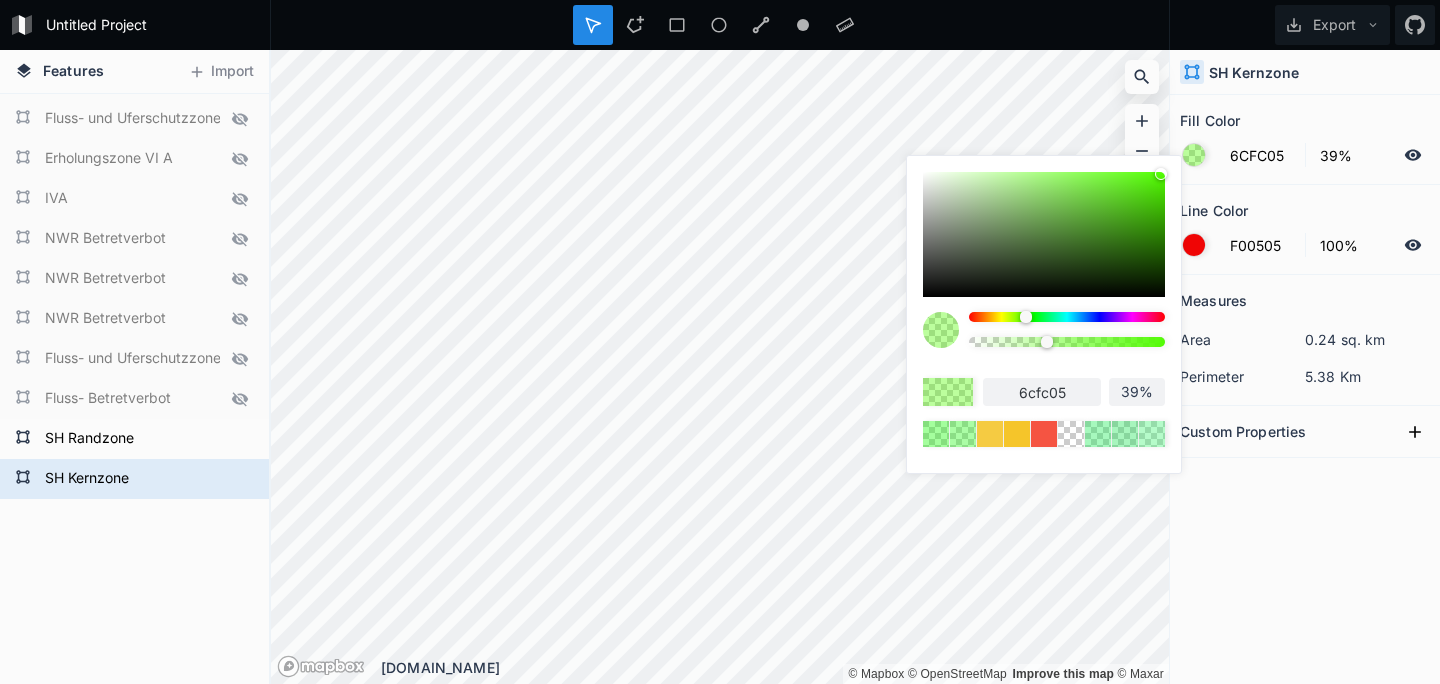 type on "74FC05" 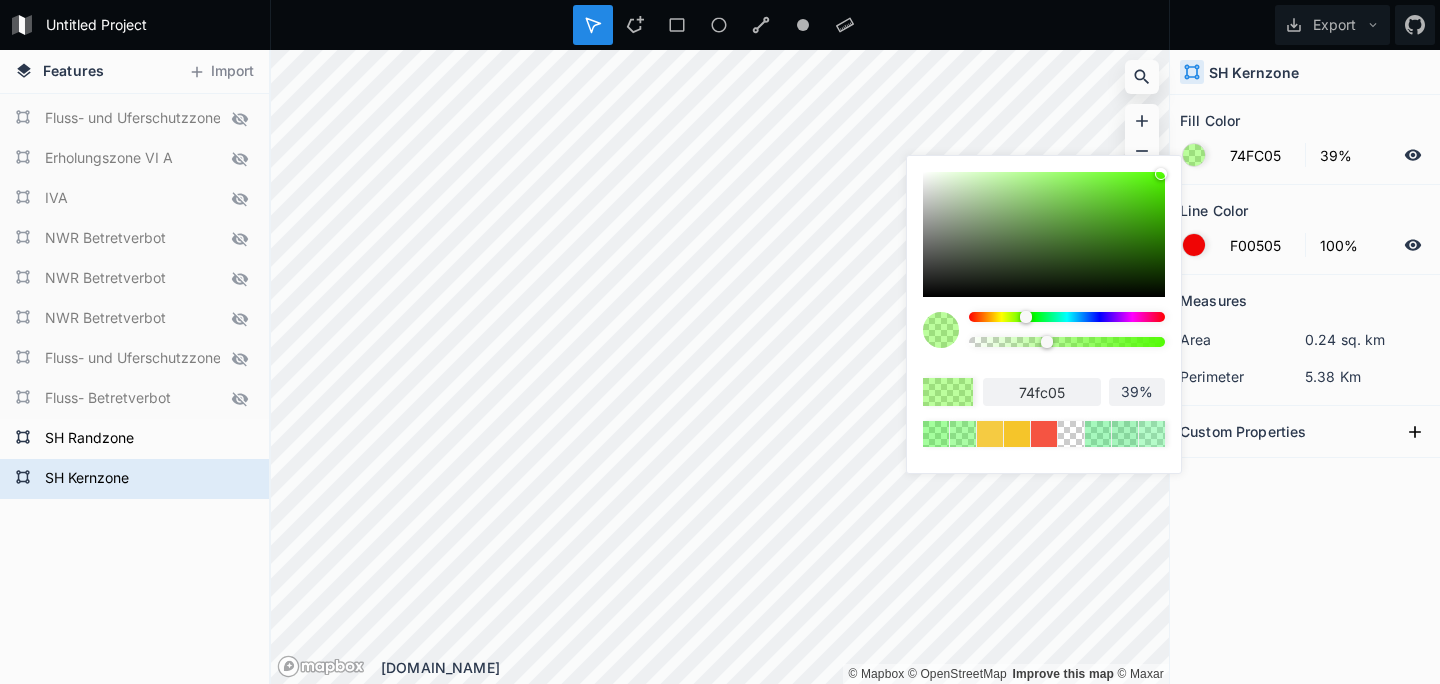 type on "7DFC05" 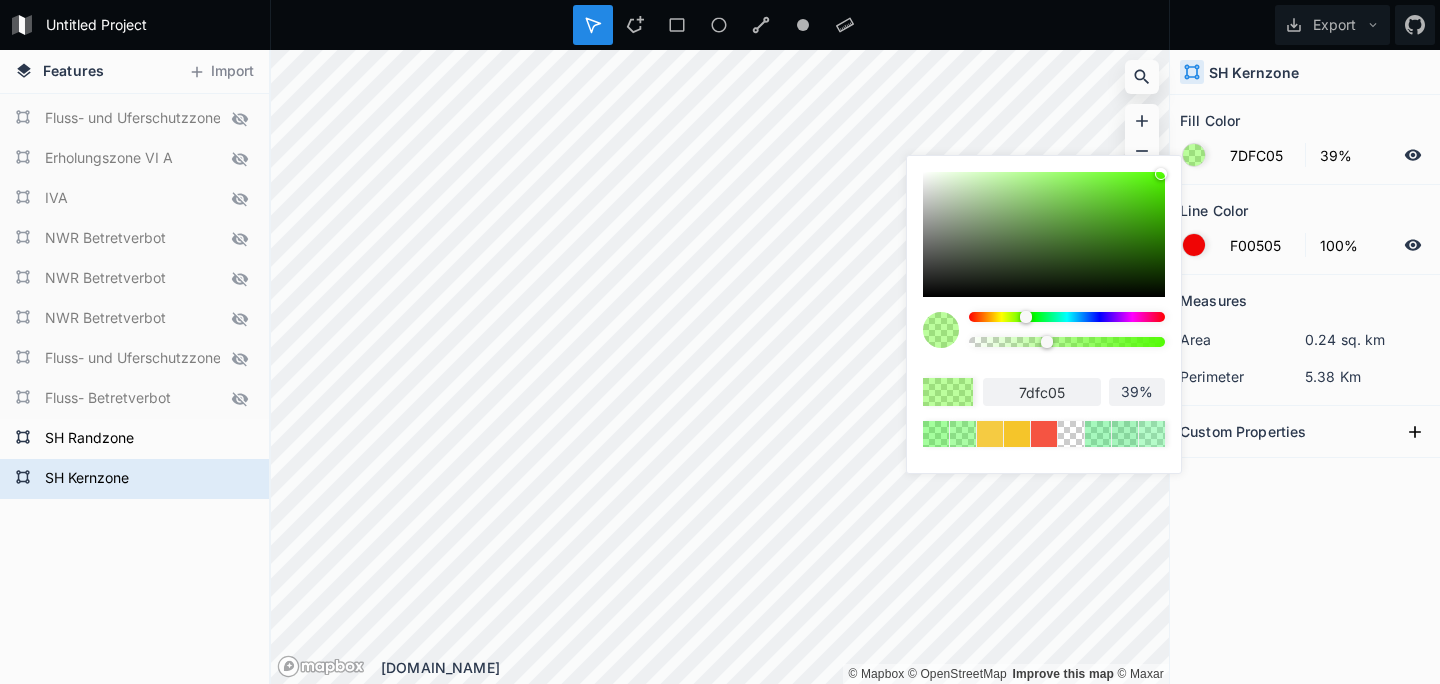 type on "85FC05" 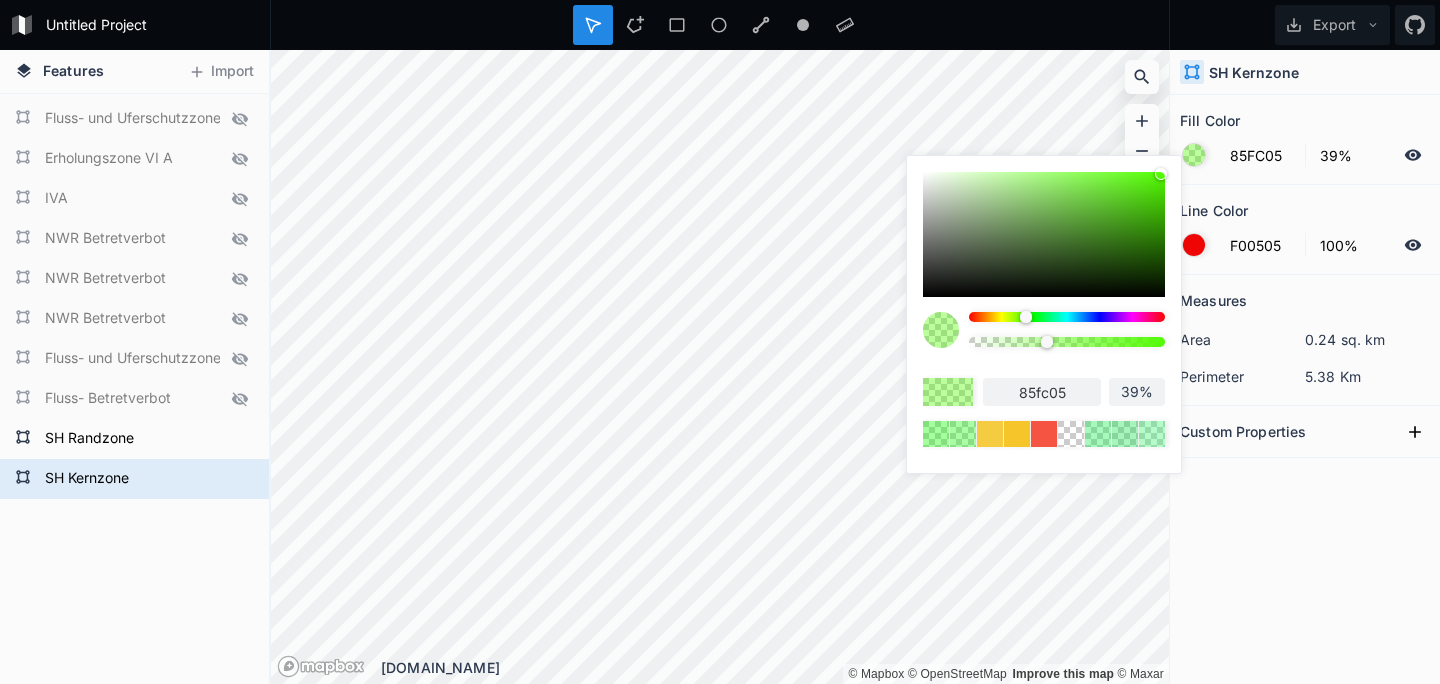 type on "8DFC05" 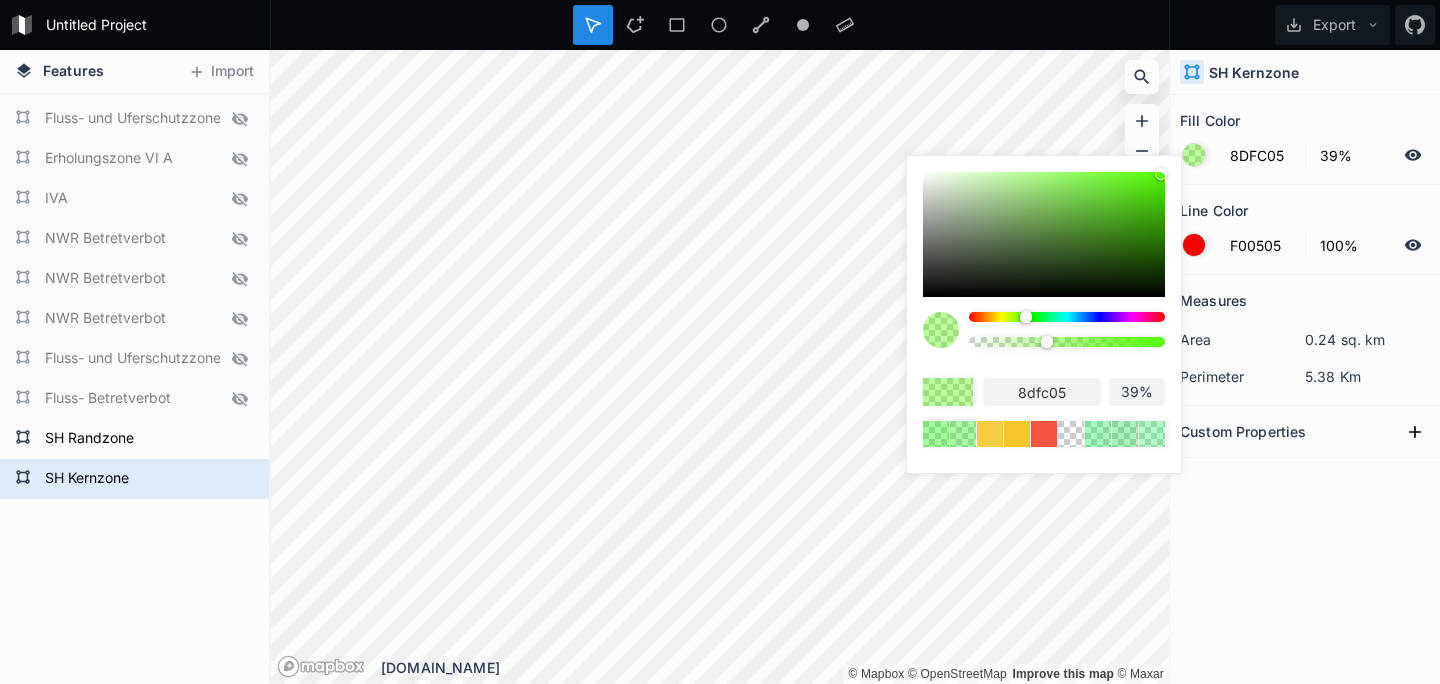 type on "95FC05" 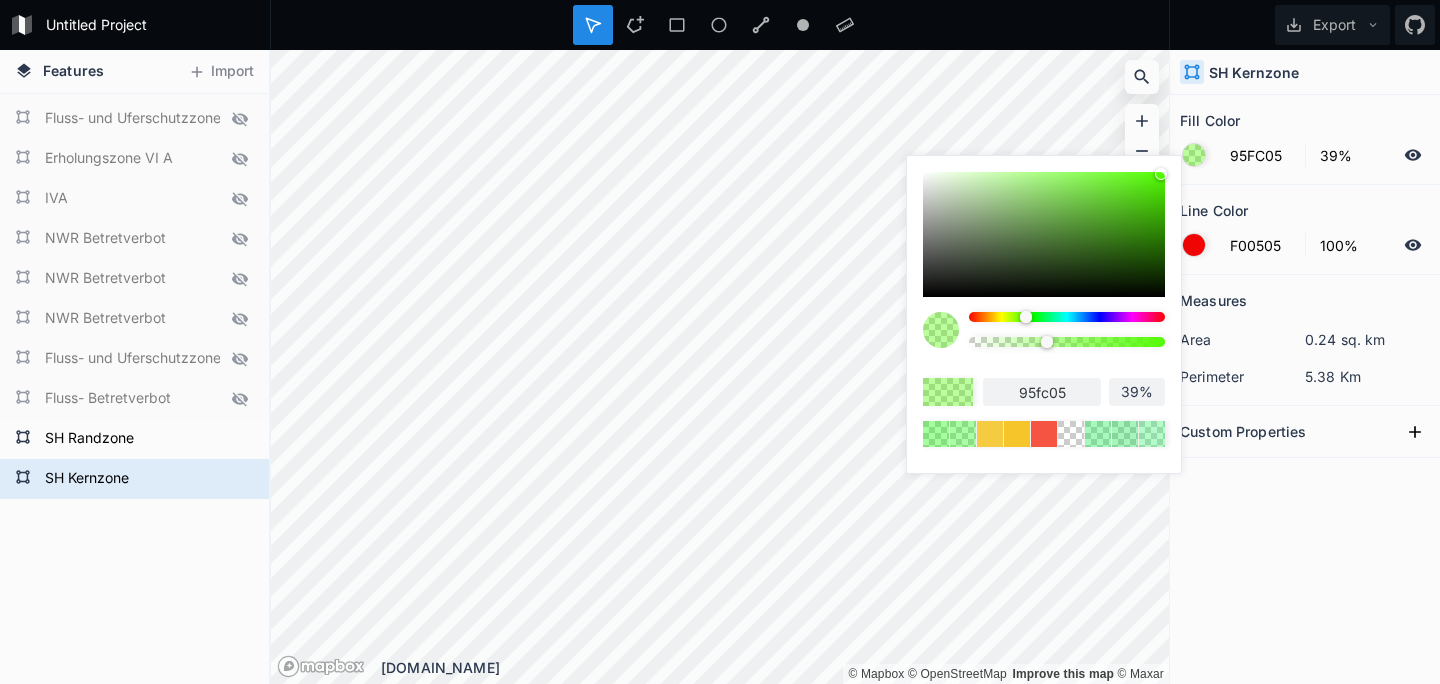 type on "9EFC05" 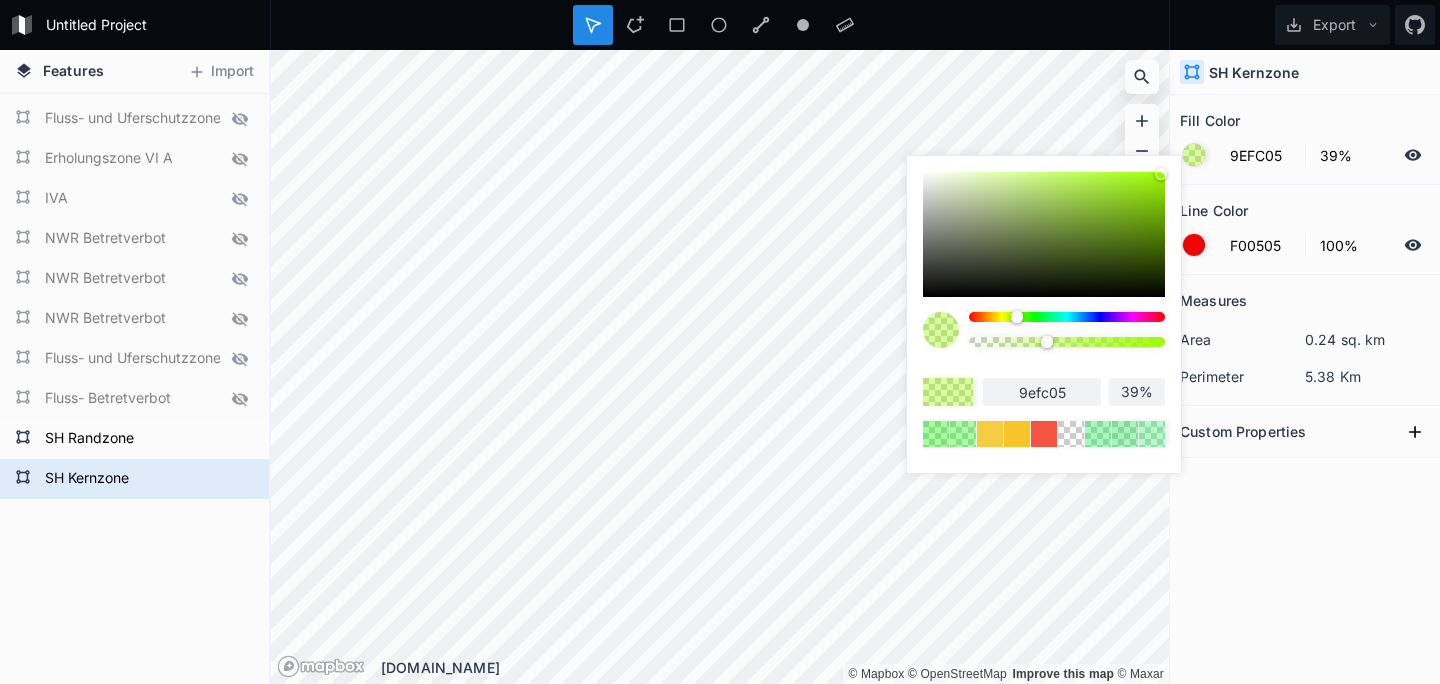 type on "AEFC05" 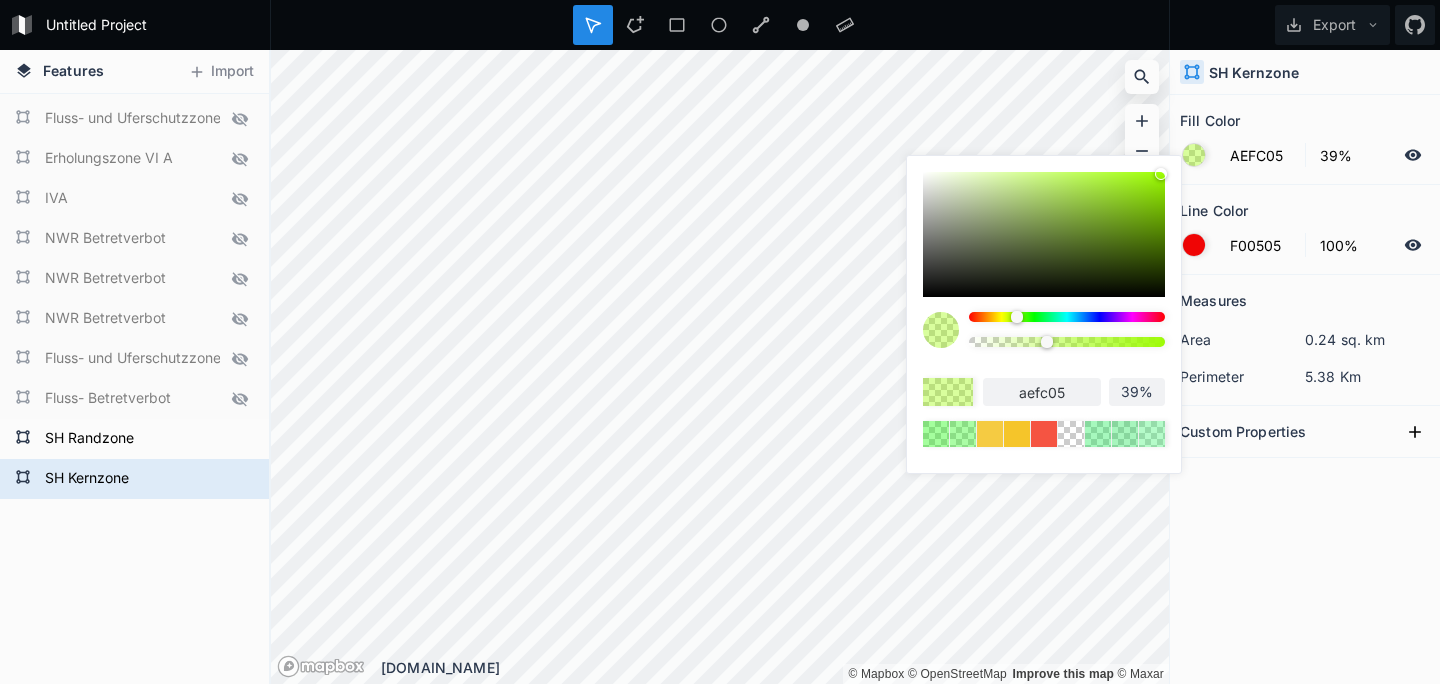 type on "B6FC05" 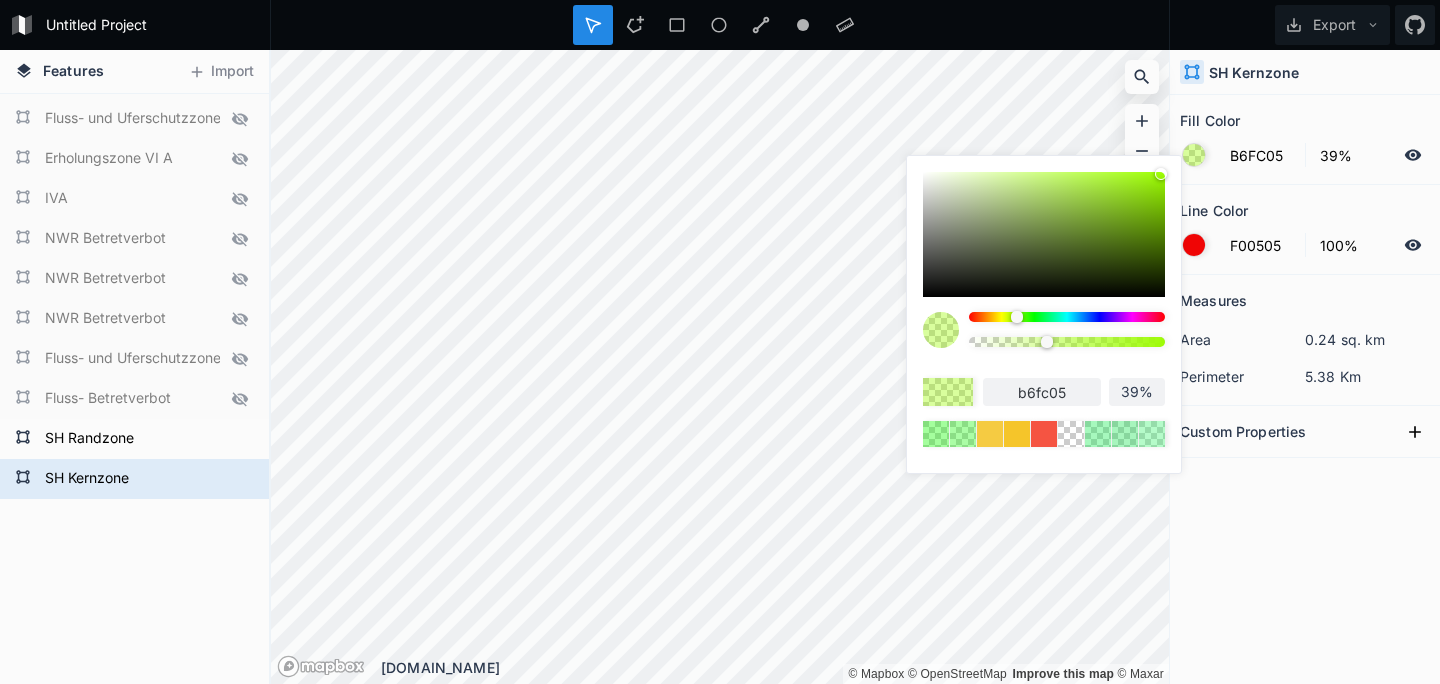 type on "BFFC05" 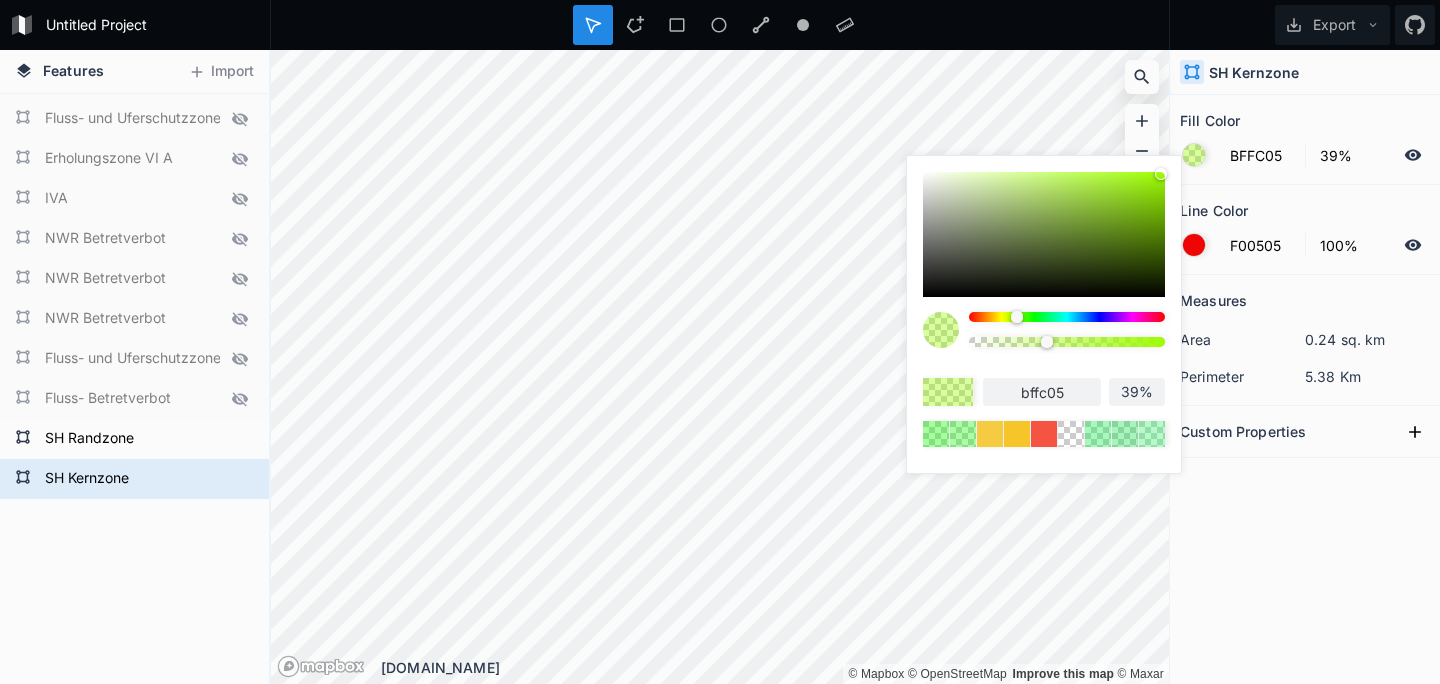 type on "C3FC05" 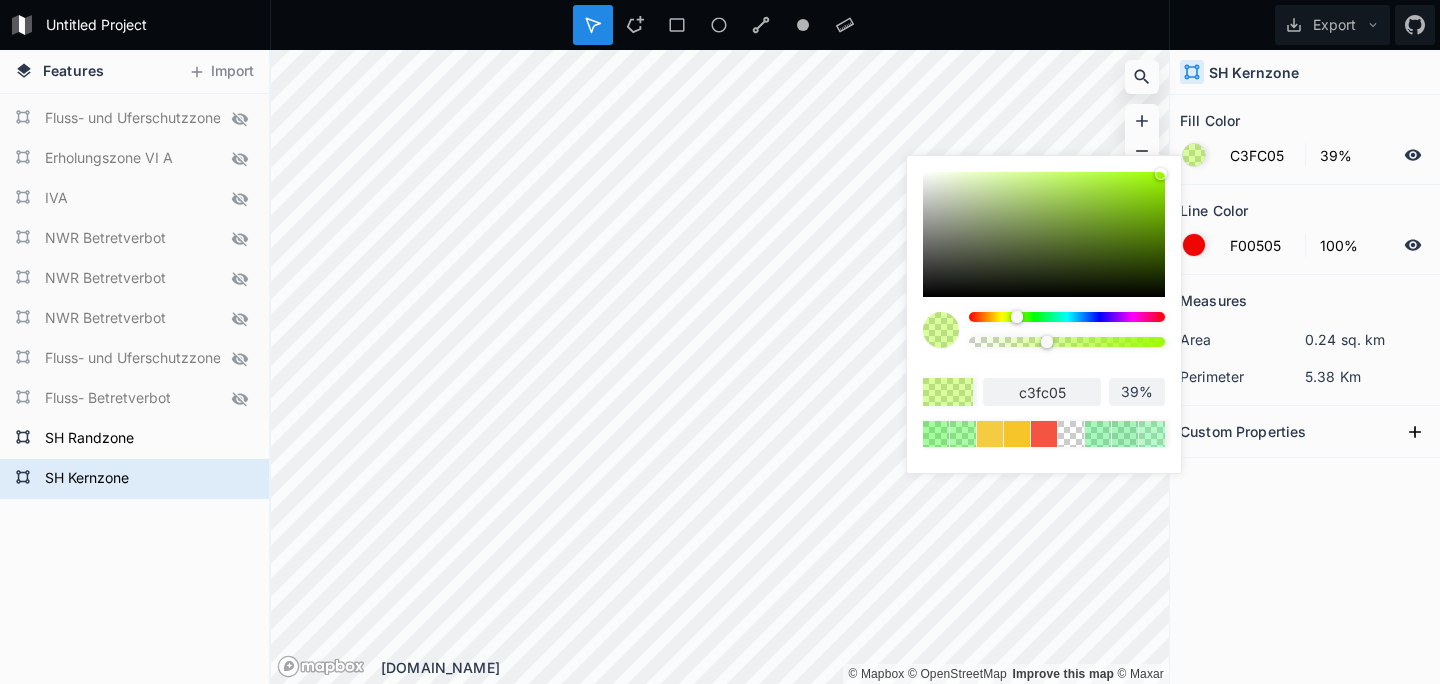 type on "CBFC05" 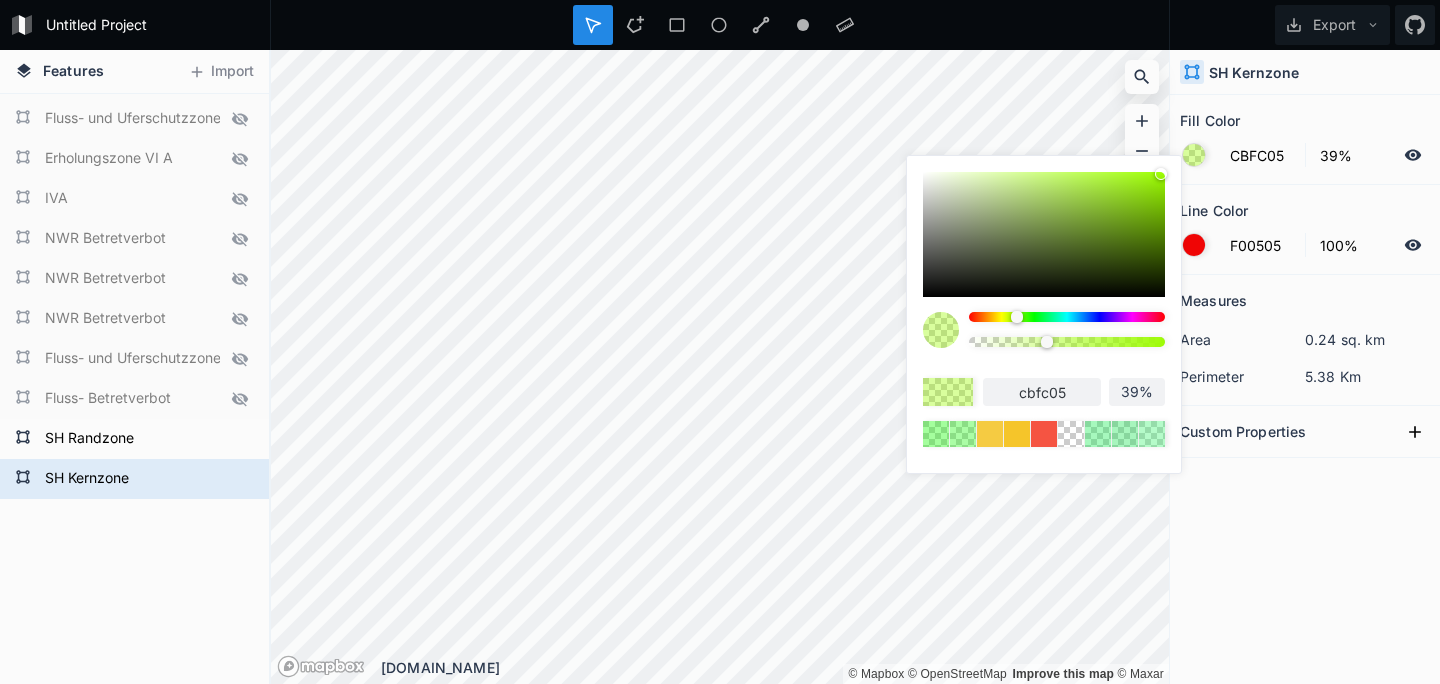 type on "D3FC05" 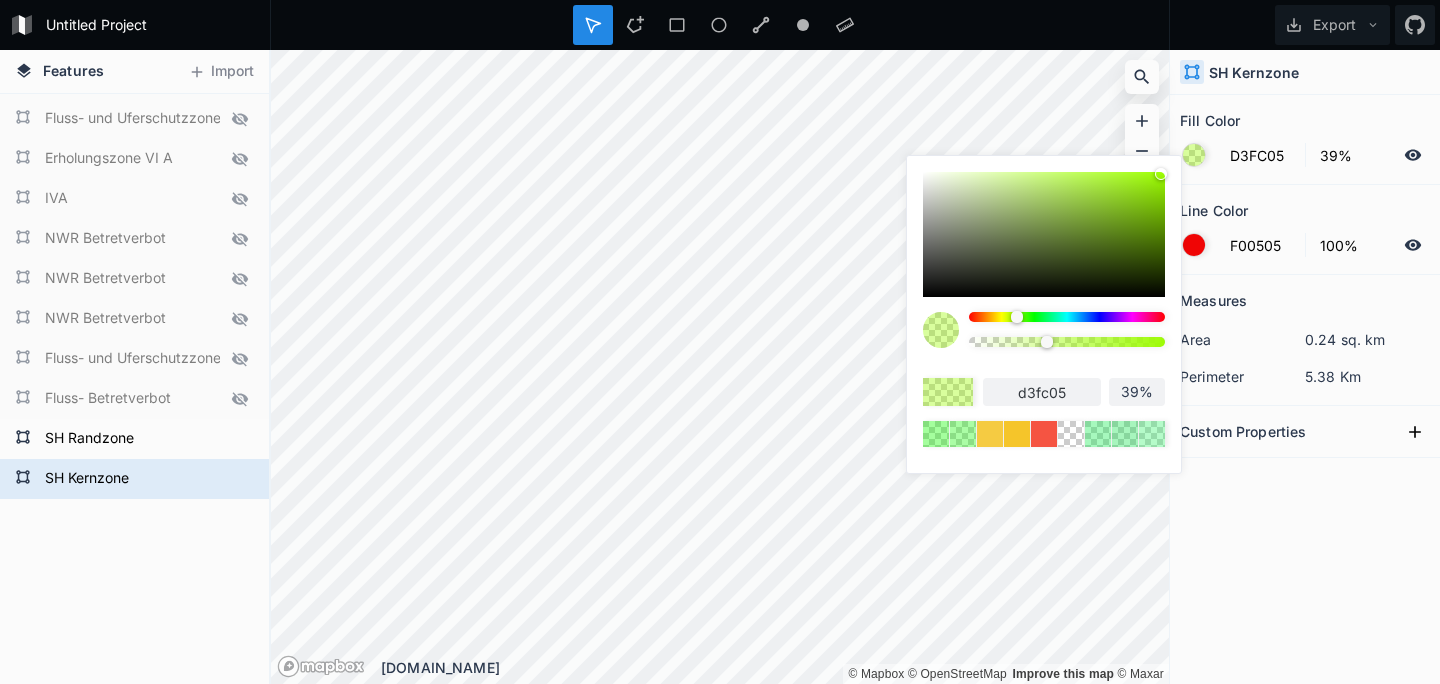 type on "DBFC05" 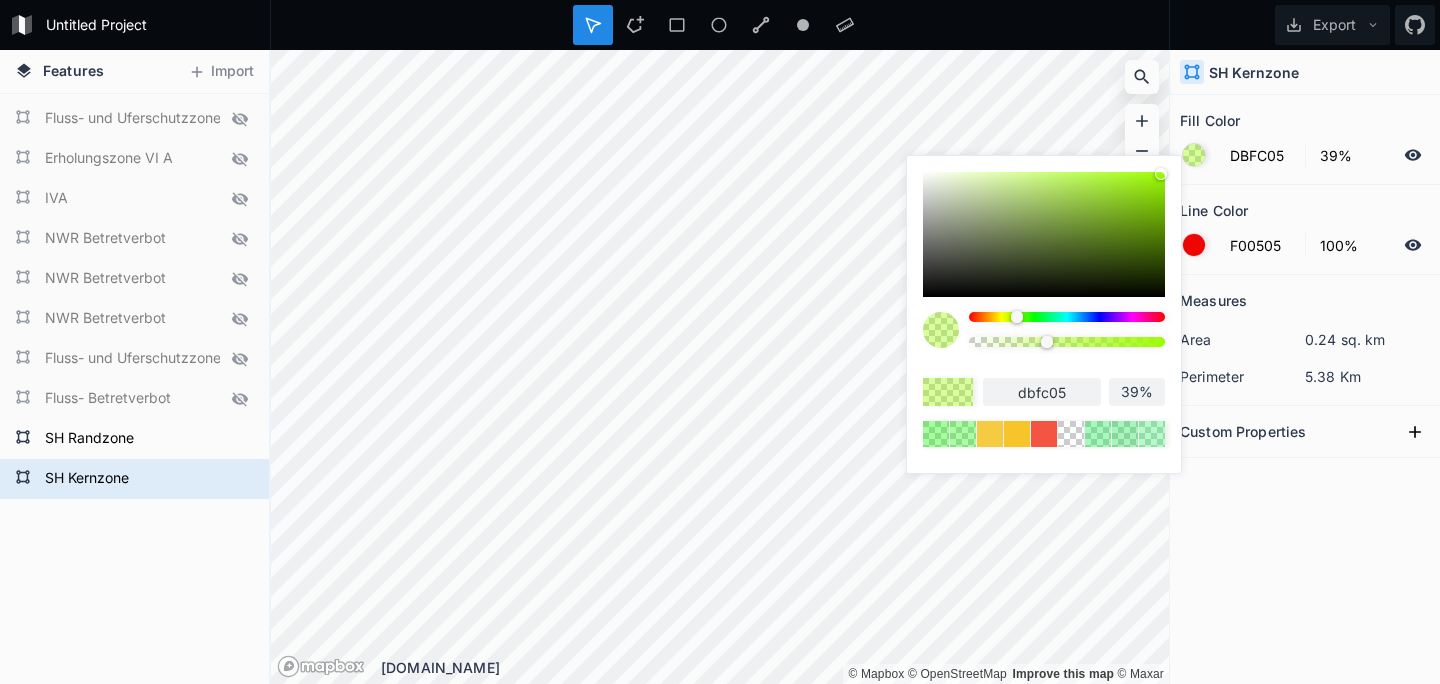 type on "E4FC05" 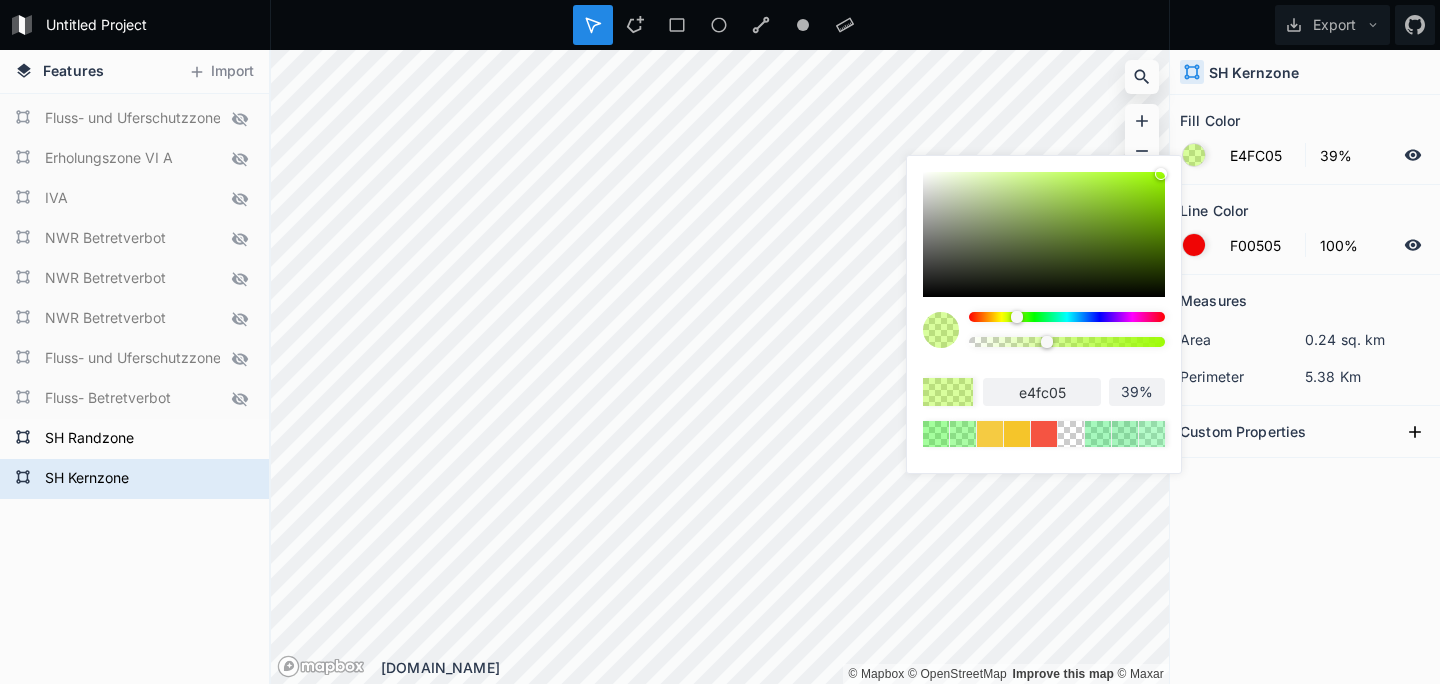 type on "ECFC05" 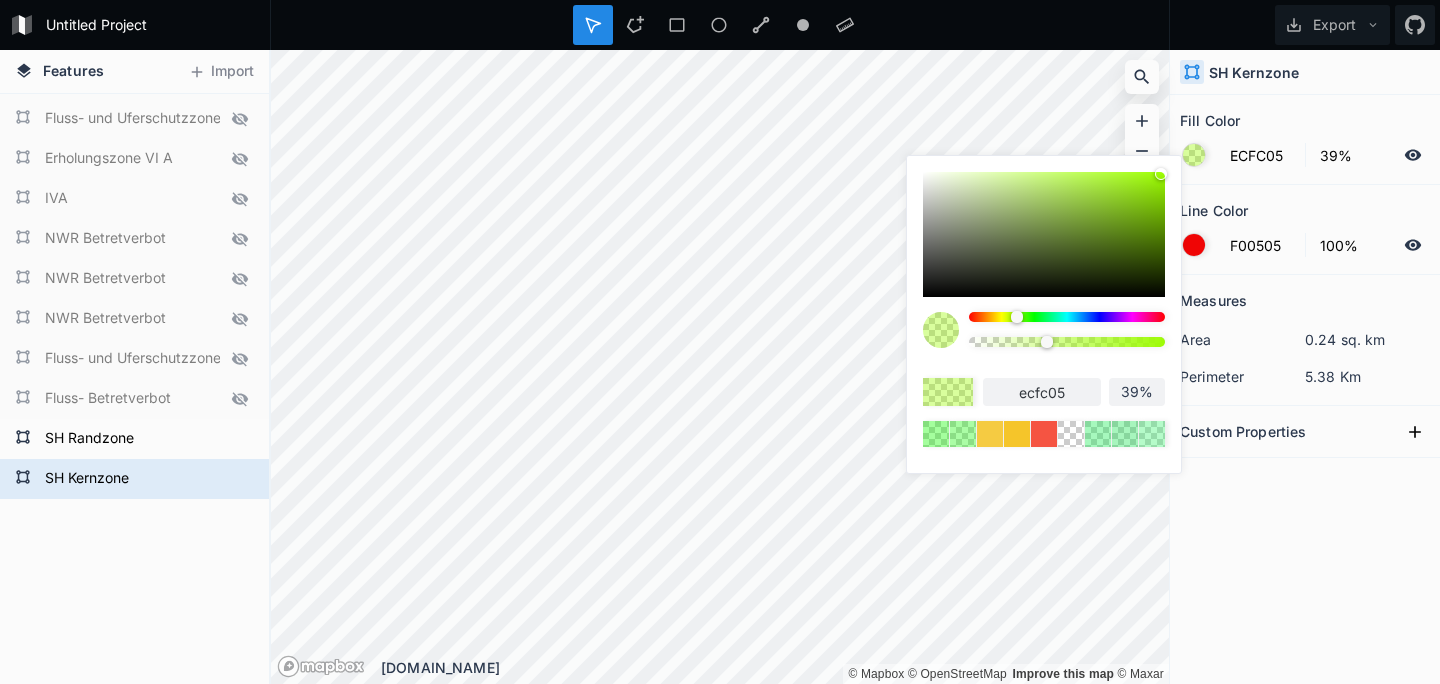 type on "F4FC05" 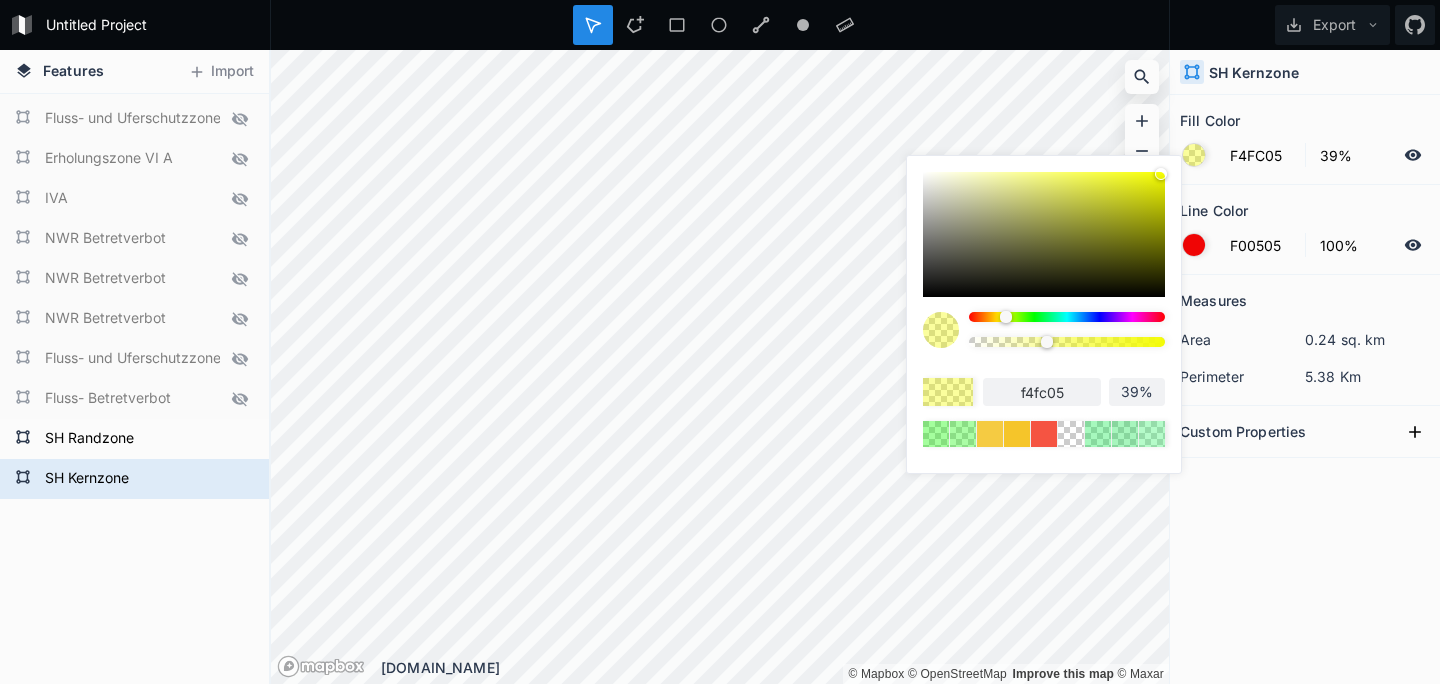 type on "FCFC05" 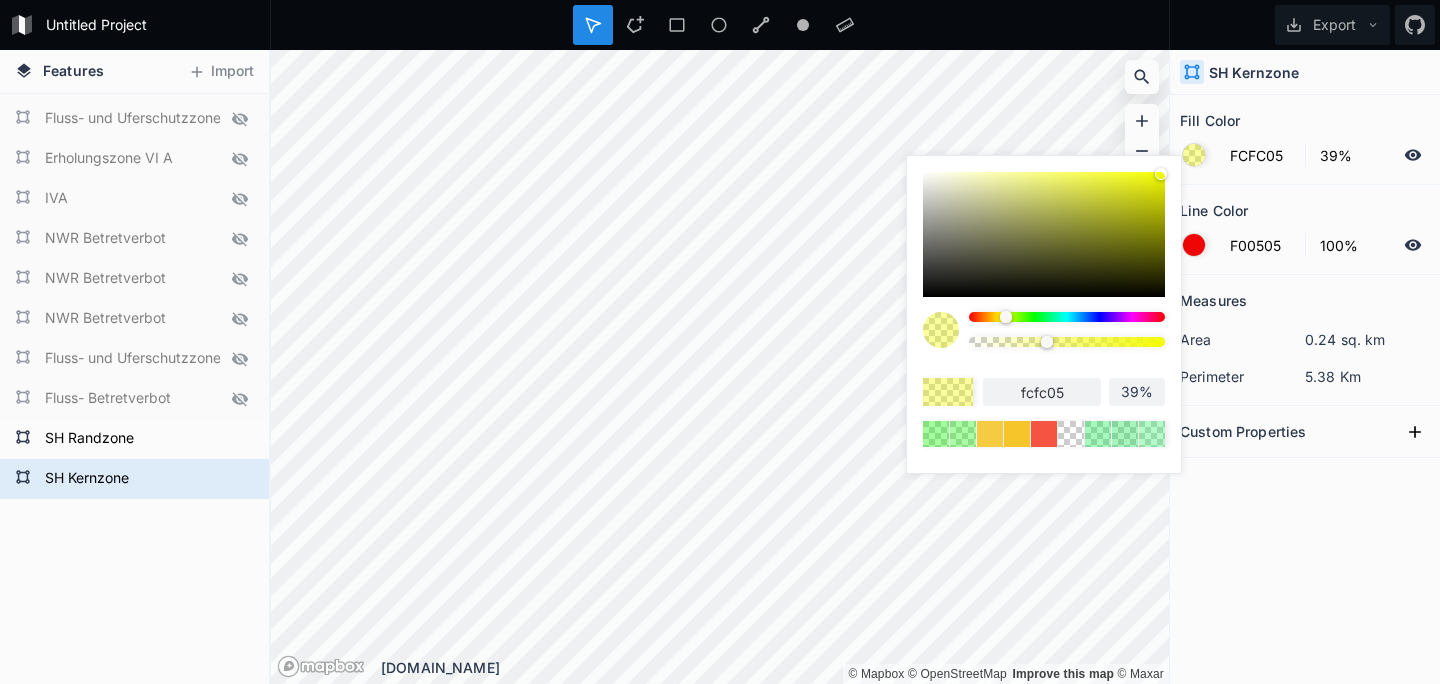 type on "FCF405" 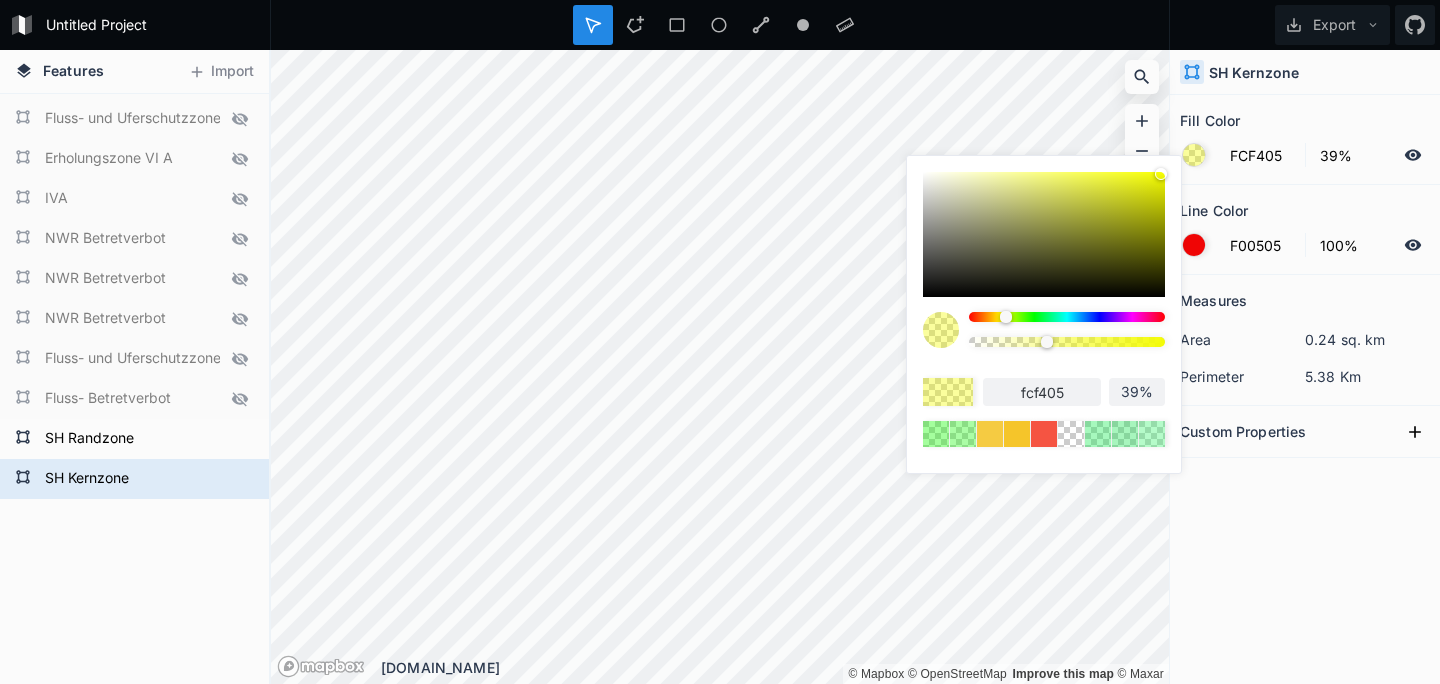 type on "FCEC05" 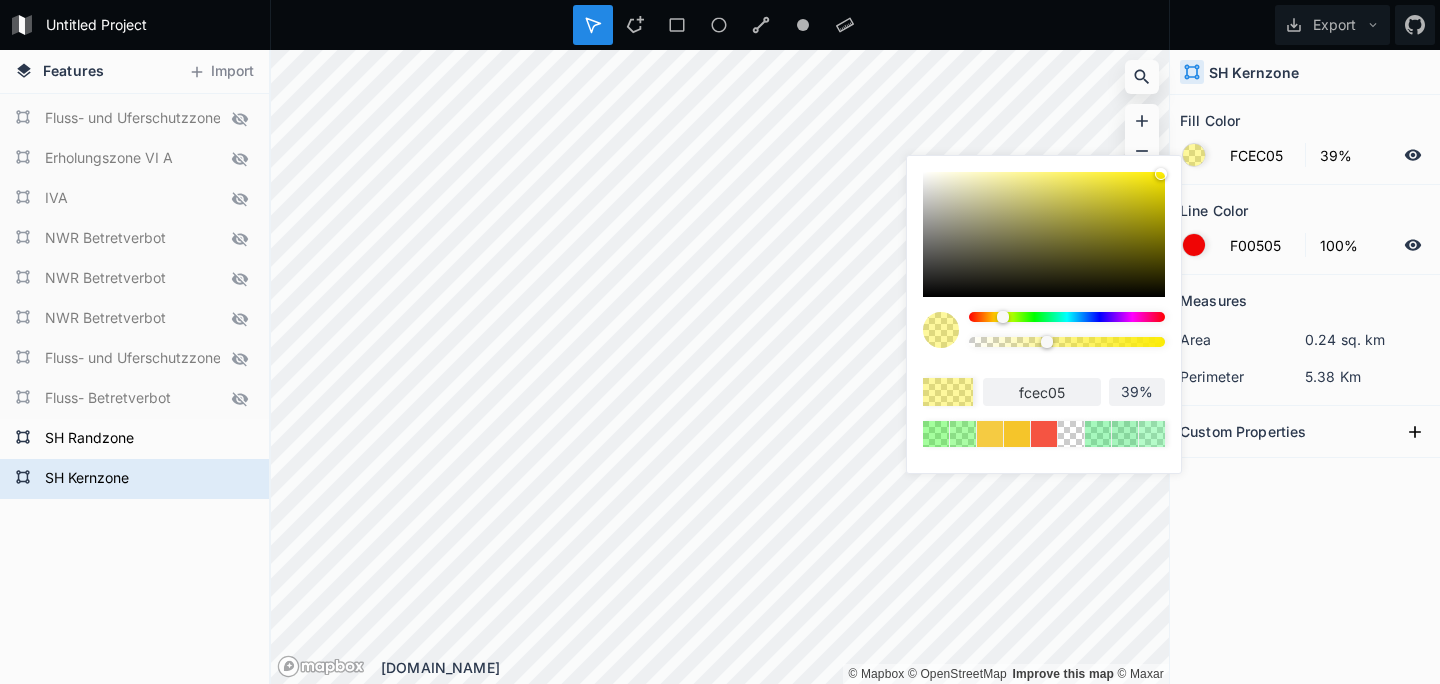 type on "FCF405" 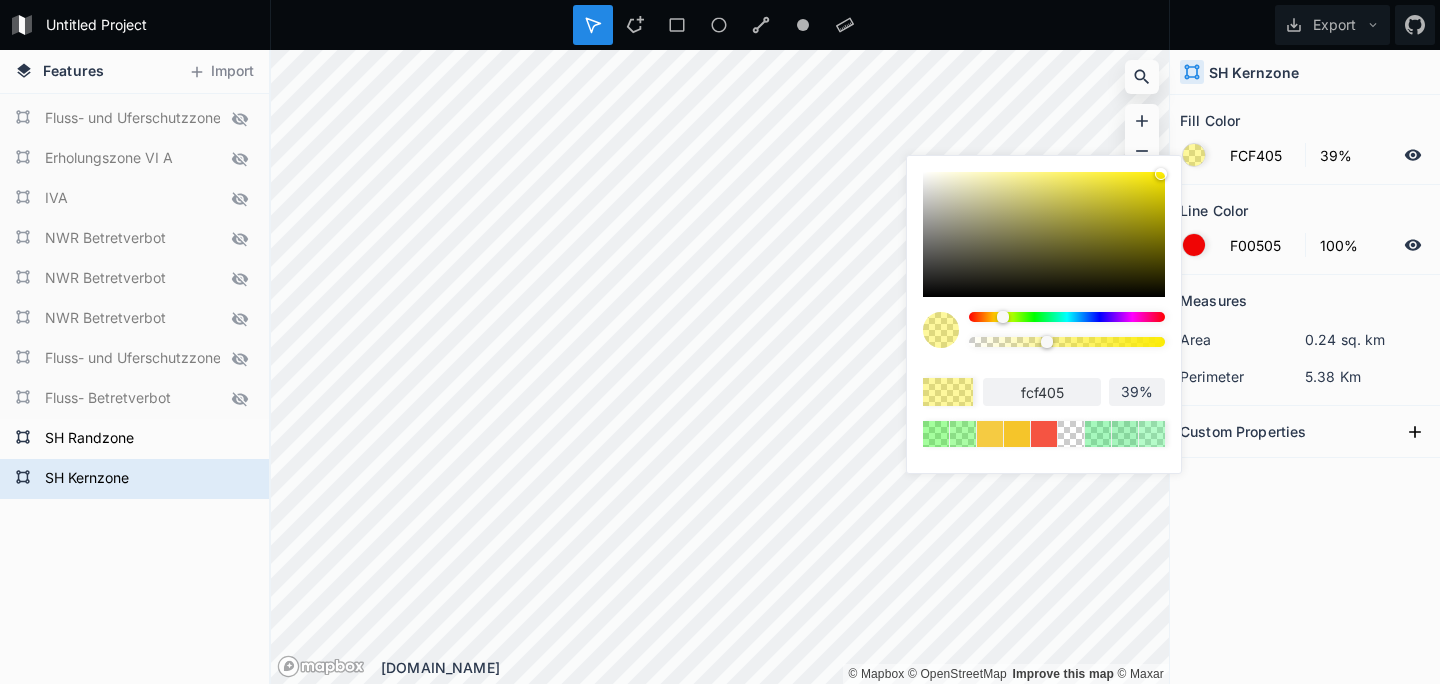 type on "F4FC05" 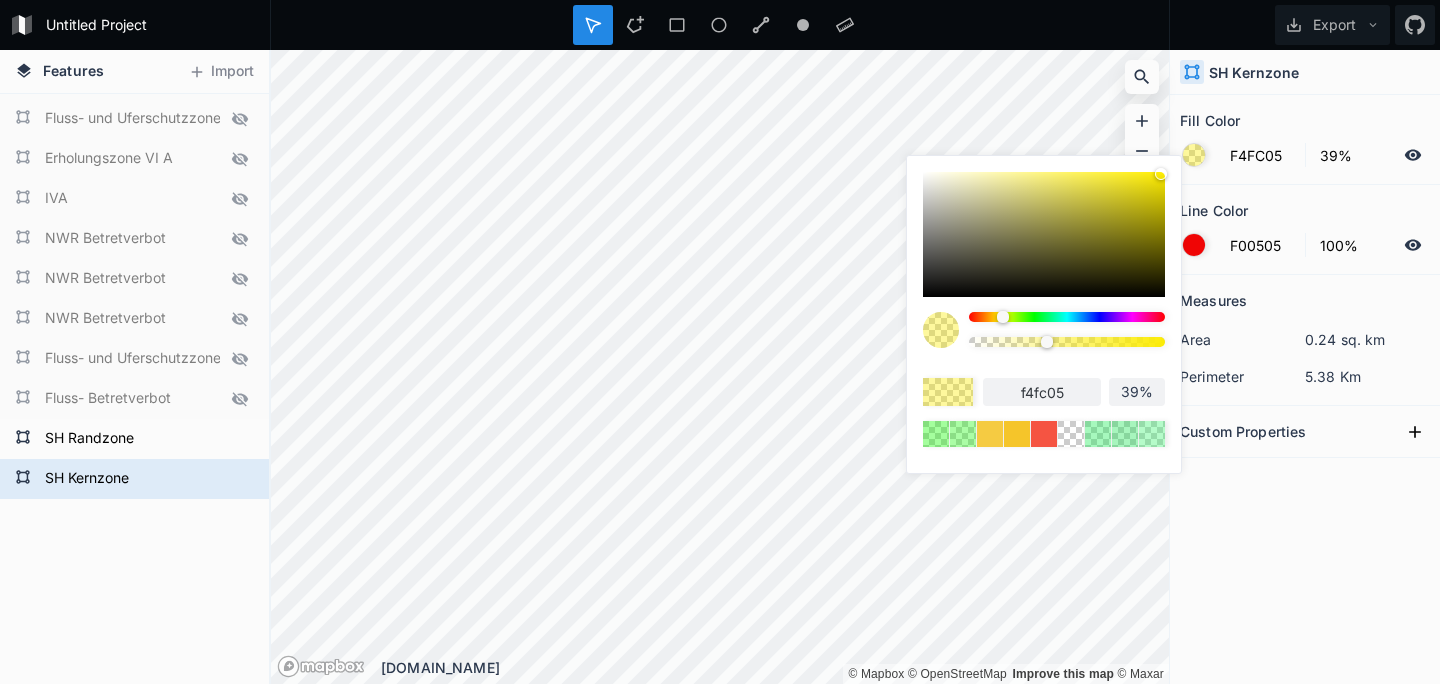 type on "E4FC05" 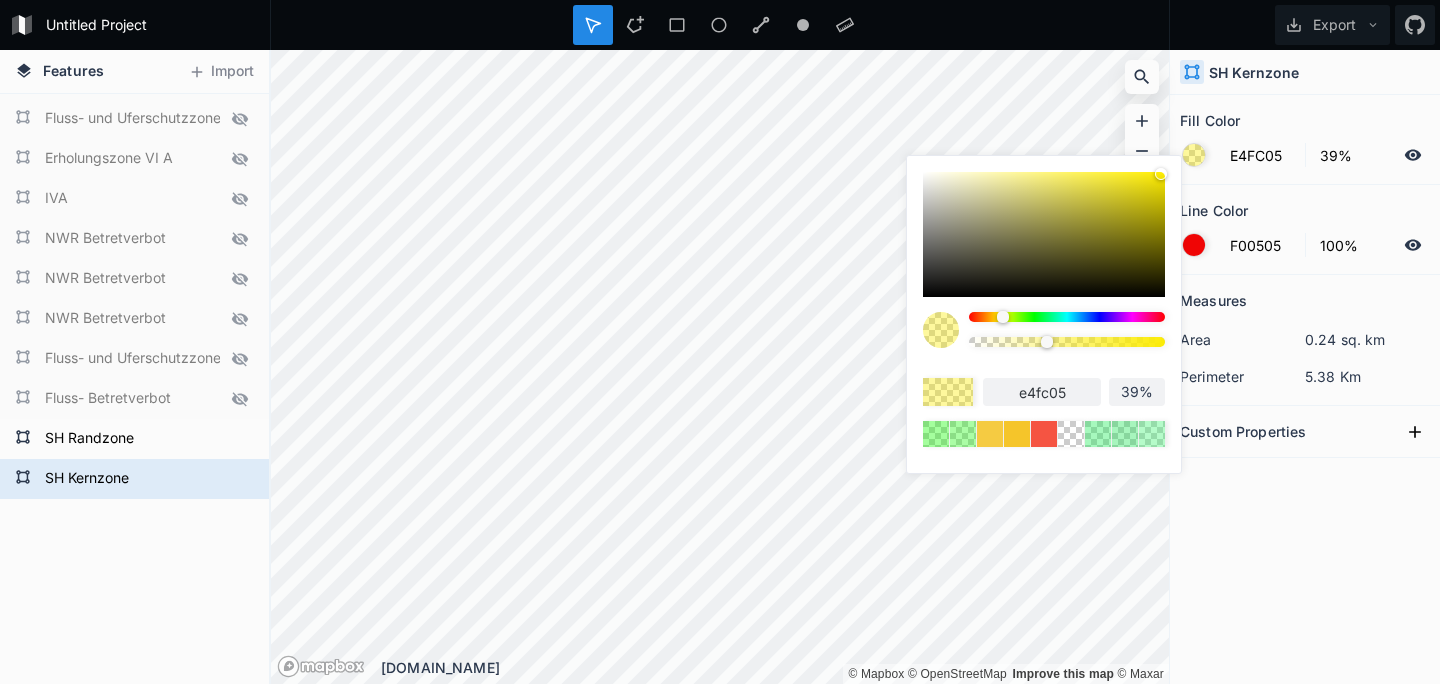 type on "D3FC05" 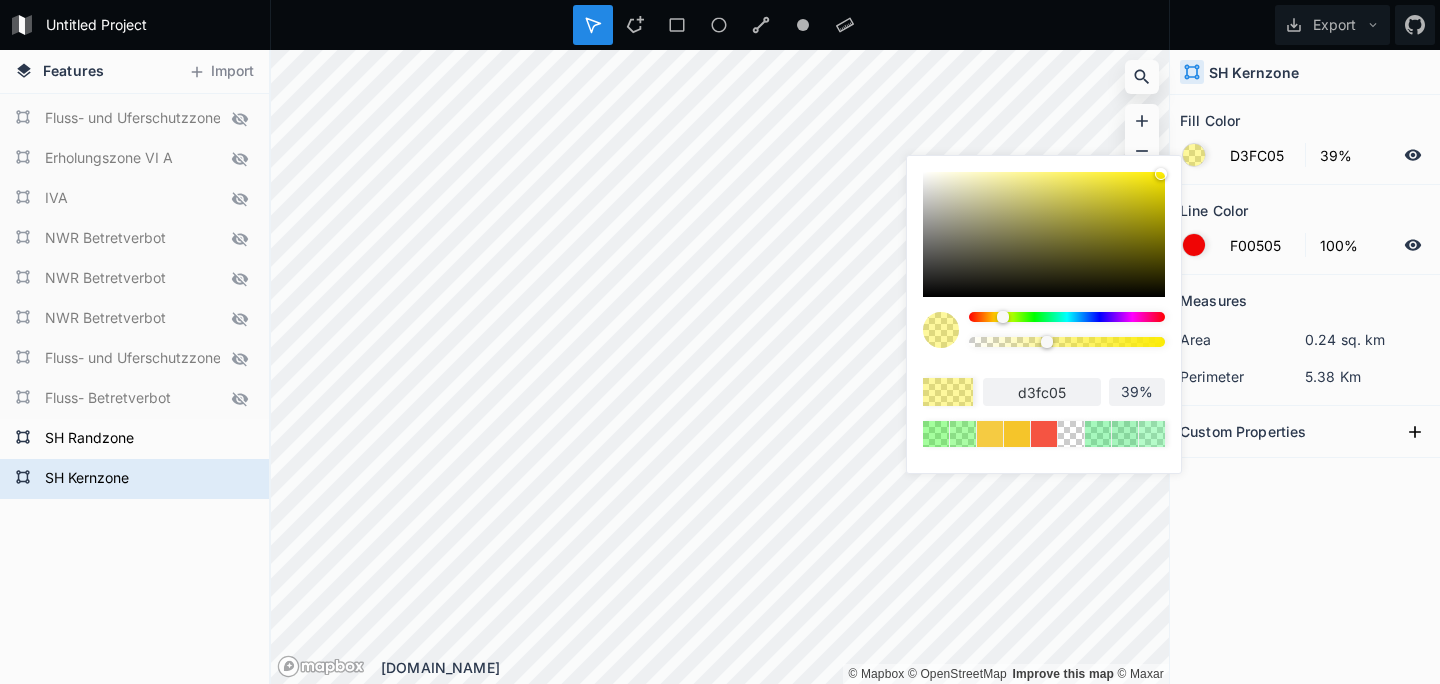 type on "C3FC05" 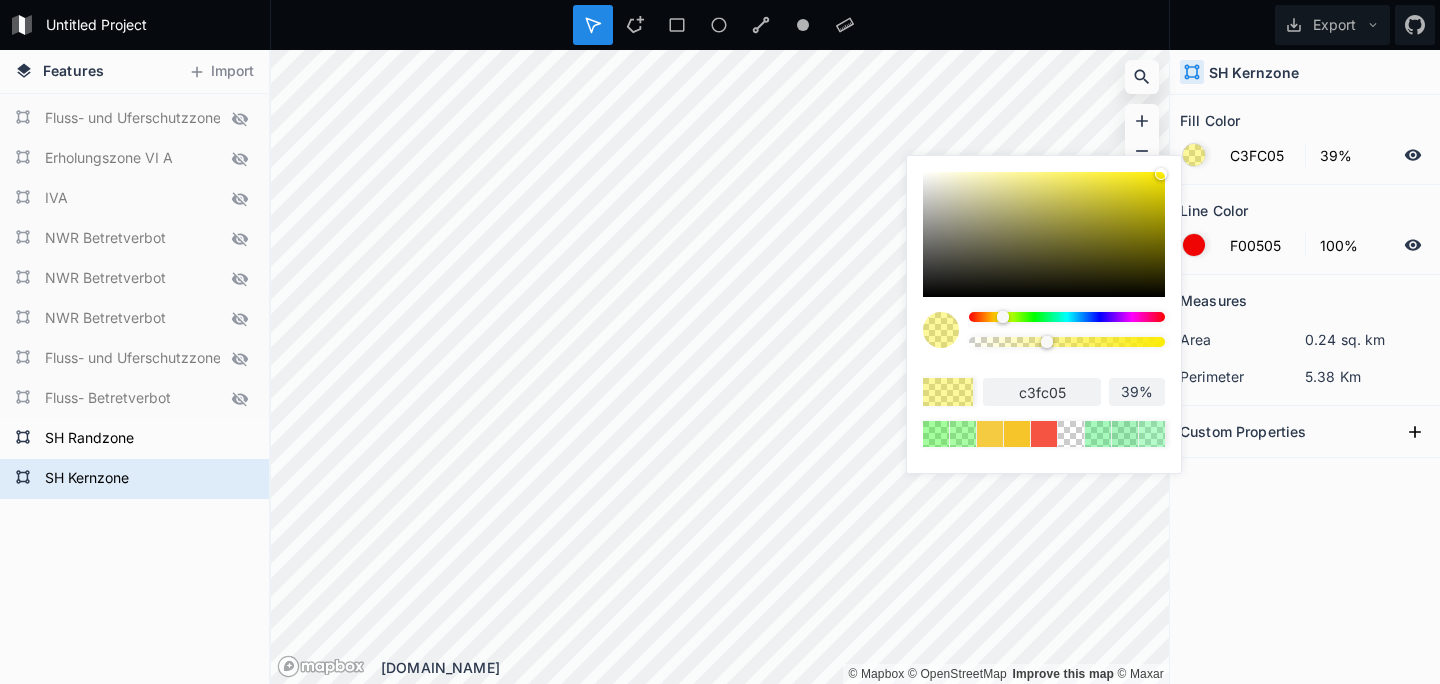 type on "BFFC05" 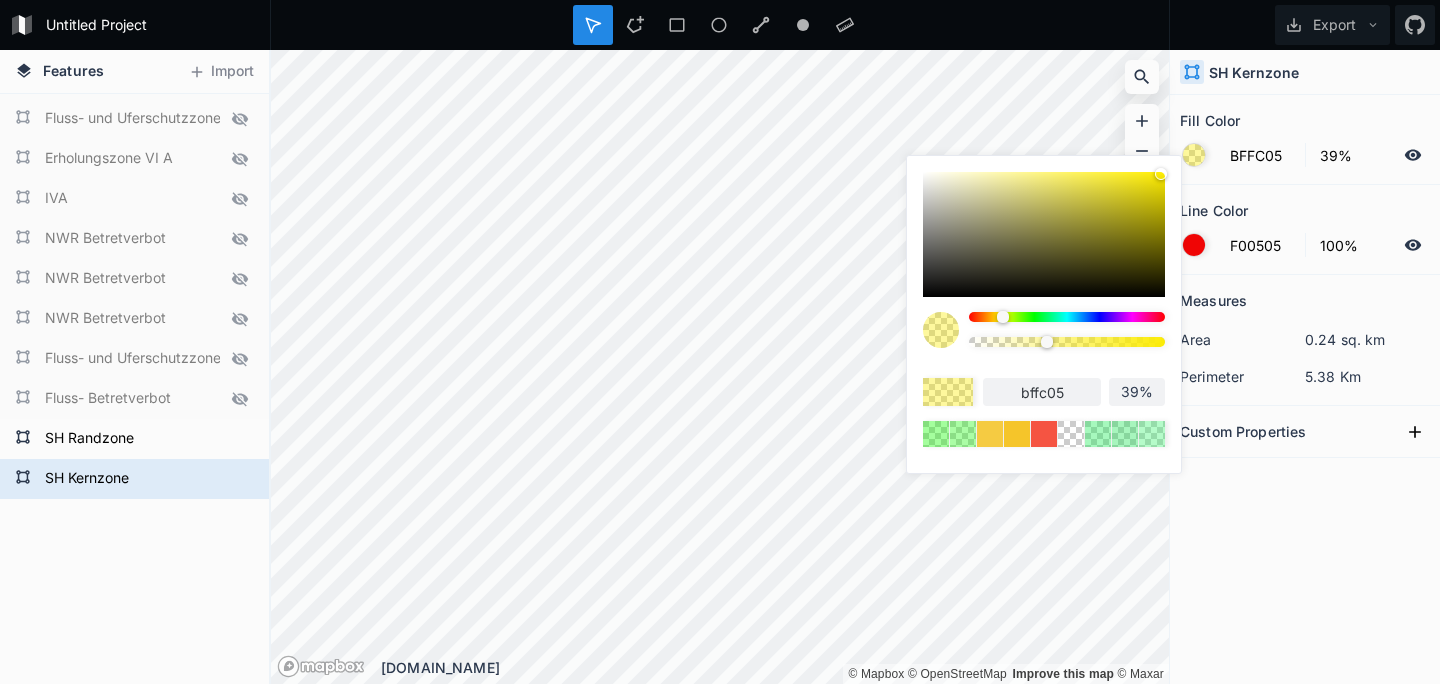 type on "B6FC05" 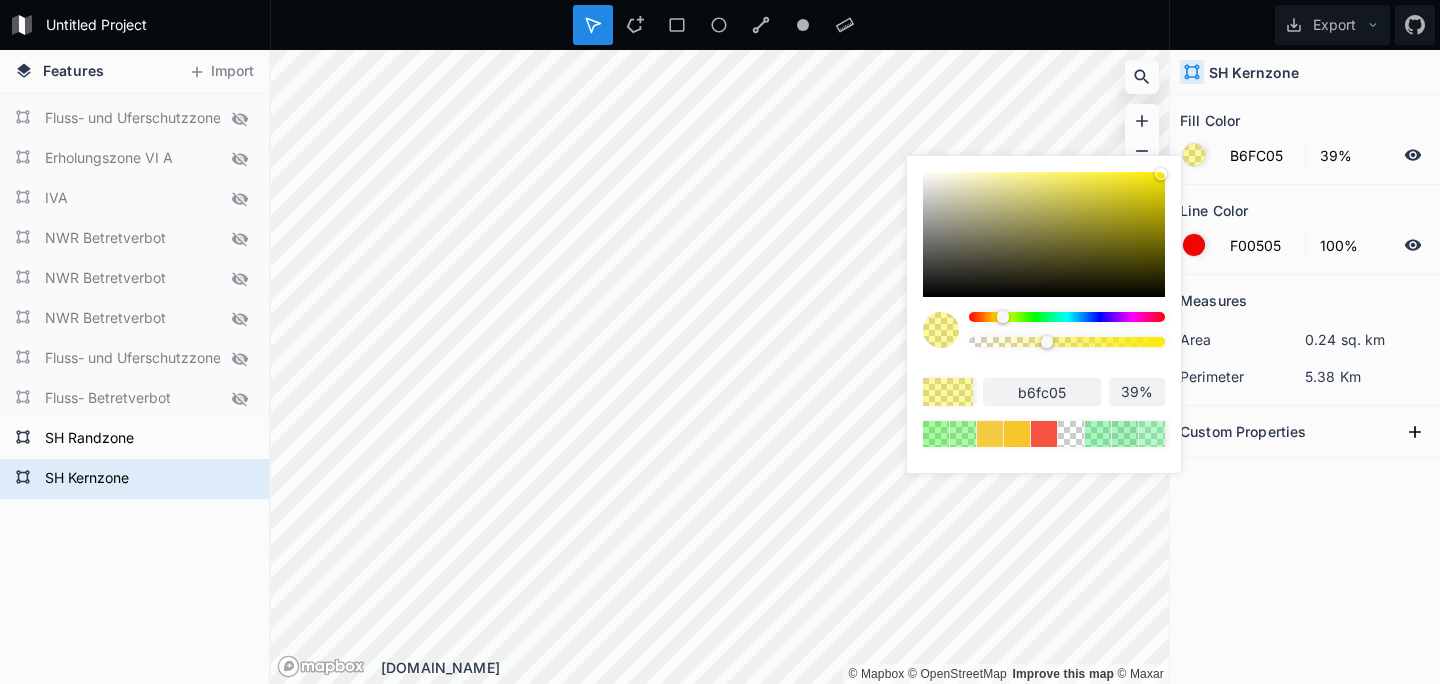 type on "AEFC05" 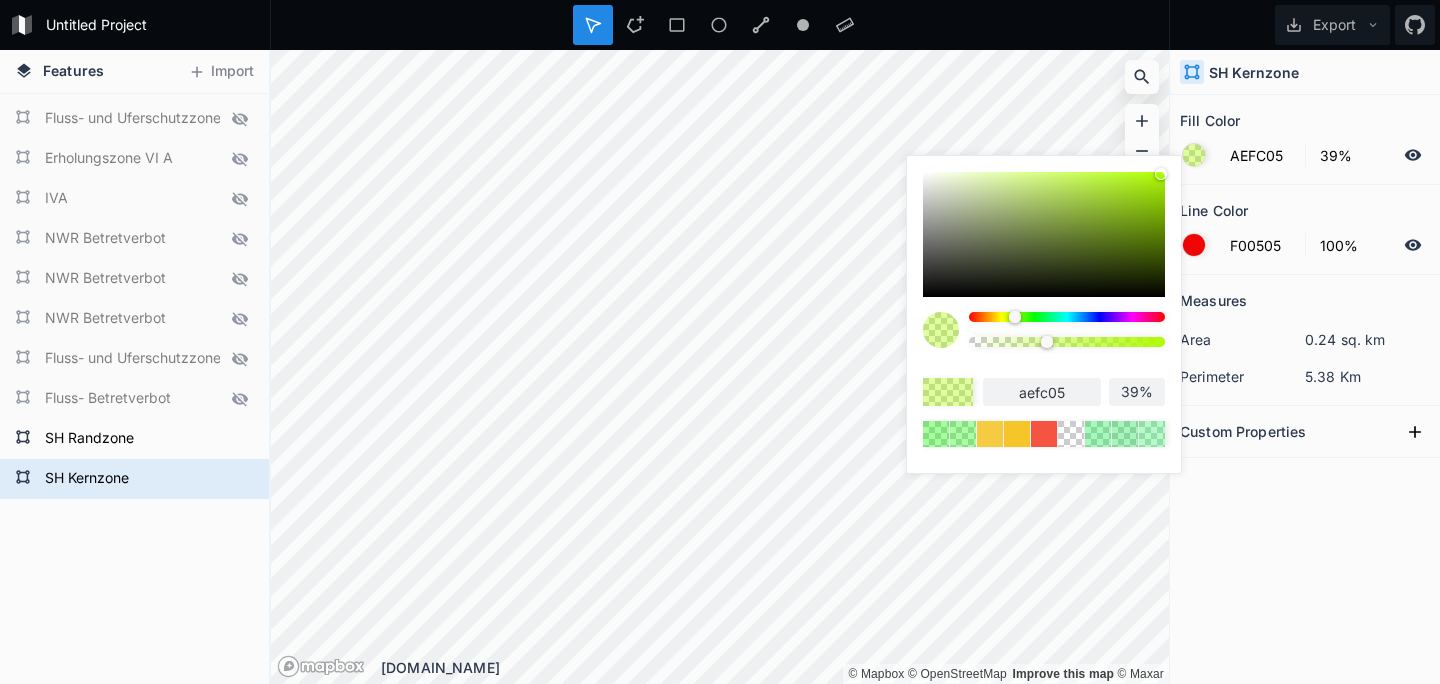 type on "A6FC05" 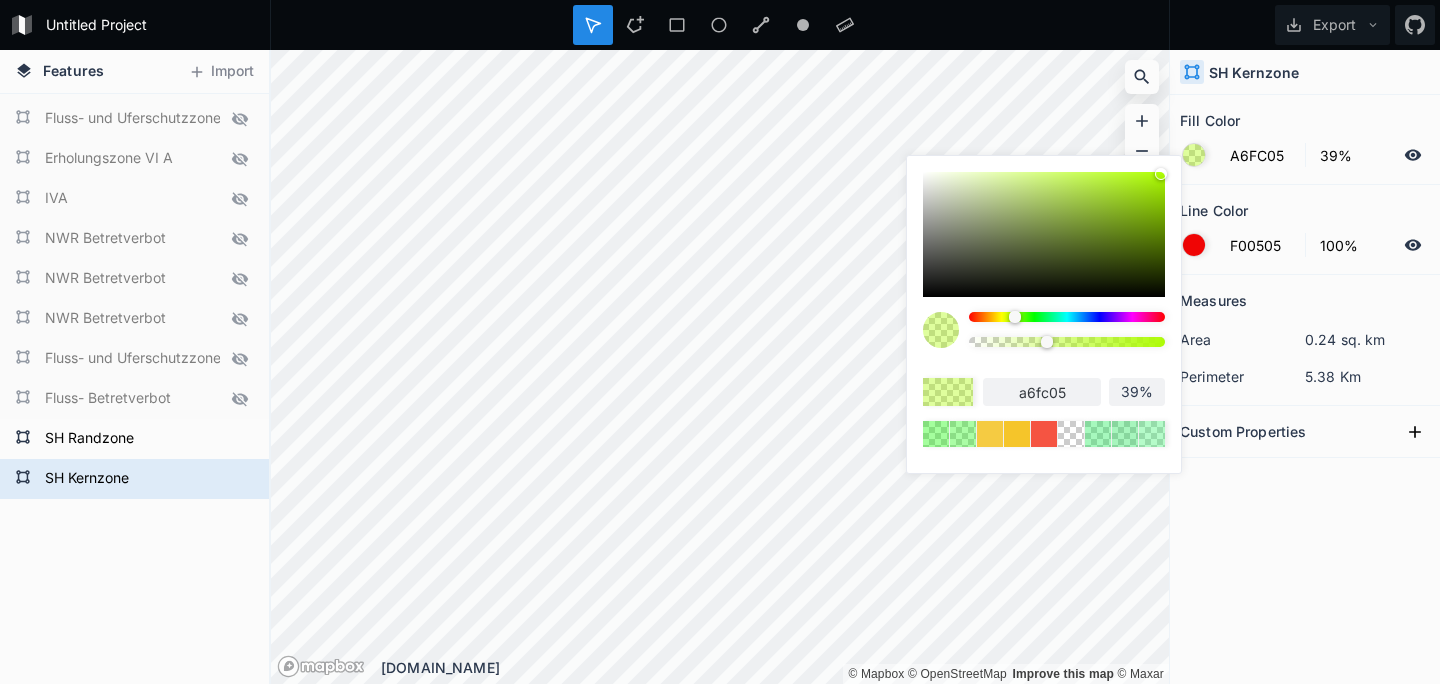 type on "9EFC05" 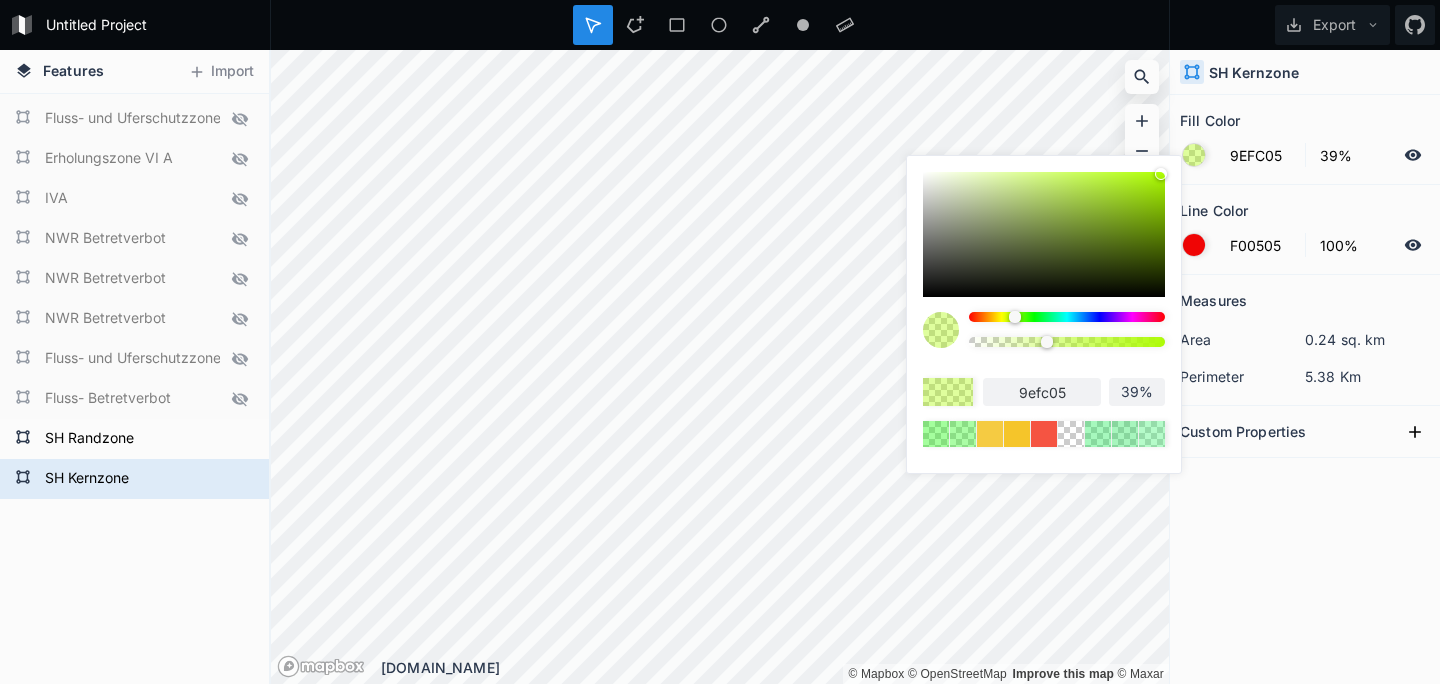 type on "95FC05" 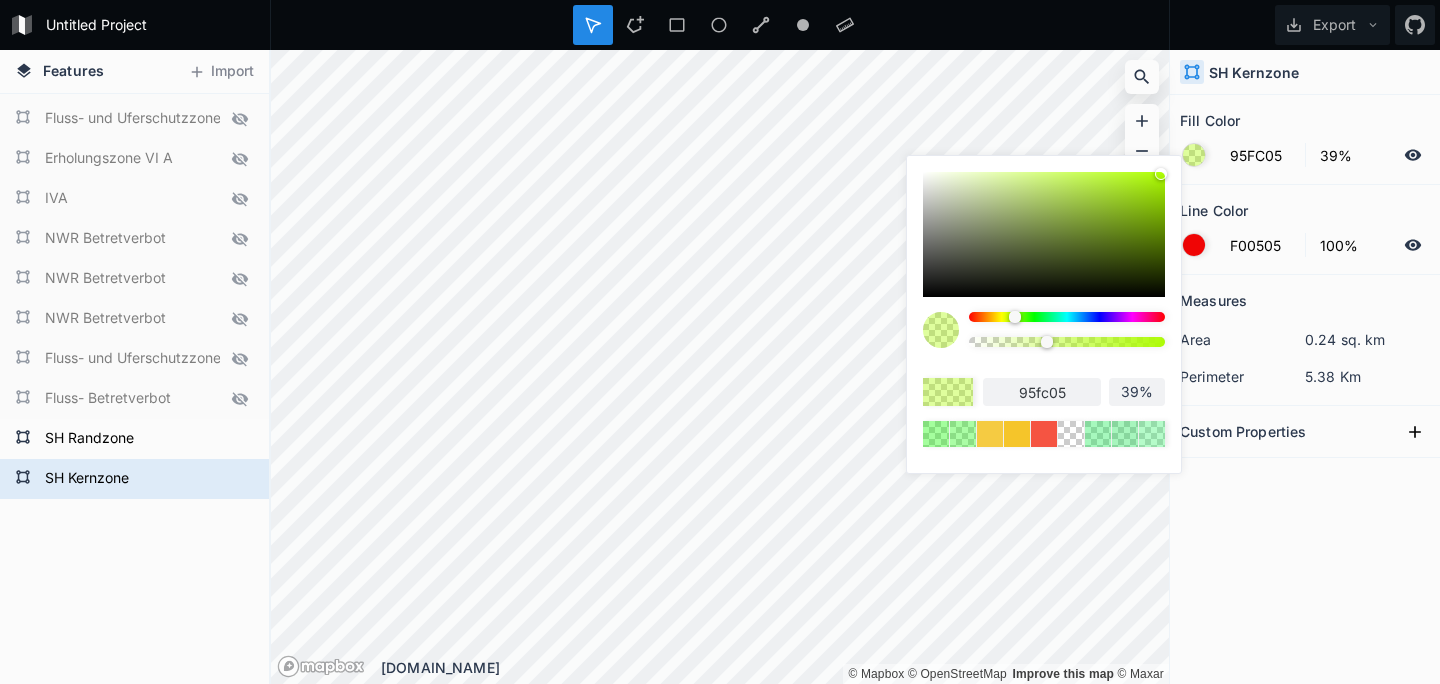 type on "8DFC05" 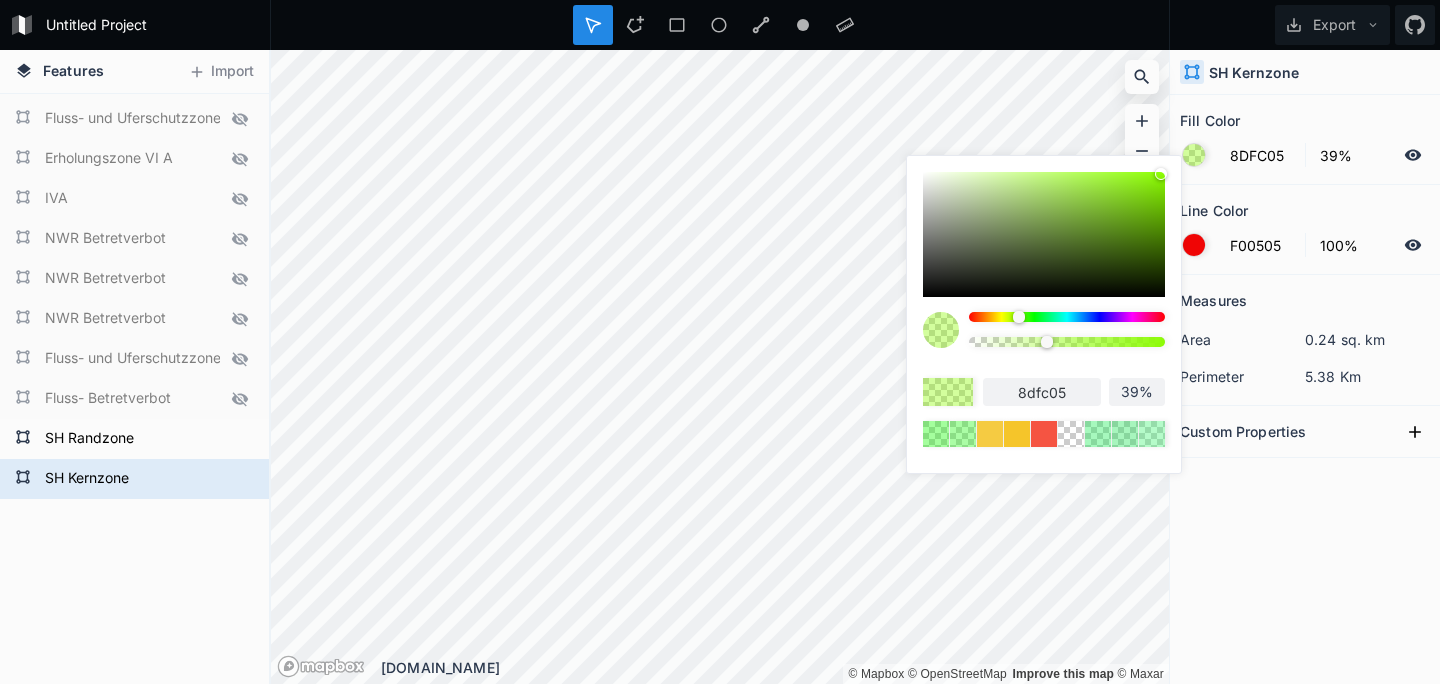 type on "85FC05" 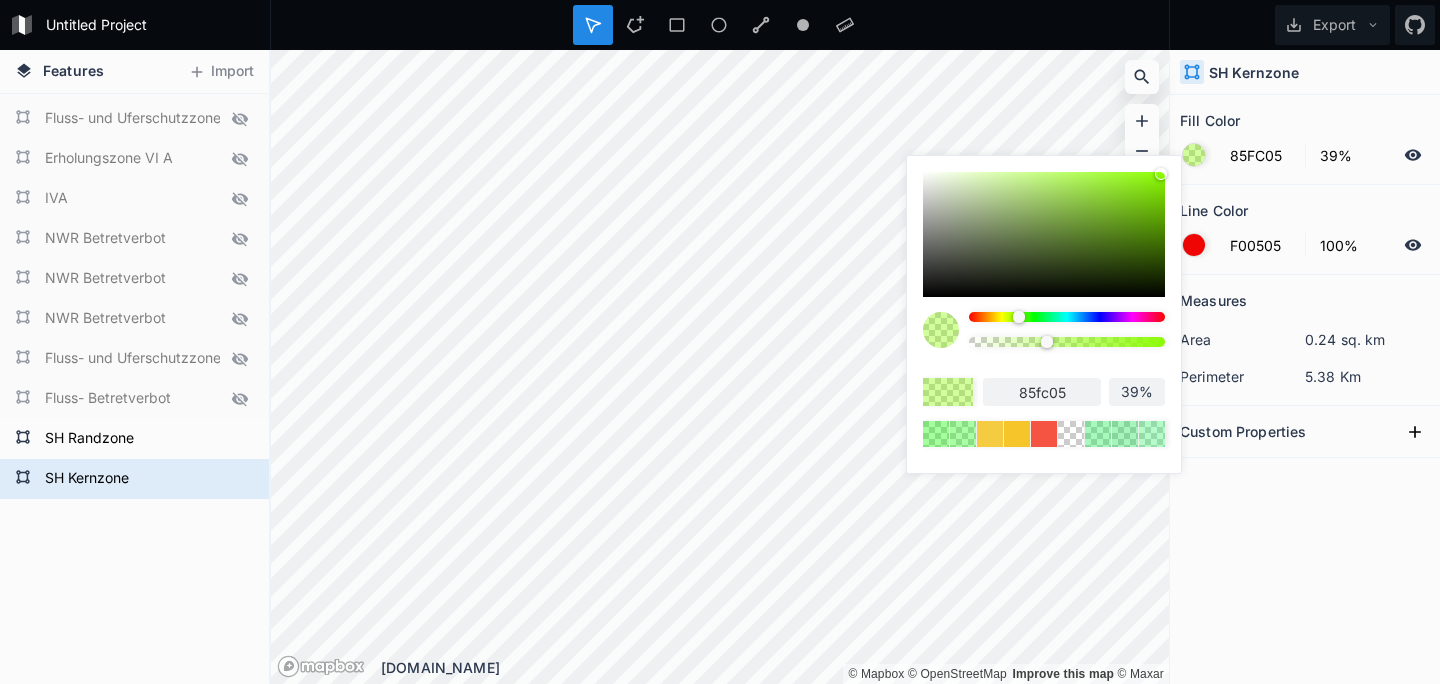 type on "7DFC05" 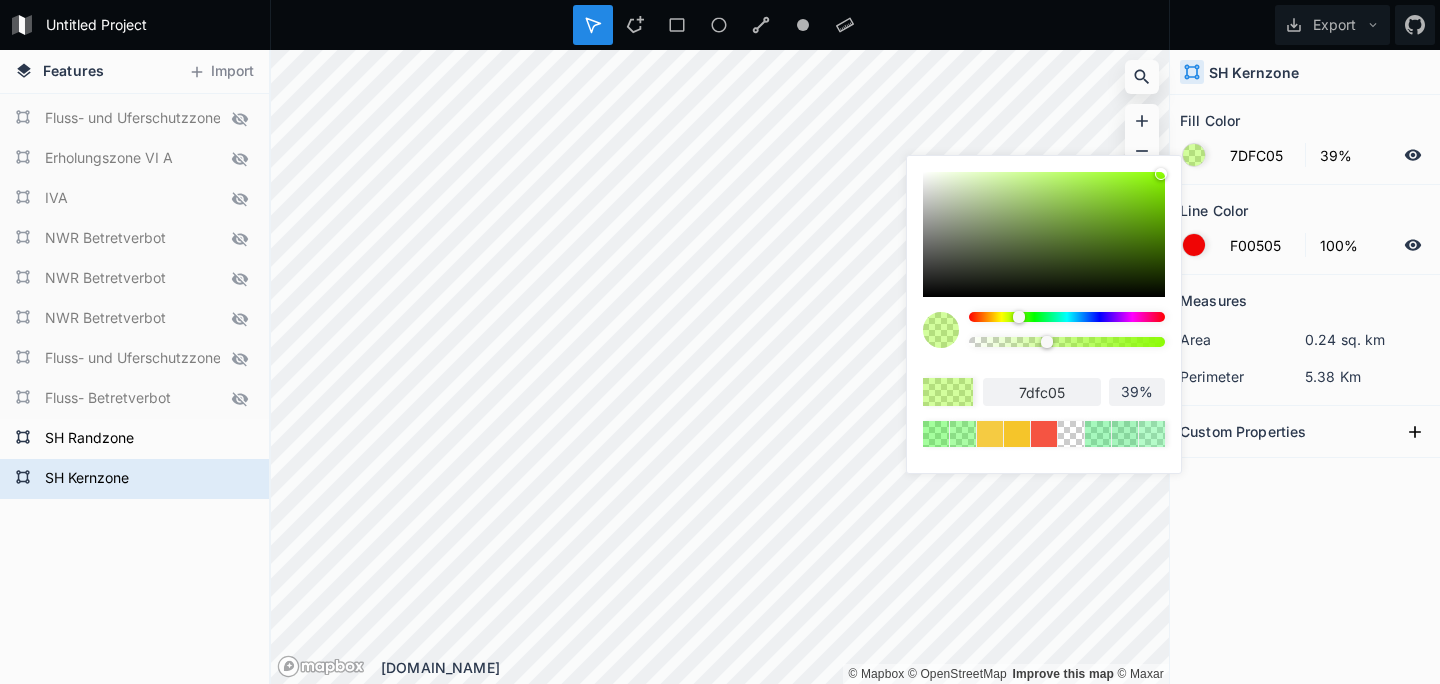 type on "74FC05" 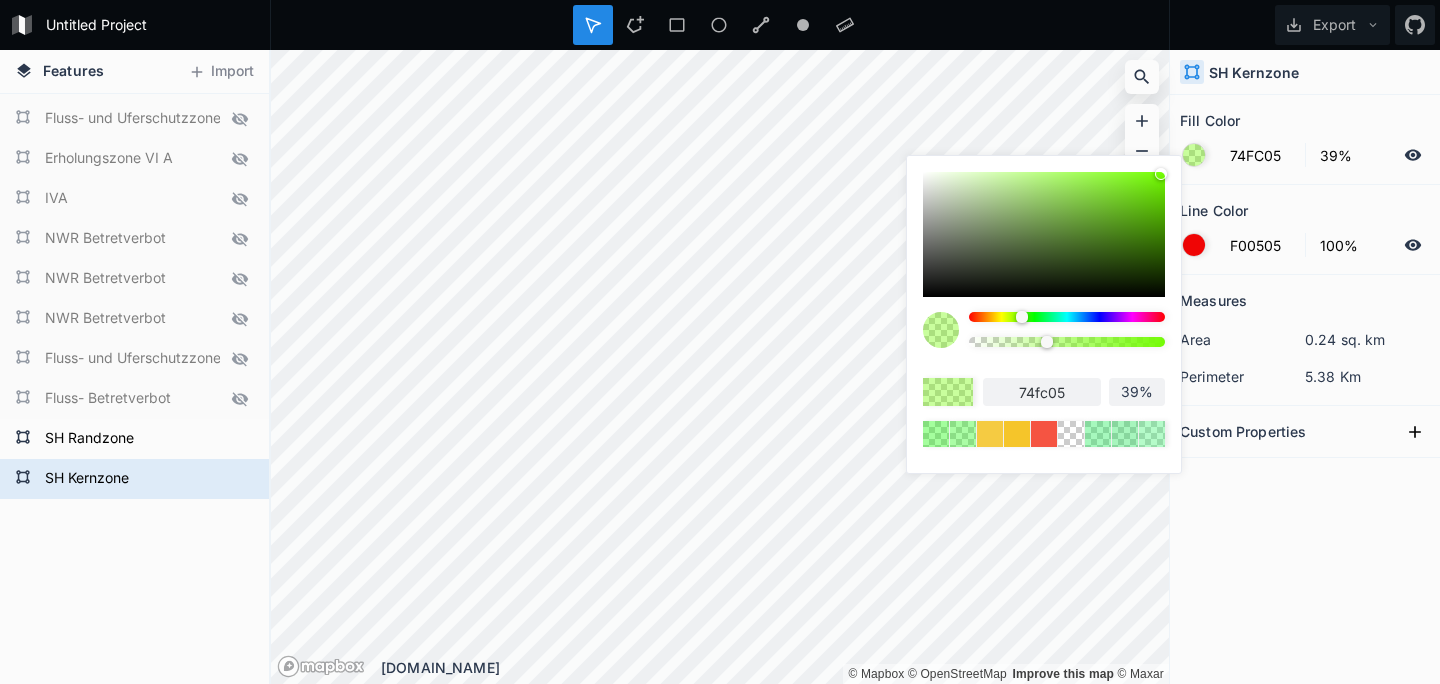 type on "6CFC05" 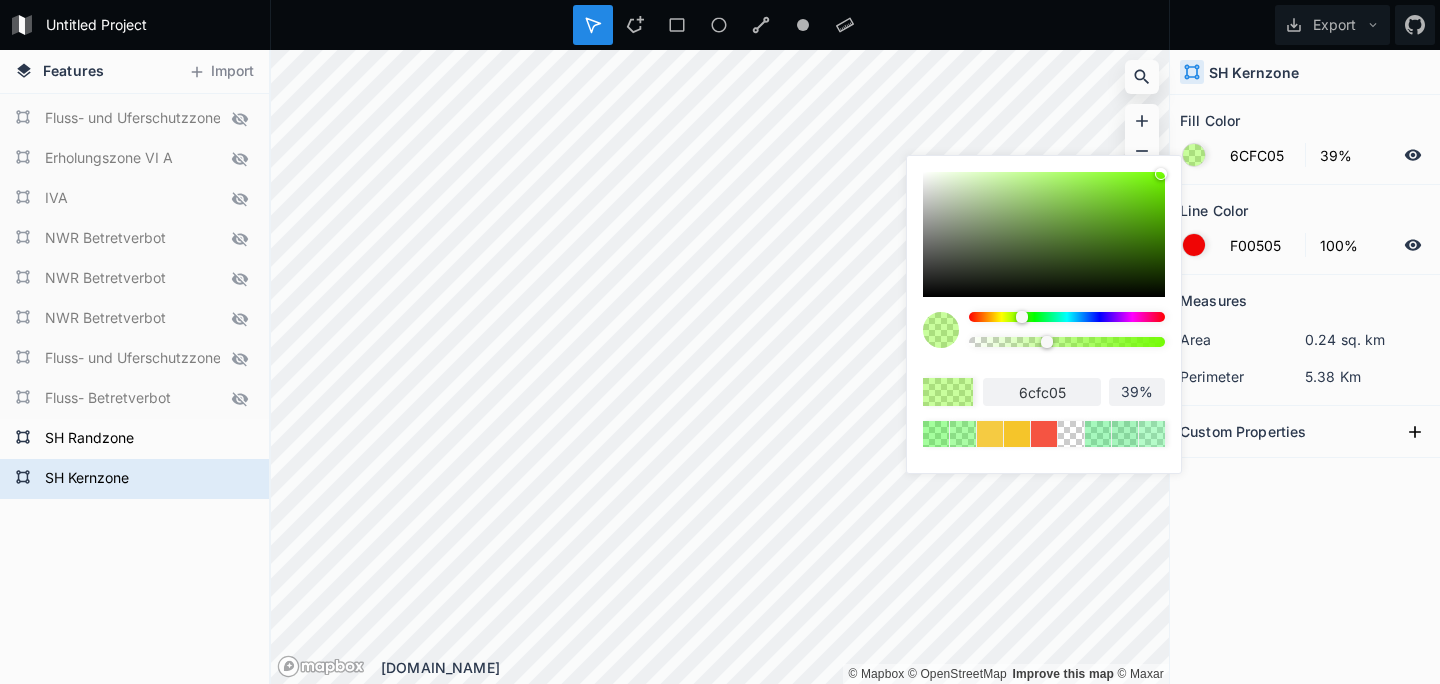 type on "64FC05" 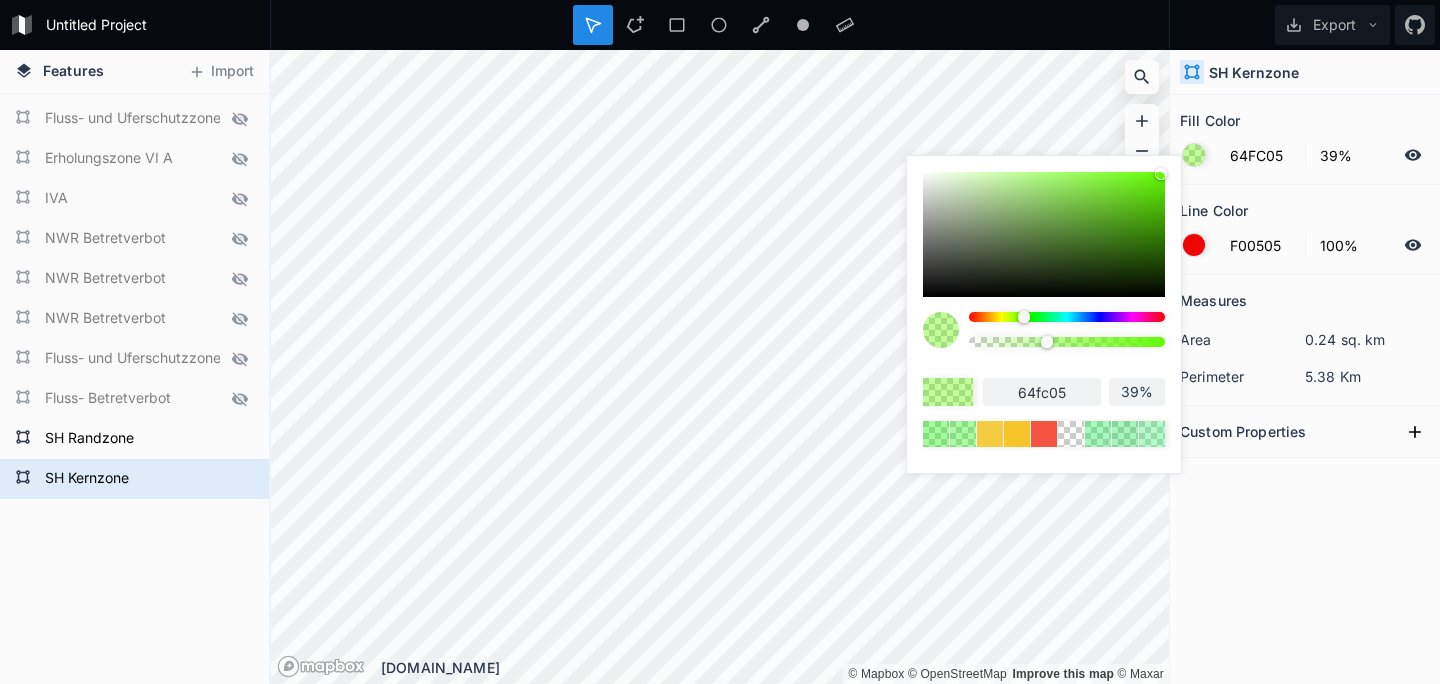 type on "5CFC05" 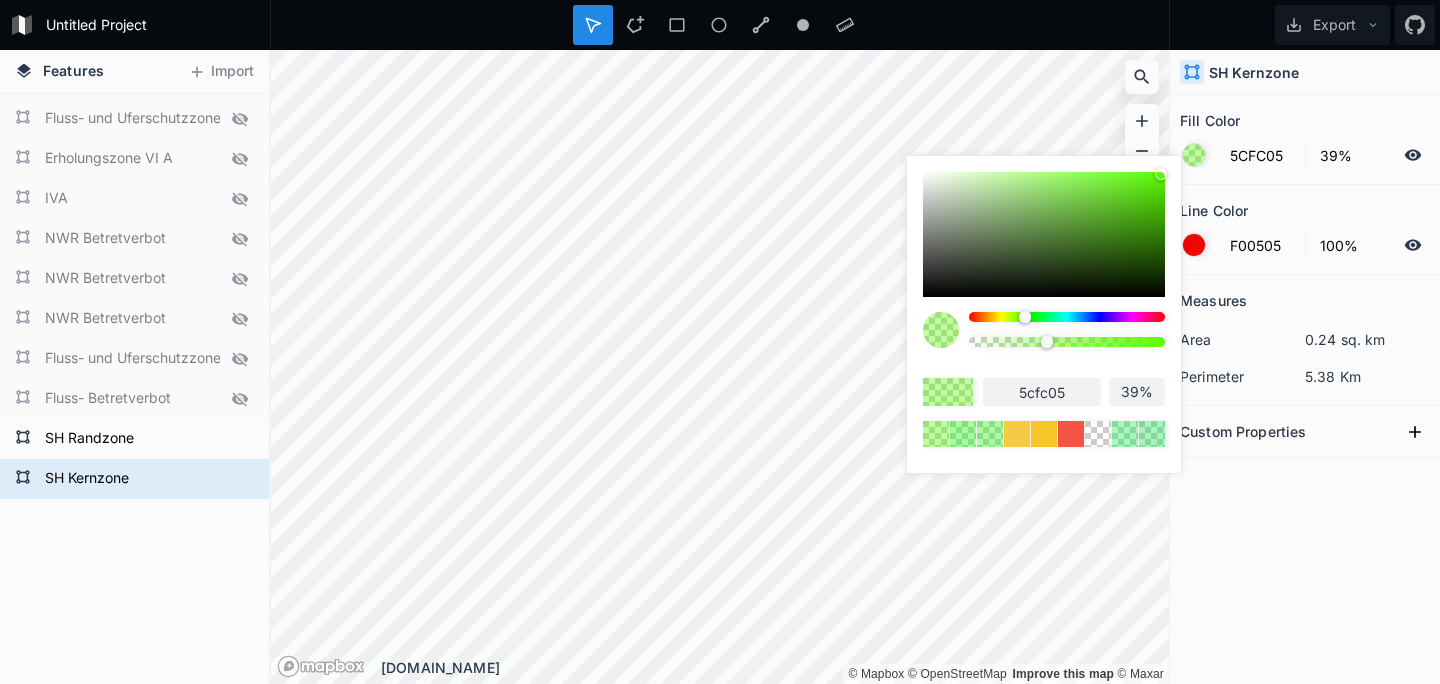 type on "64FC05" 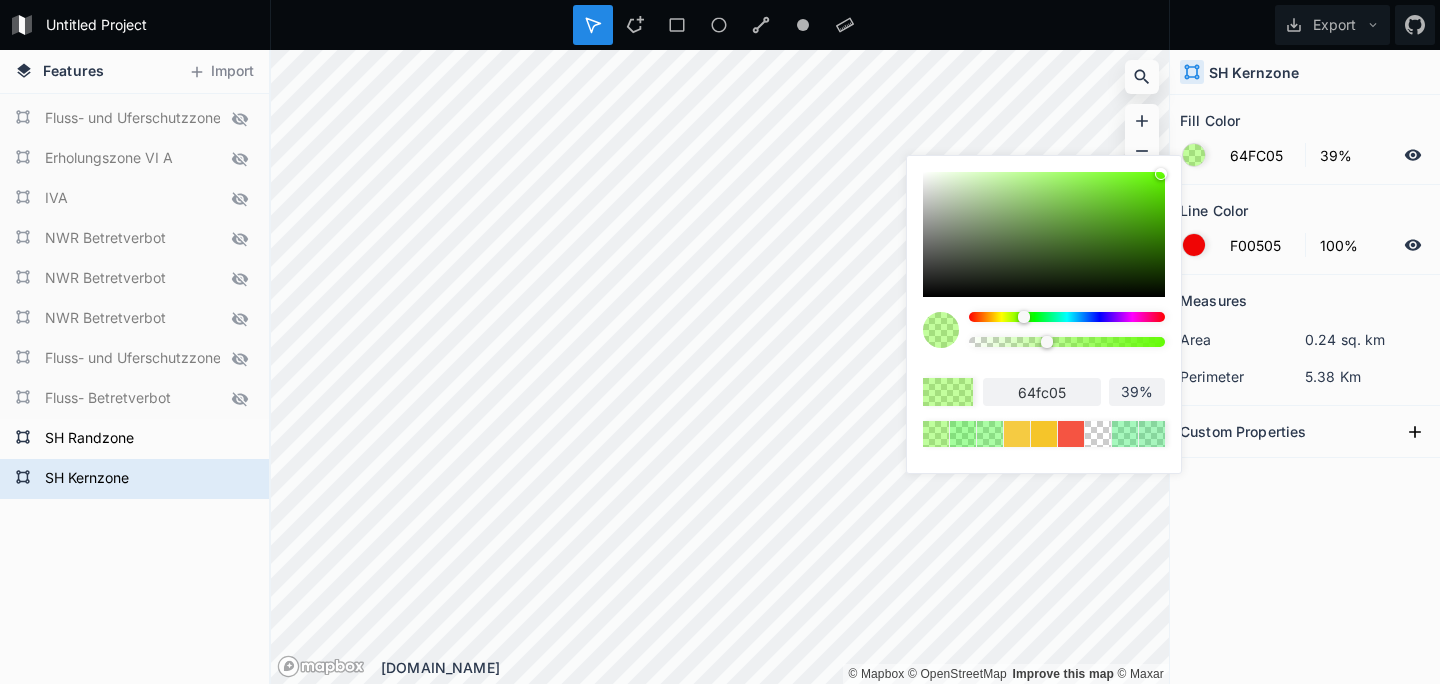 click at bounding box center [1024, 317] 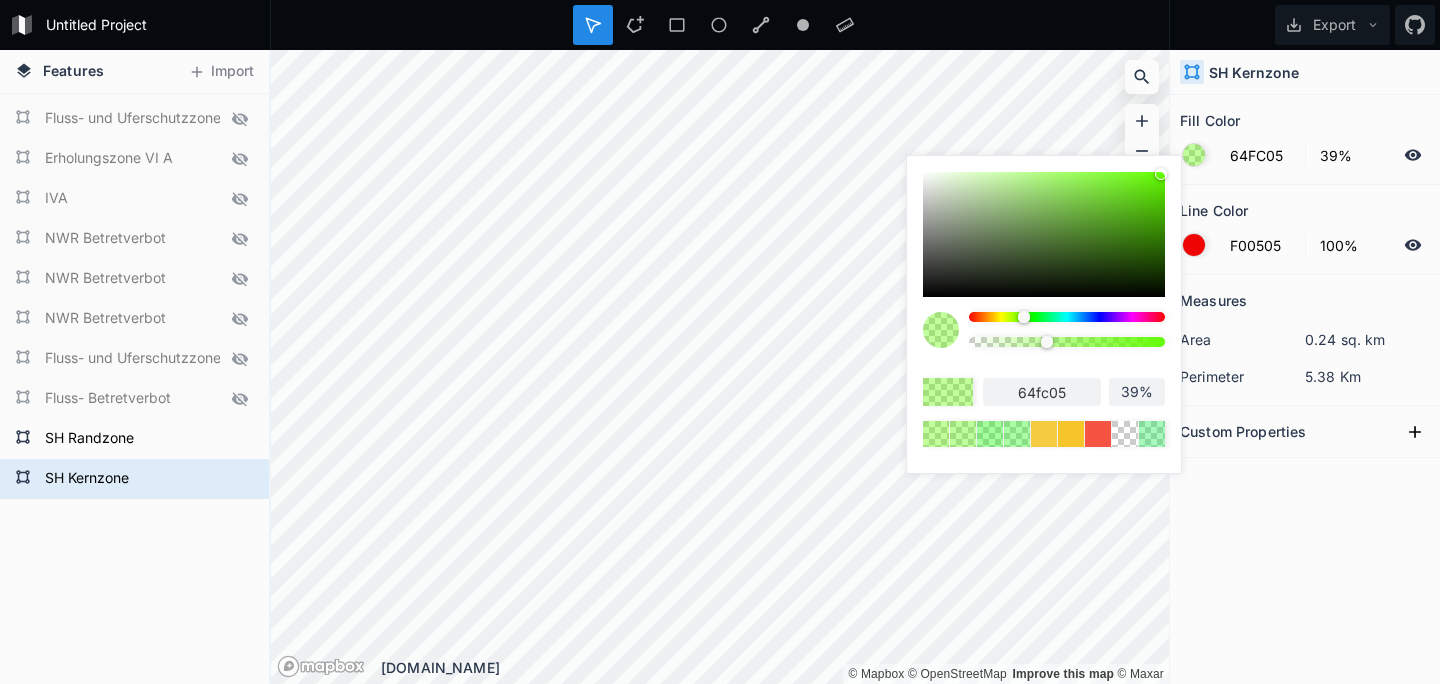 type on "44%" 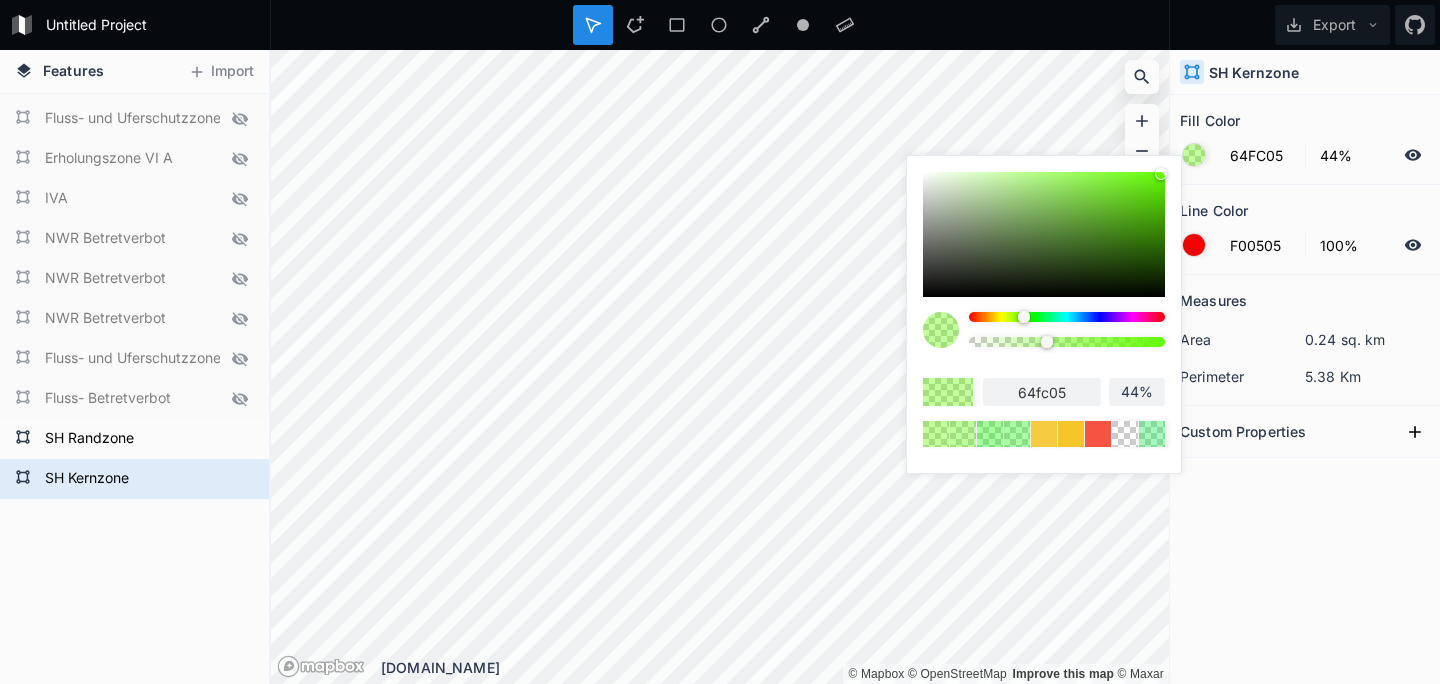type on "46%" 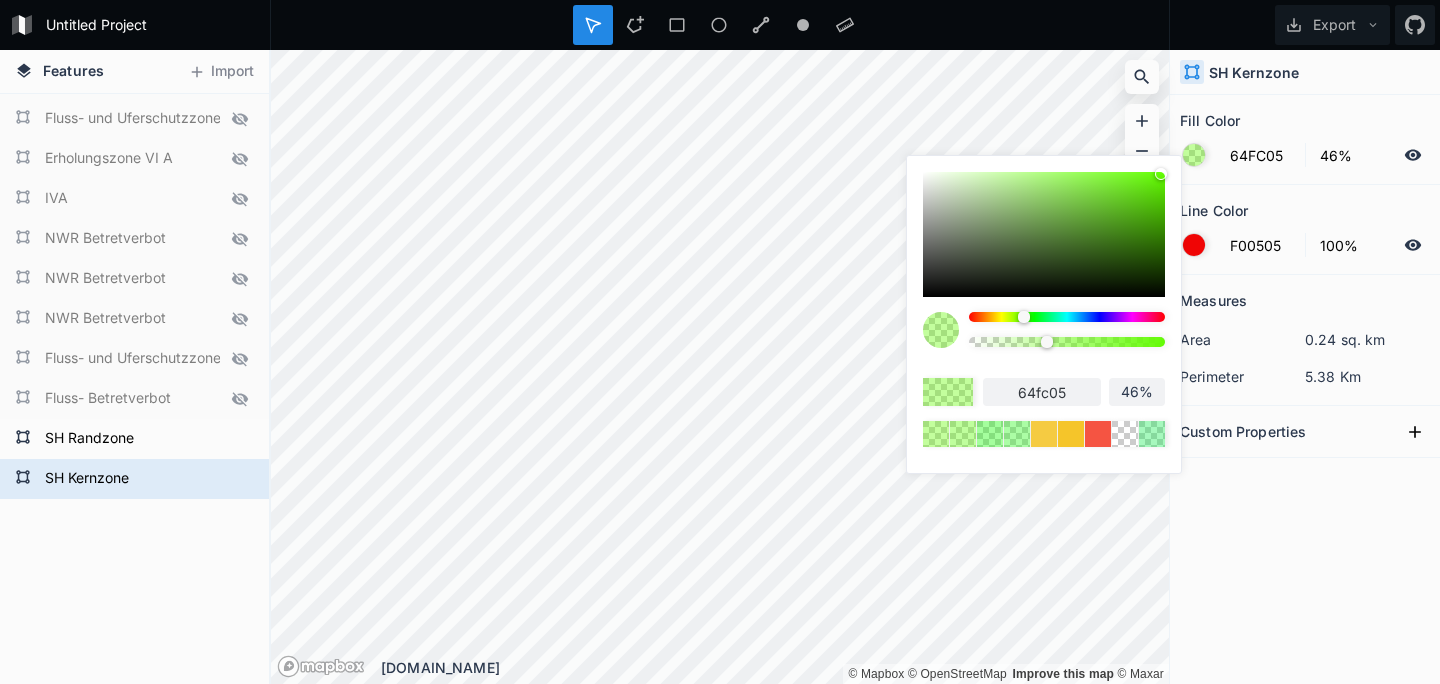 type on "48%" 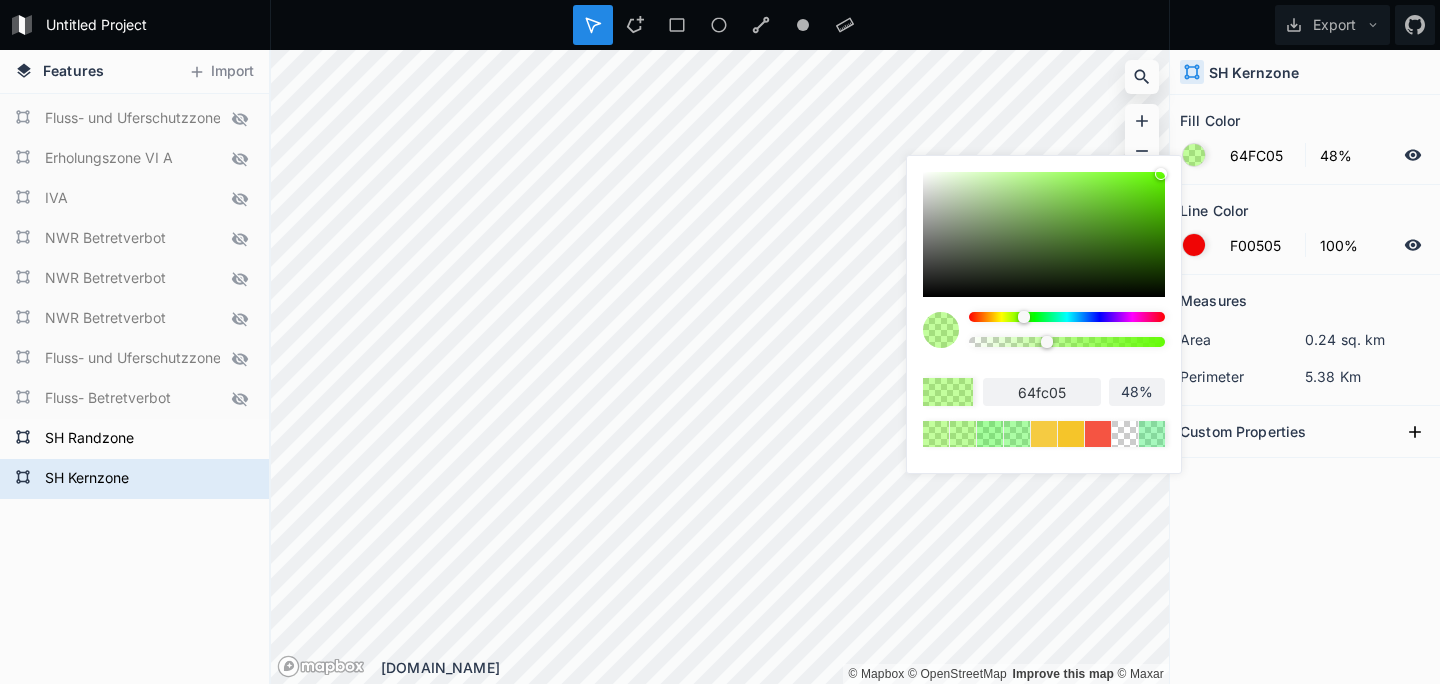 type on "52%" 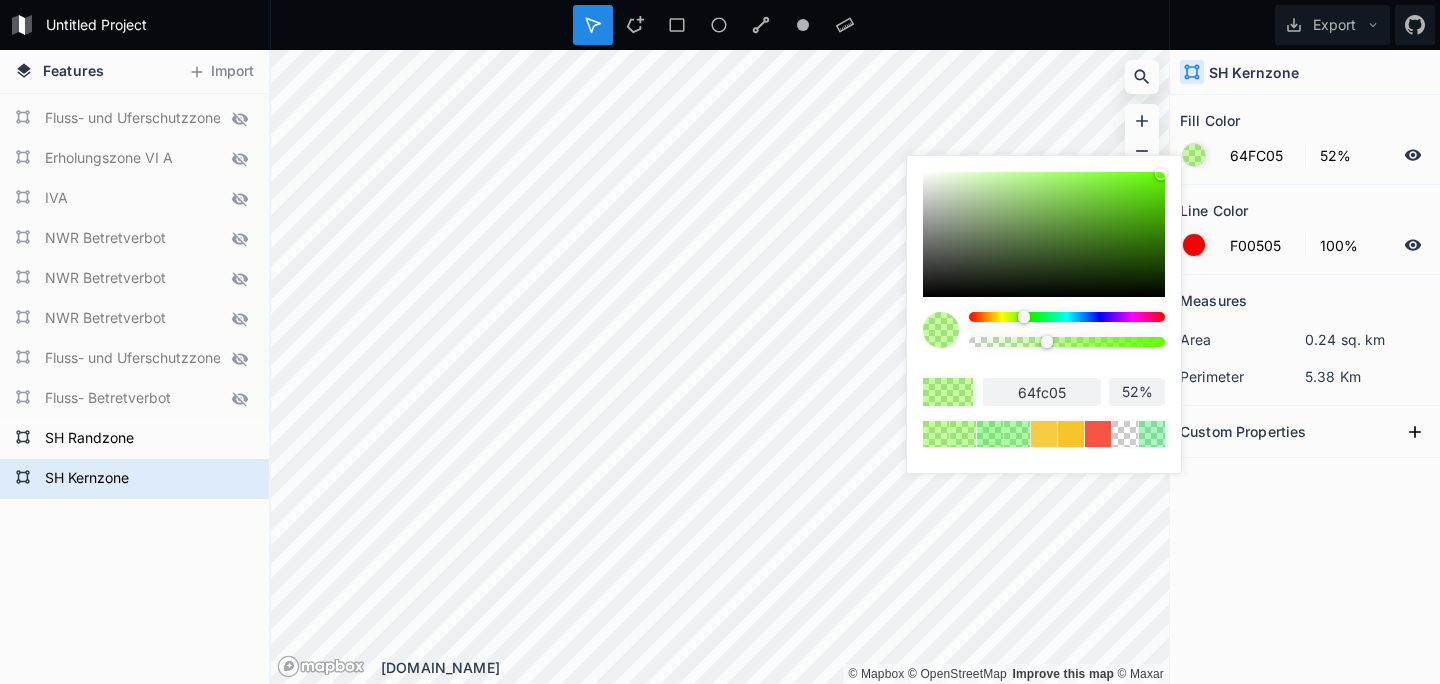 type on "54%" 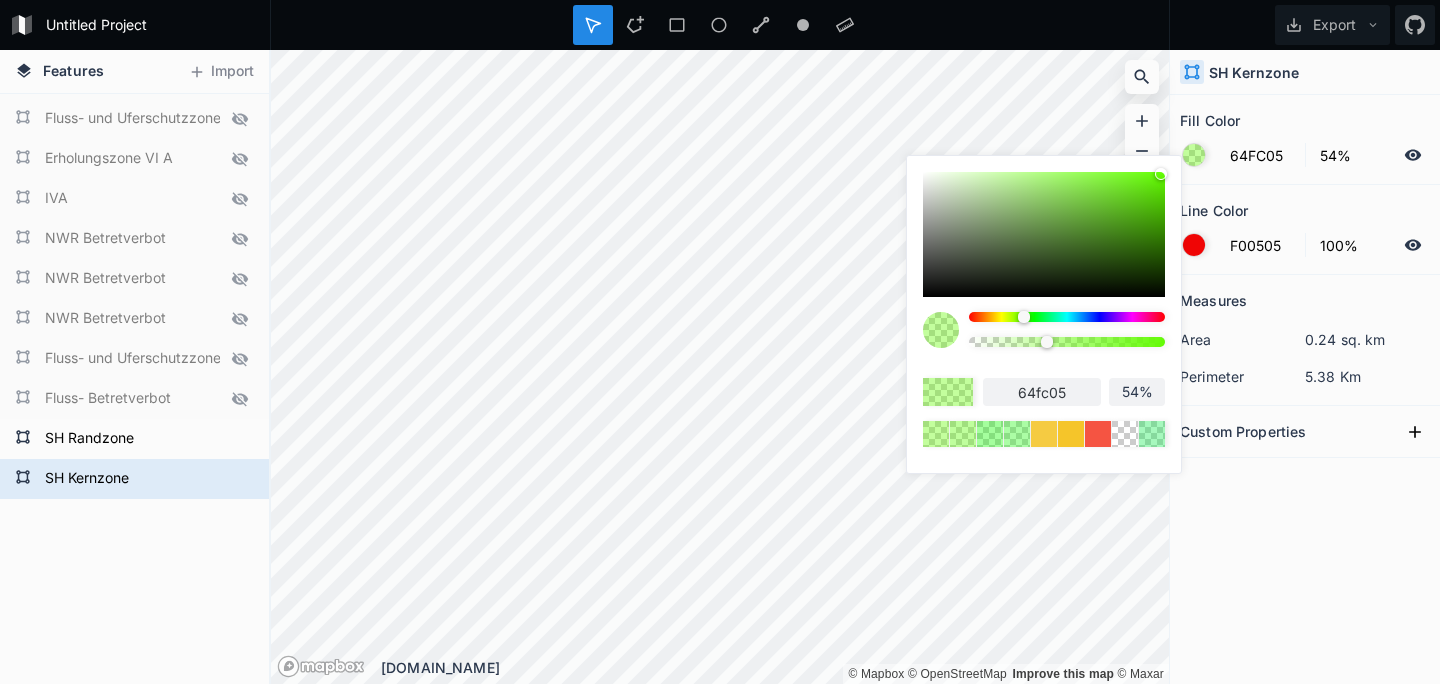 type on "58%" 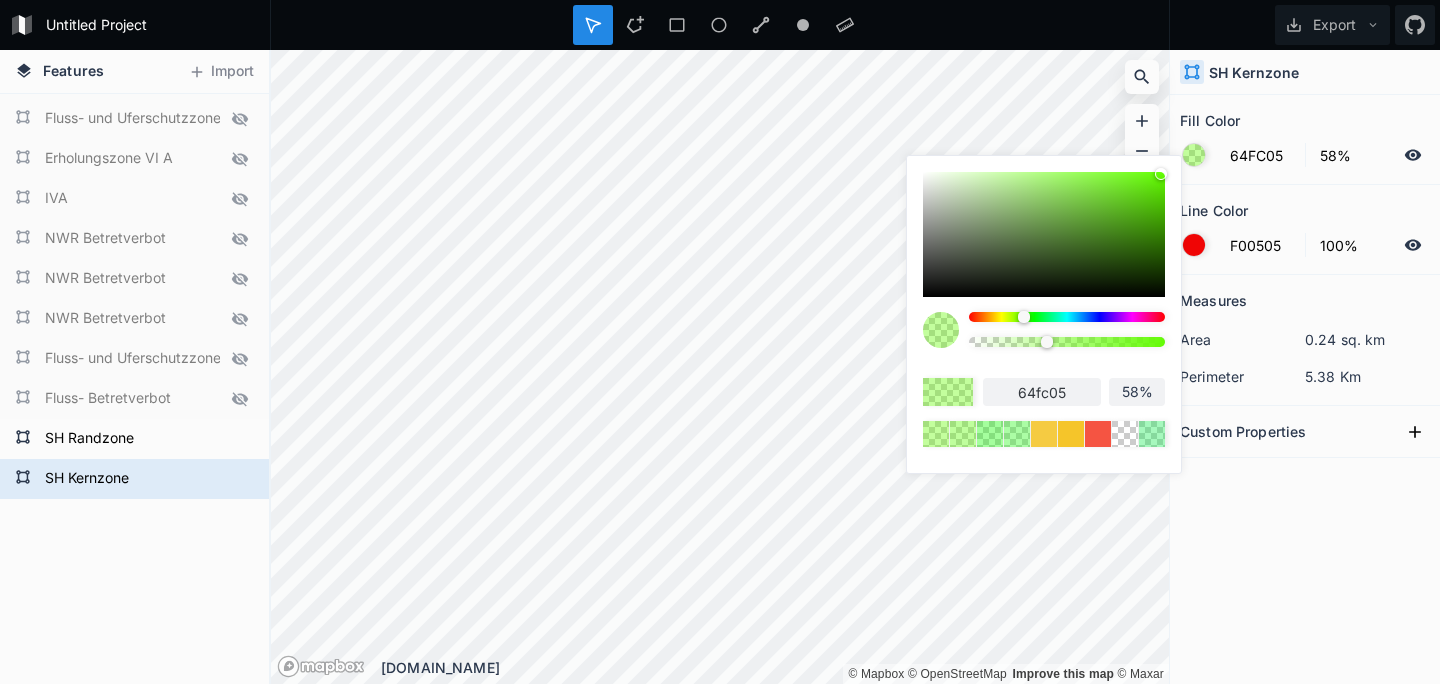 type on "61%" 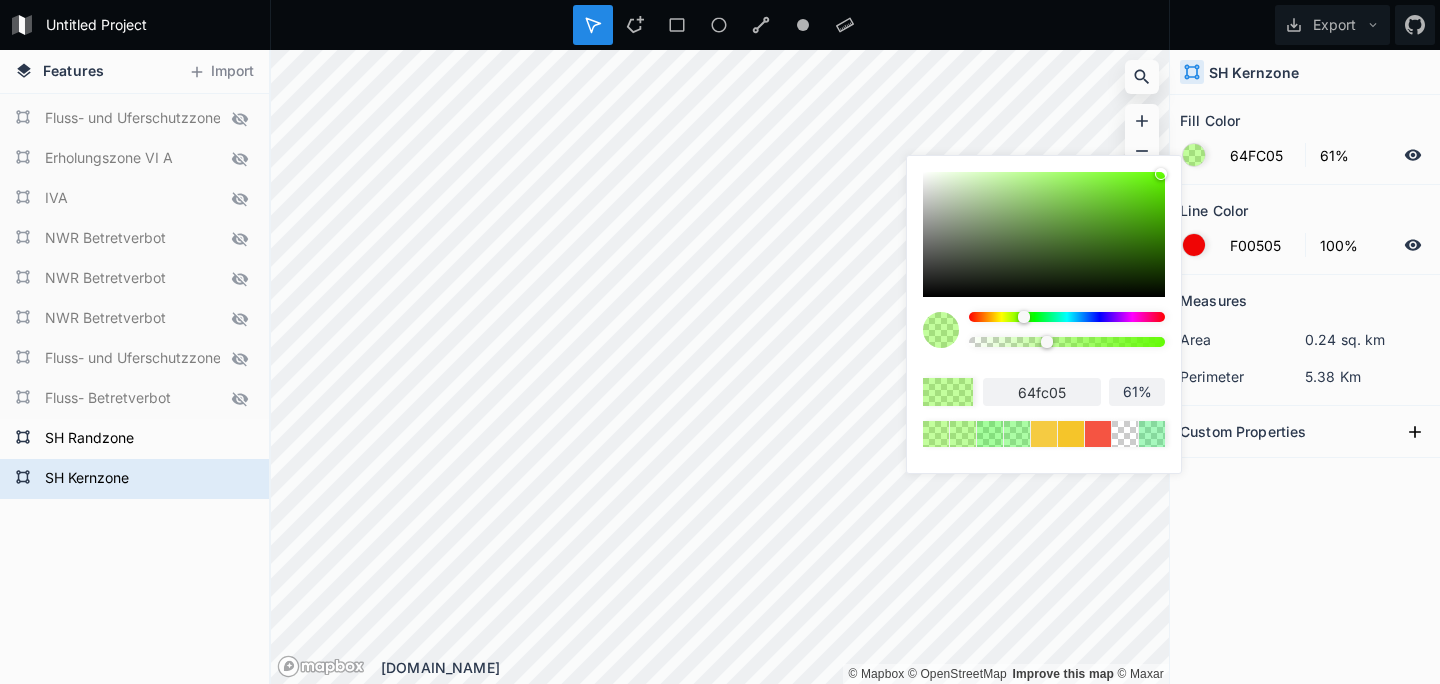 type on "65%" 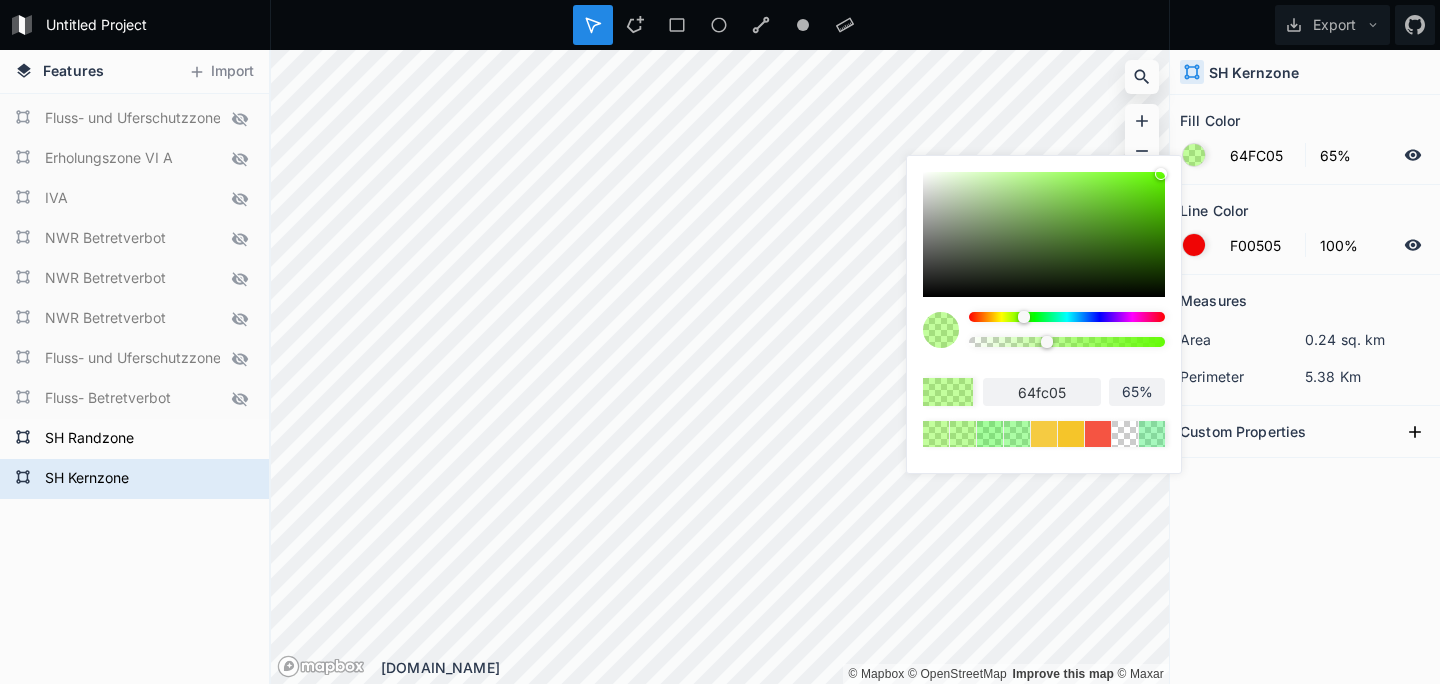 type on "69%" 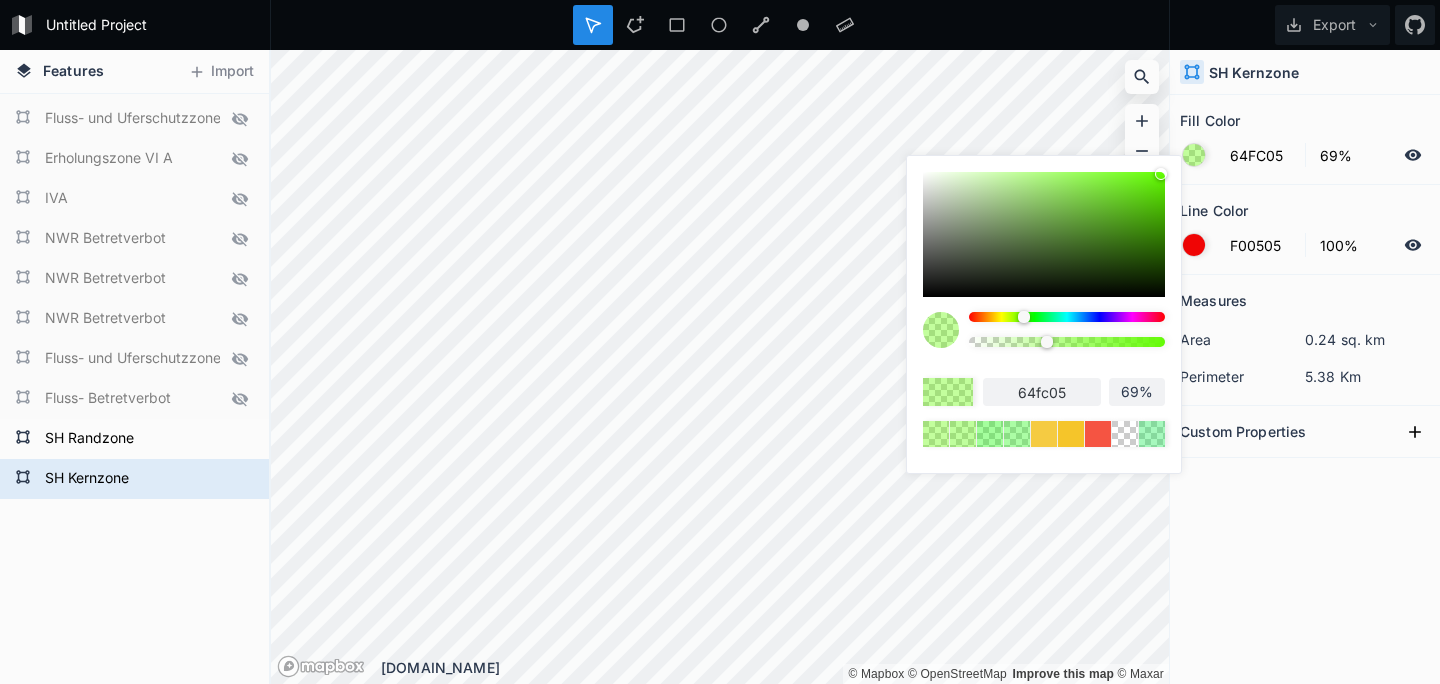 type on "74%" 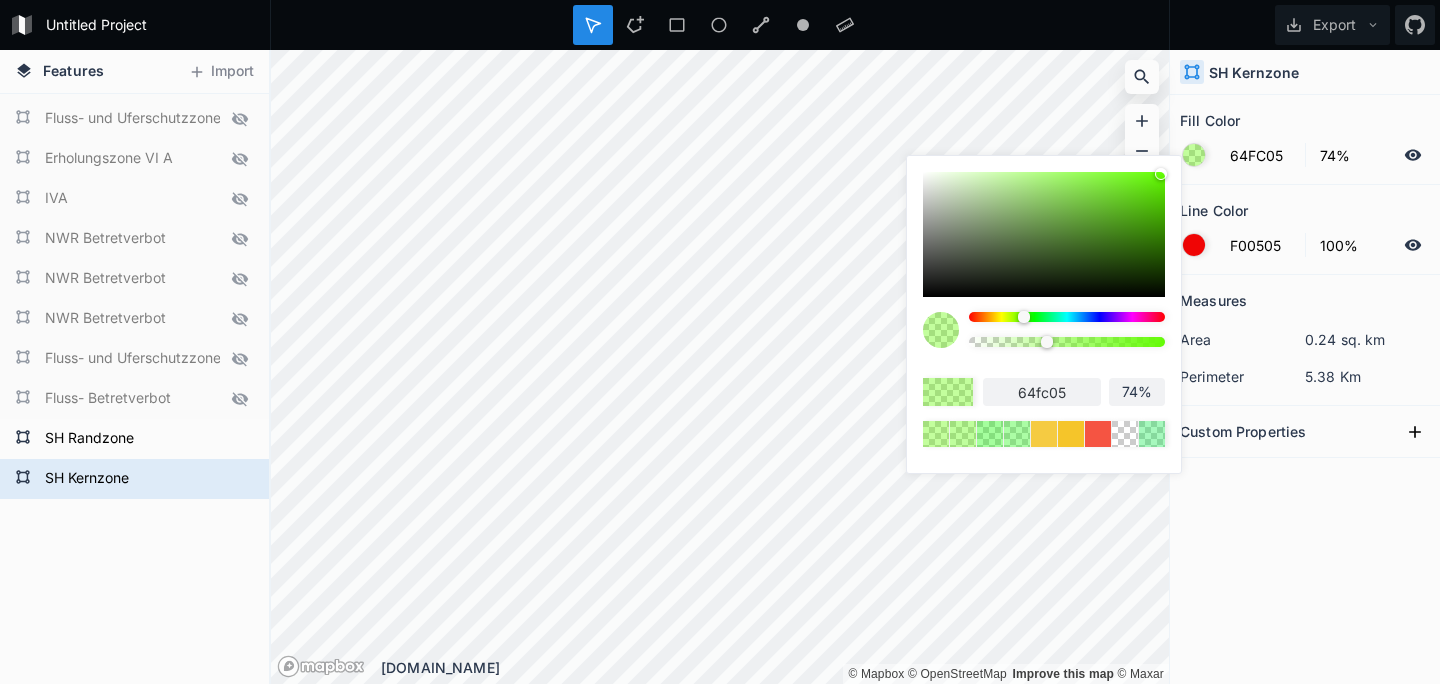 type on "77%" 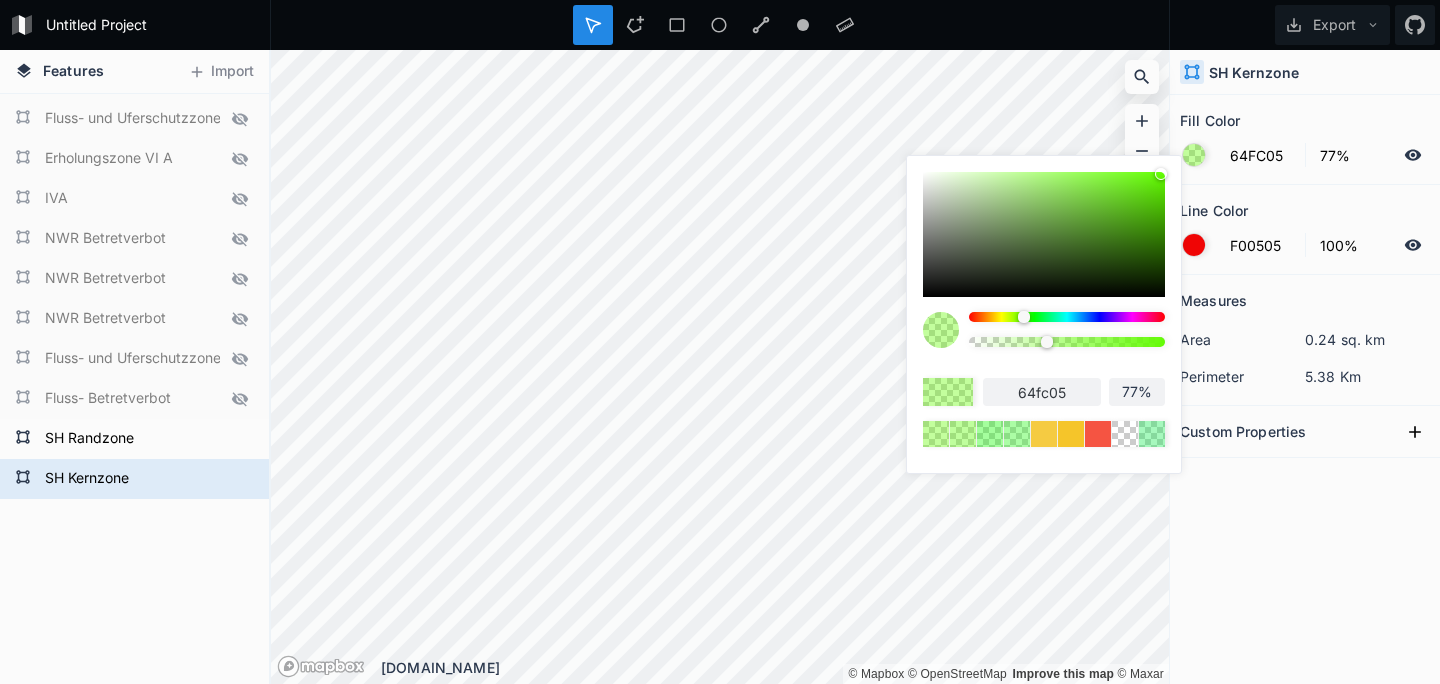 type on "81%" 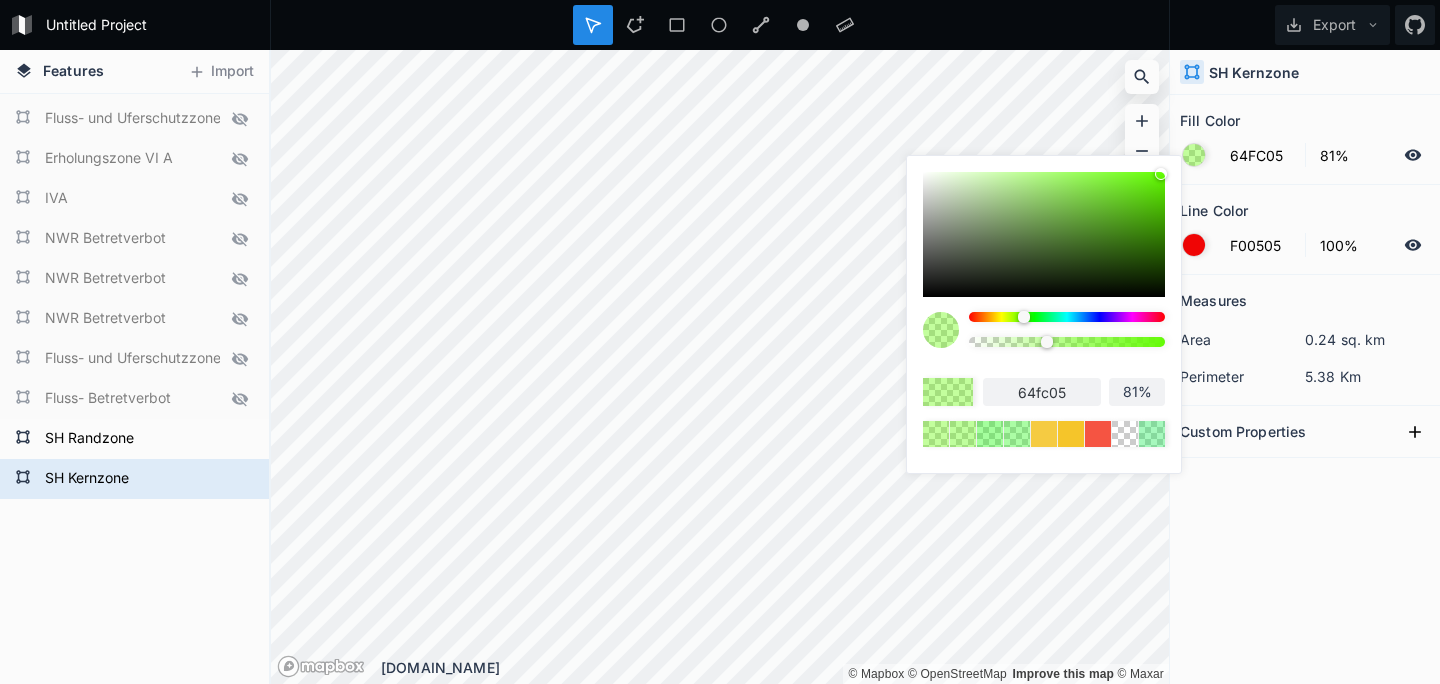 type on "84%" 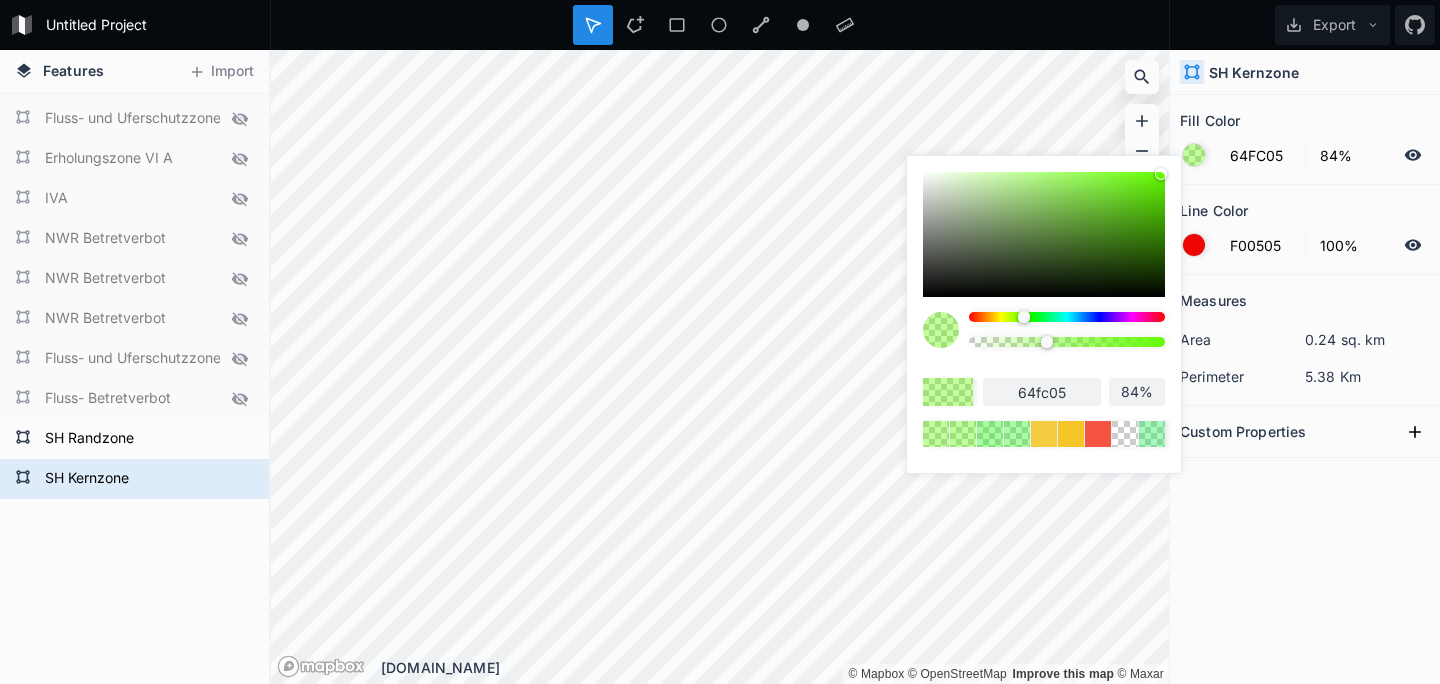 type on "86%" 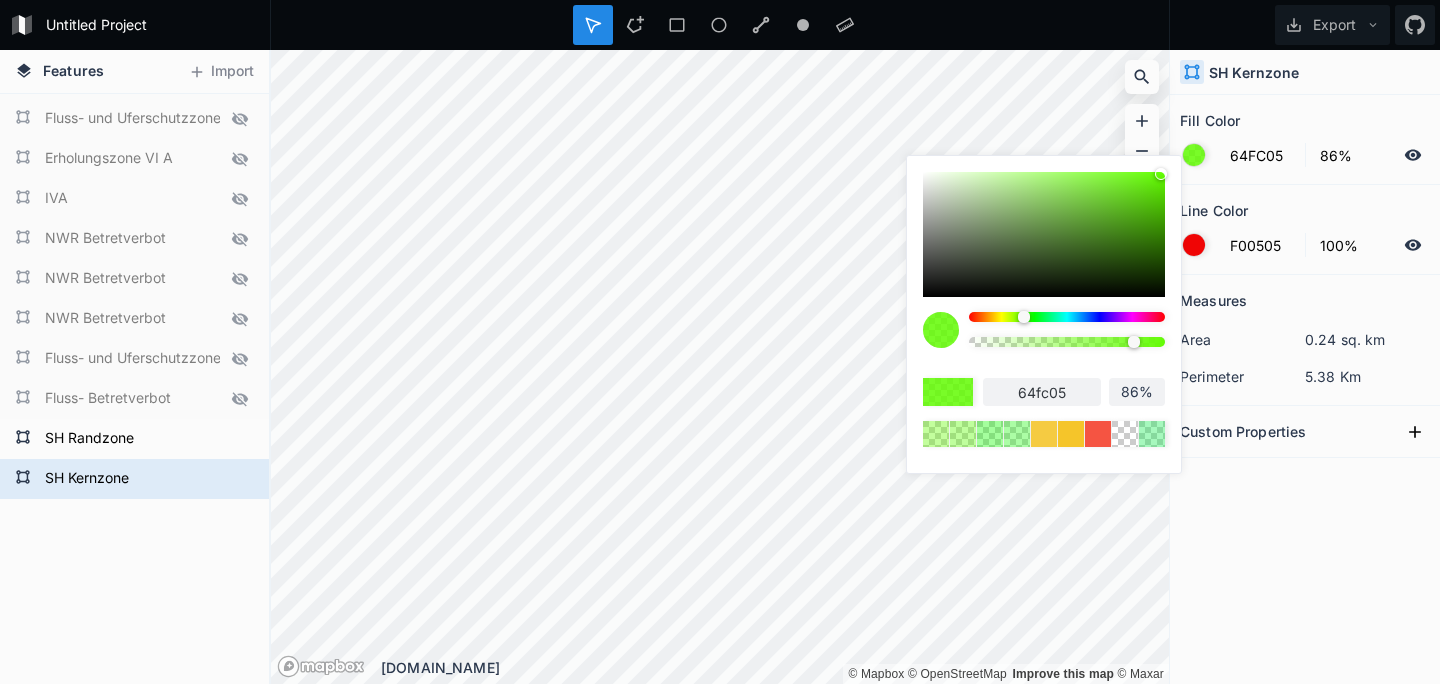 type on "87%" 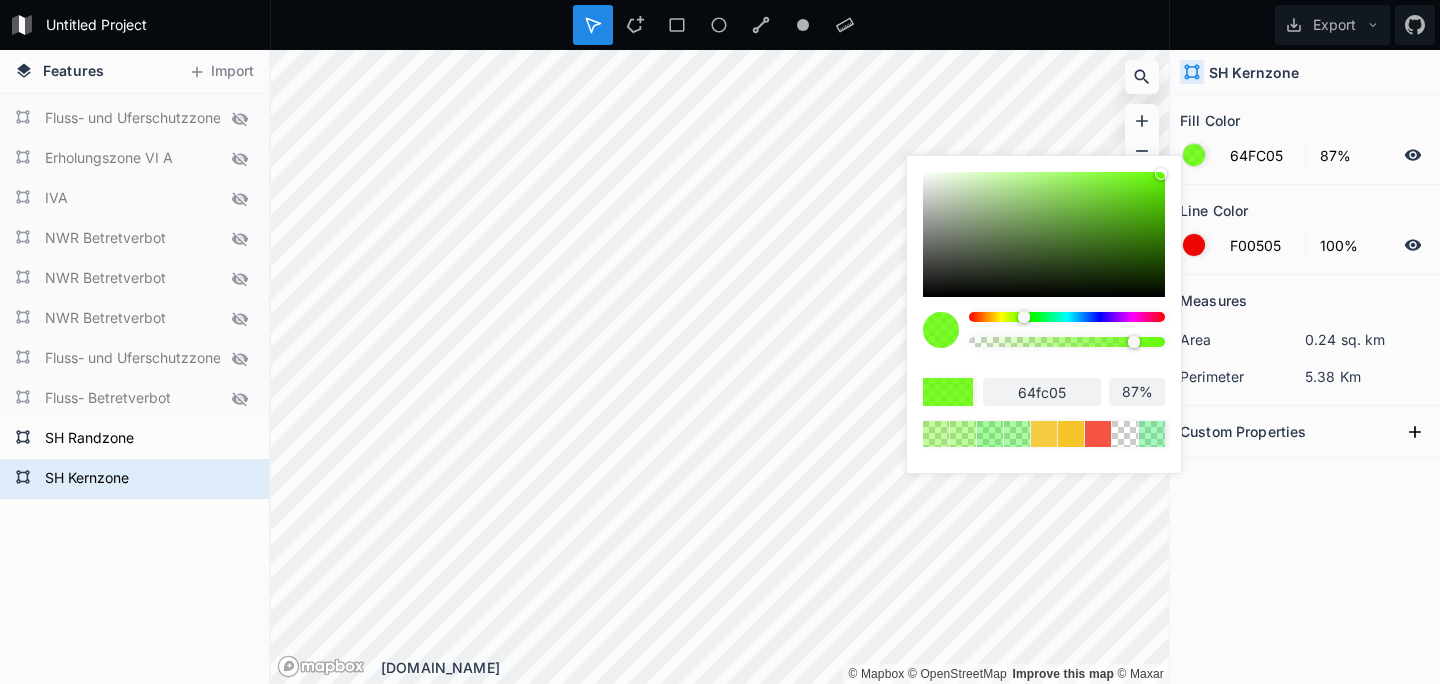type on "88%" 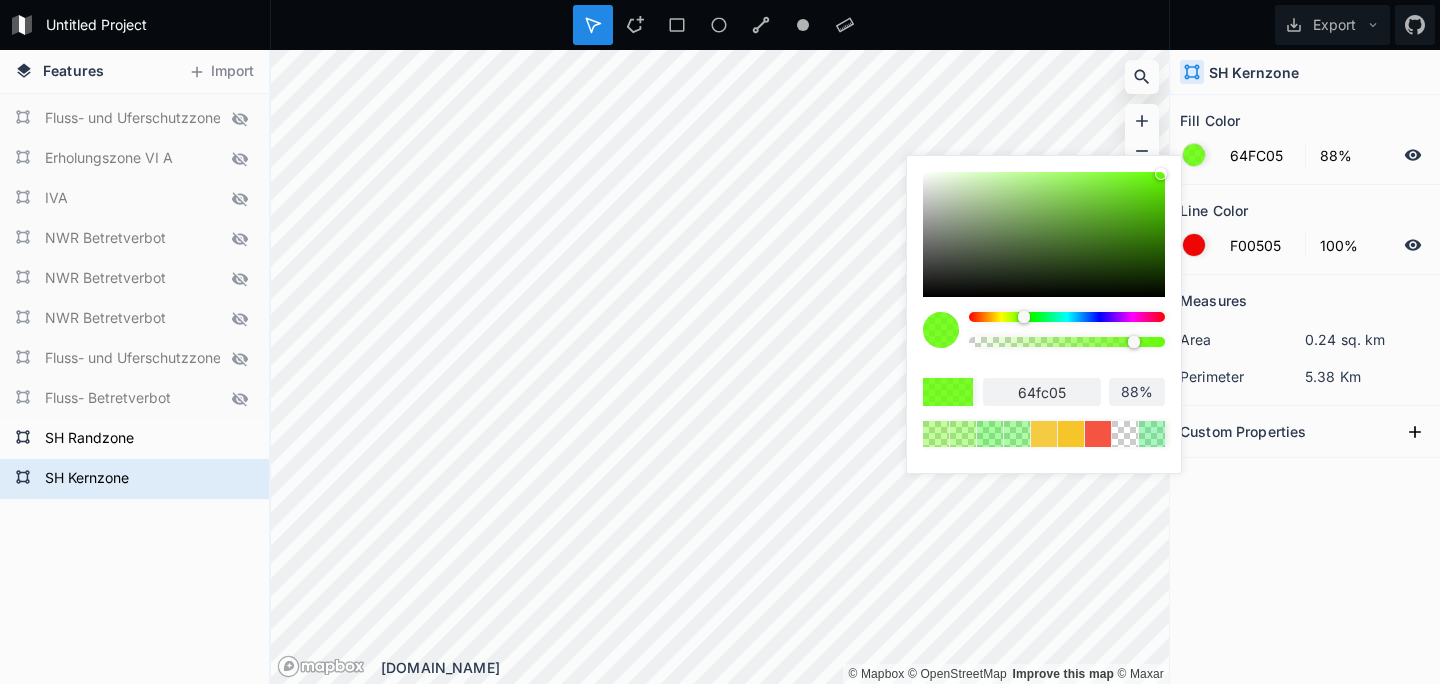 type on "89%" 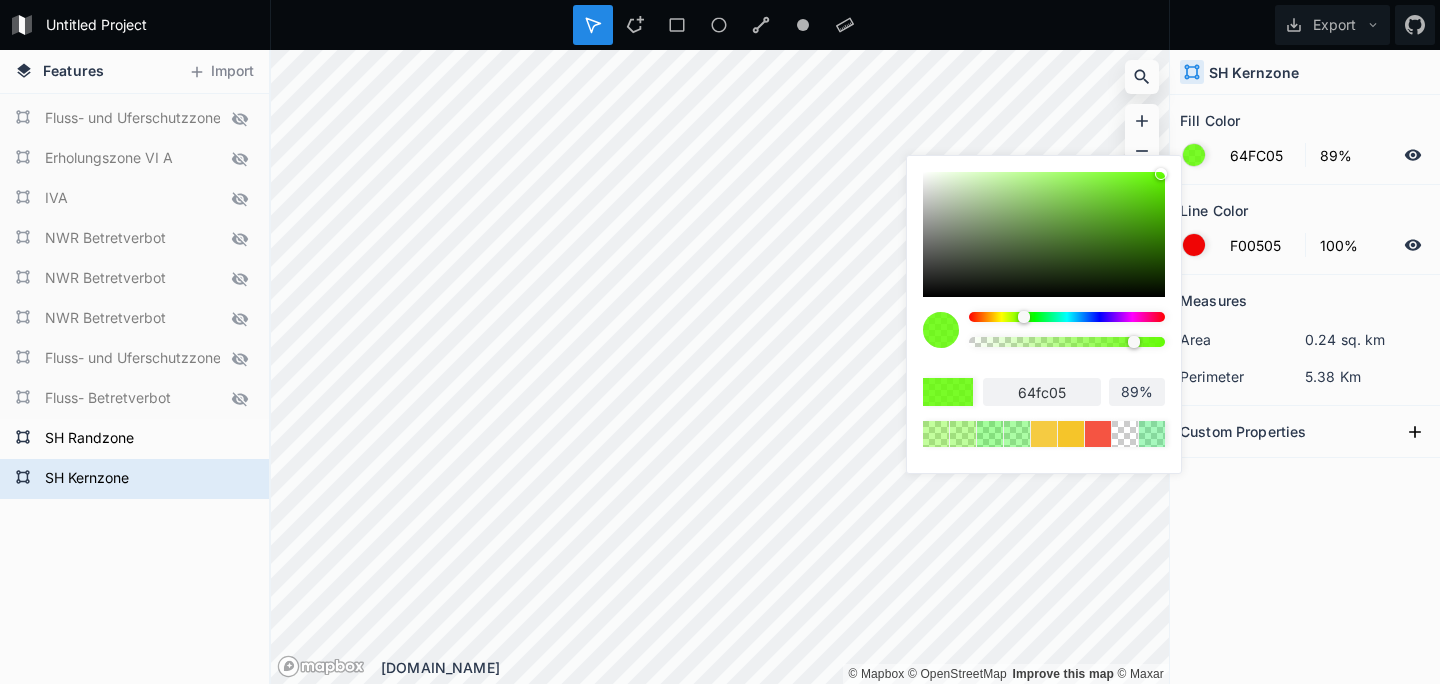 type on "90%" 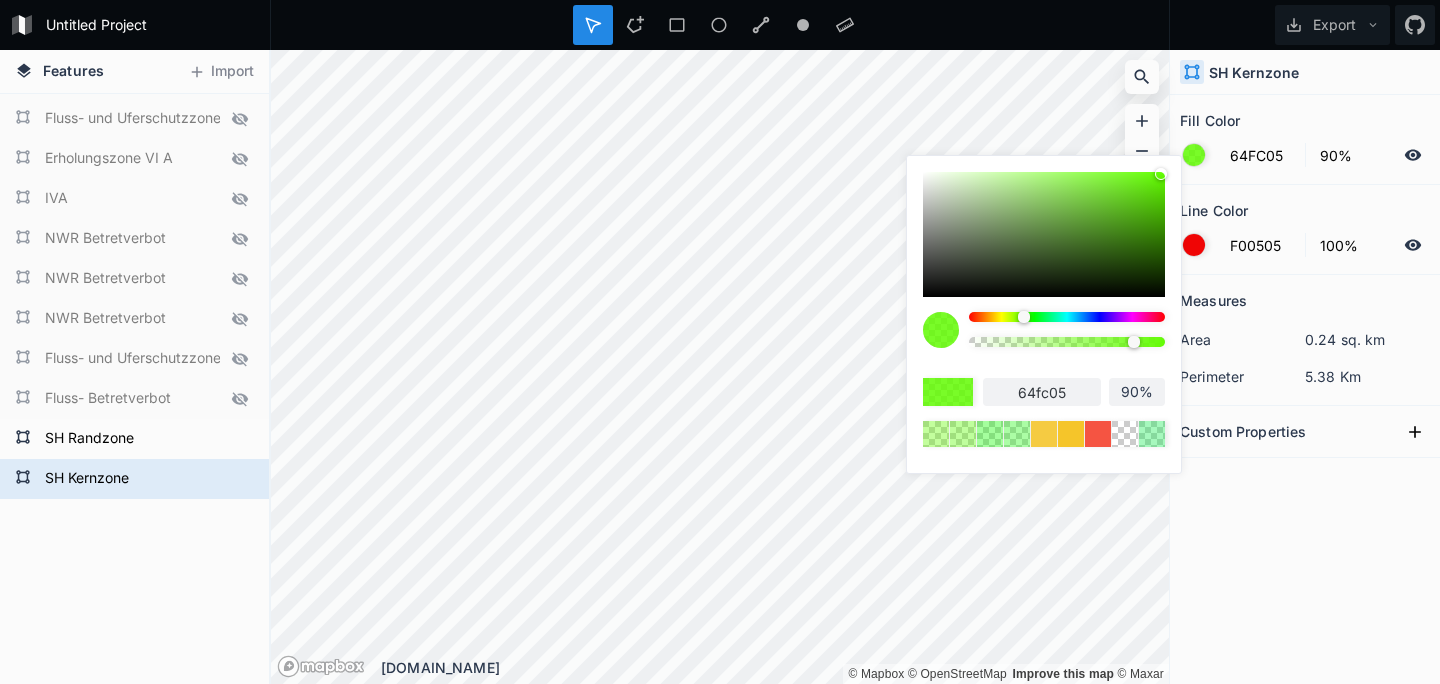 type on "91%" 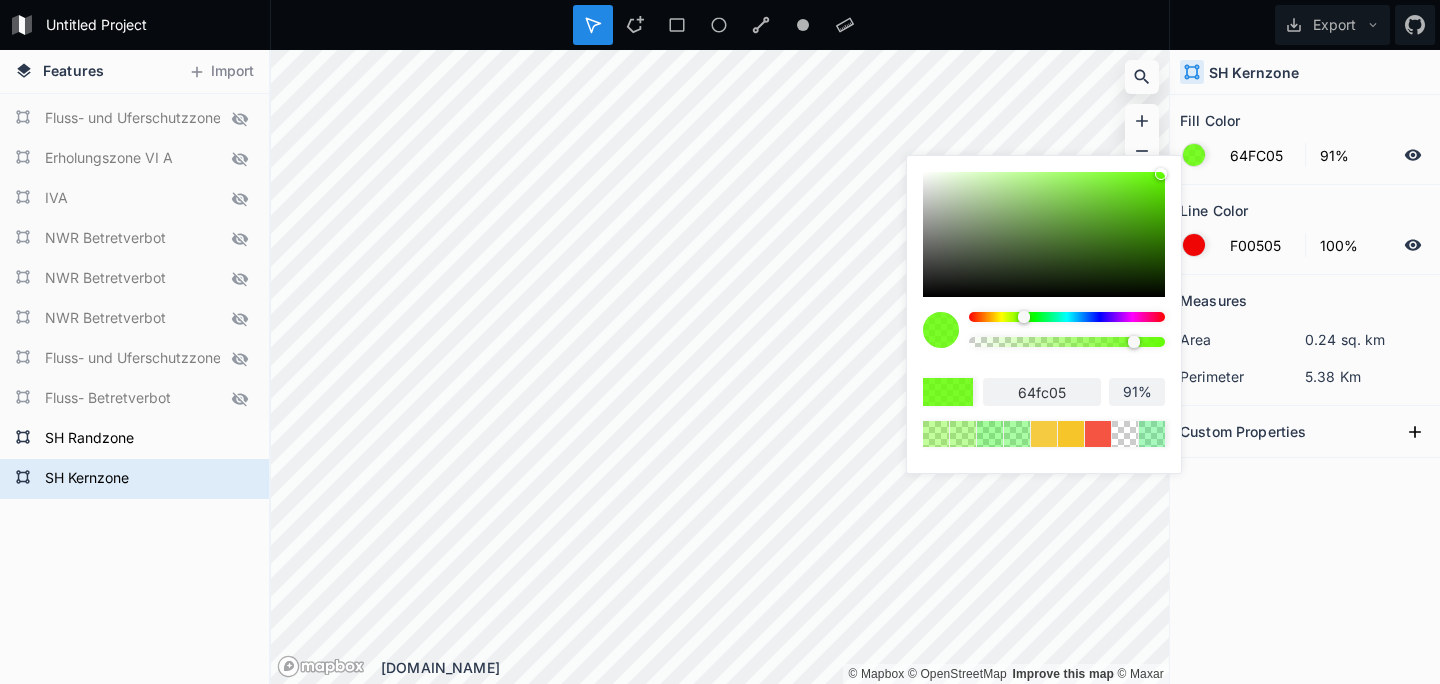 type on "92%" 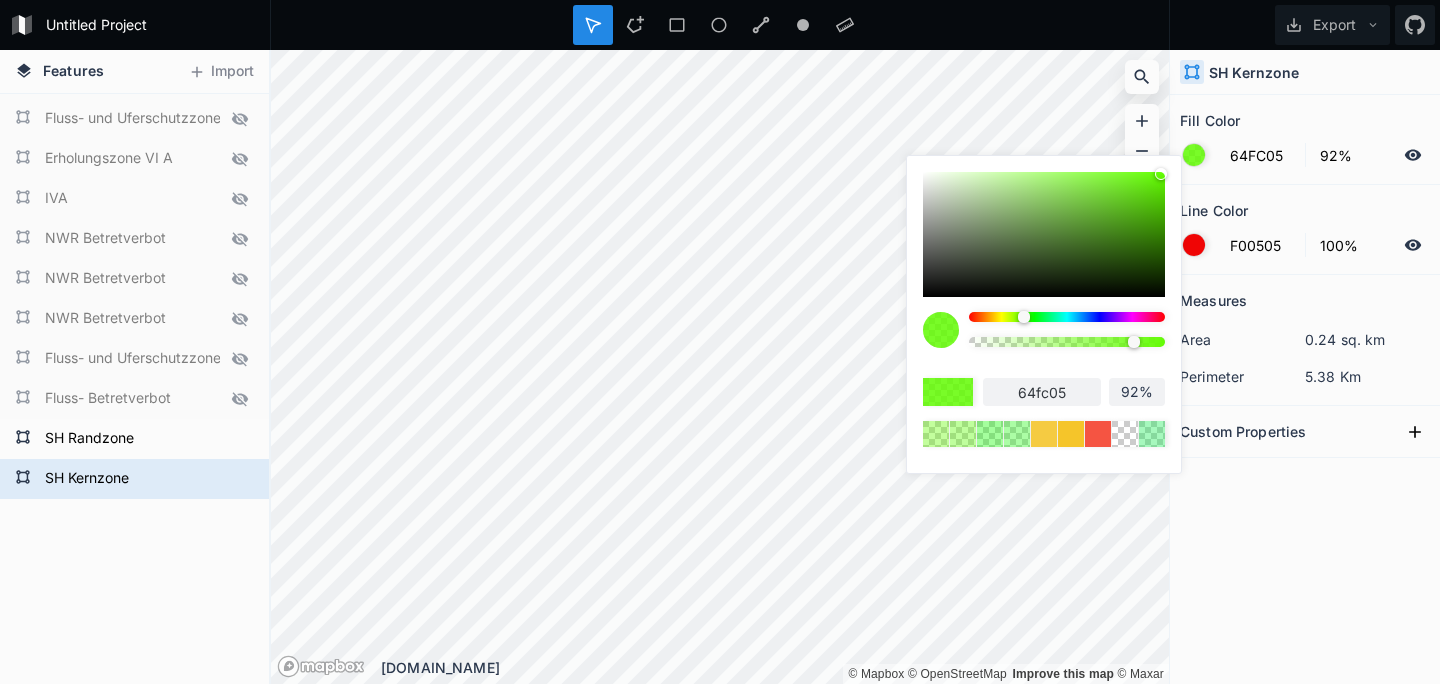 type on "93%" 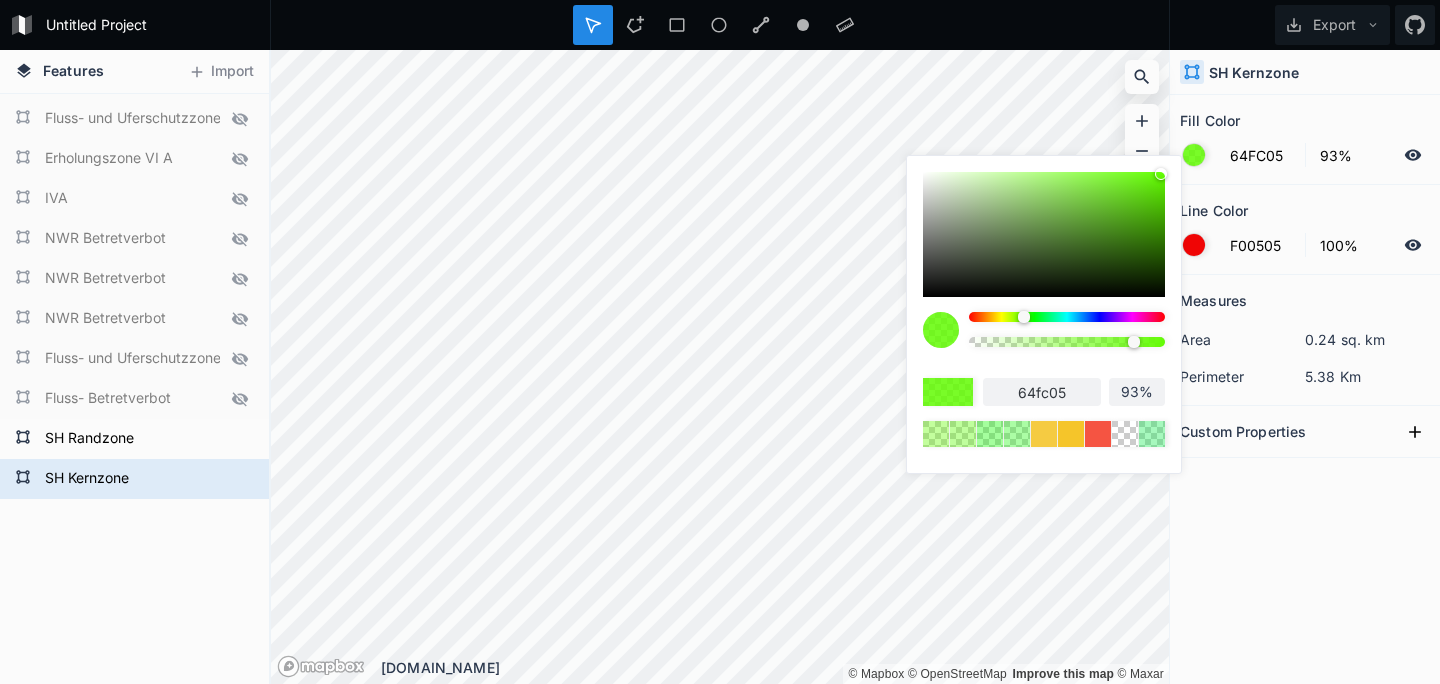 type on "94%" 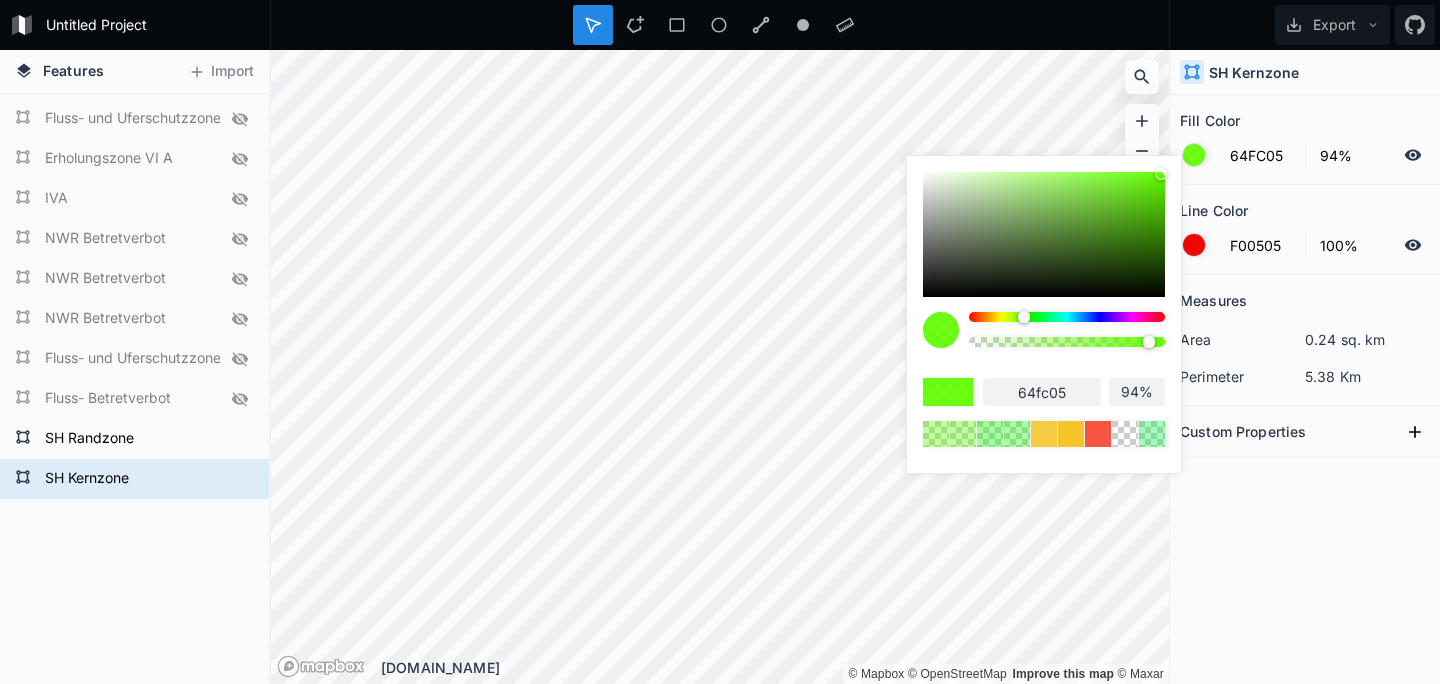 type on "95%" 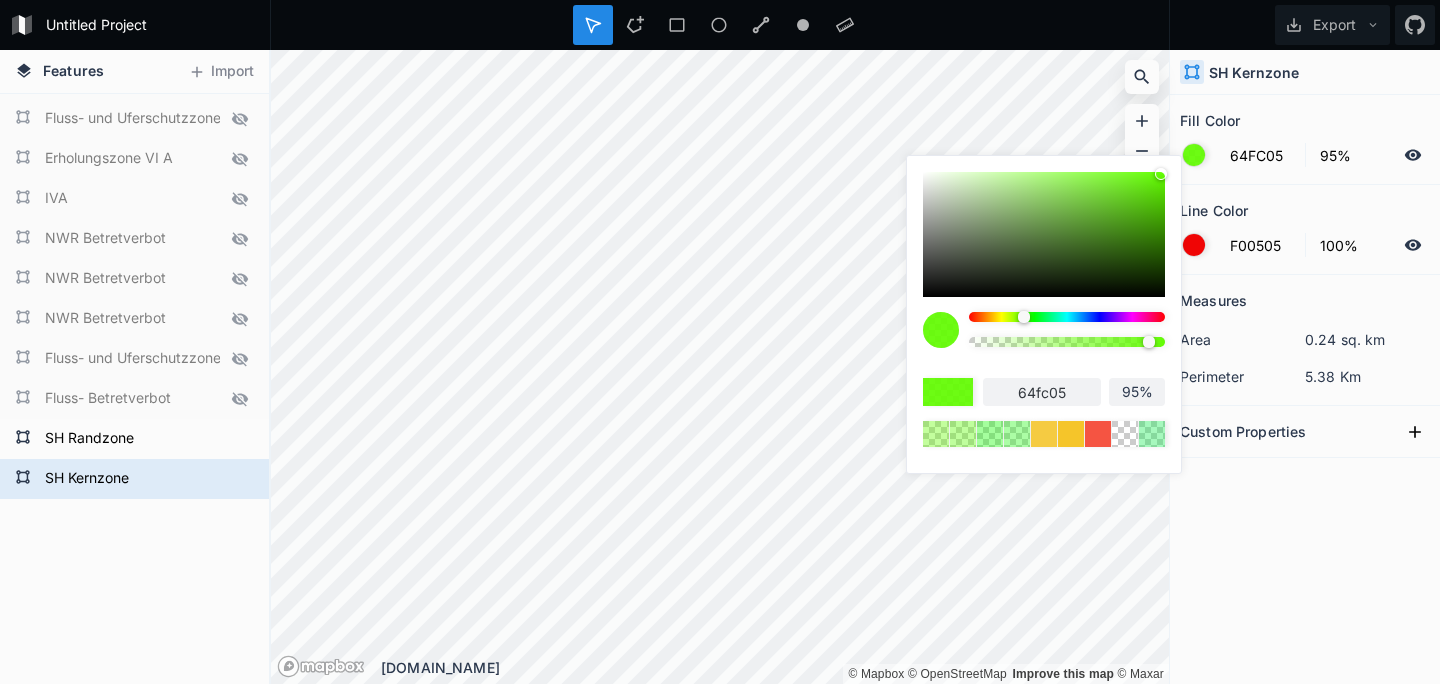 type on "96%" 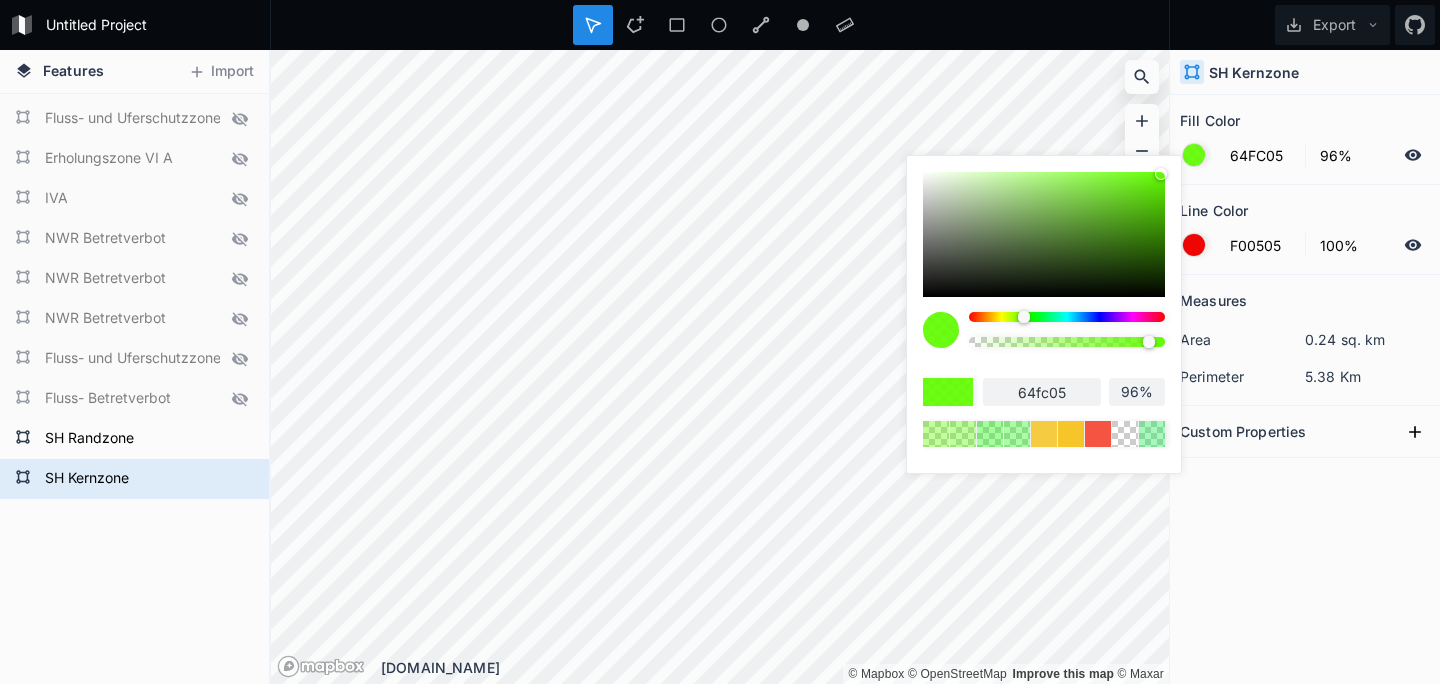 type on "97%" 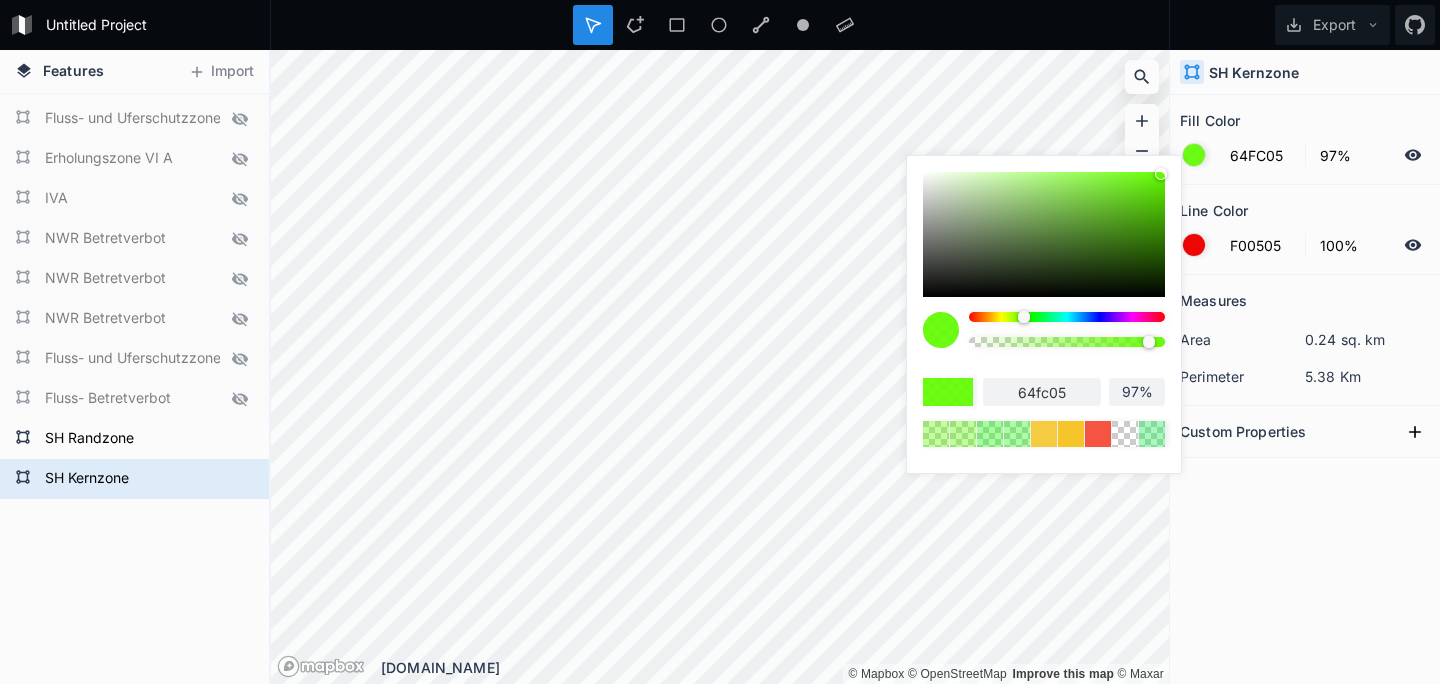 type on "99%" 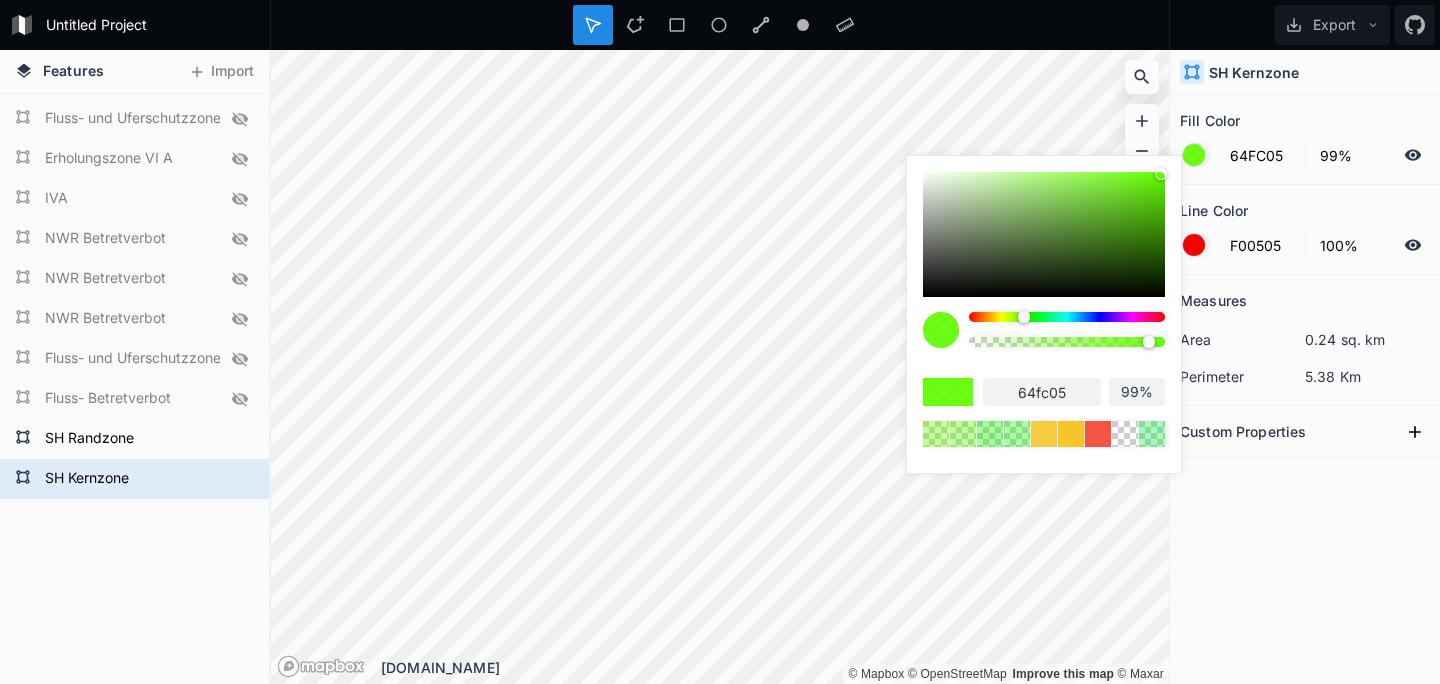 type on "100%" 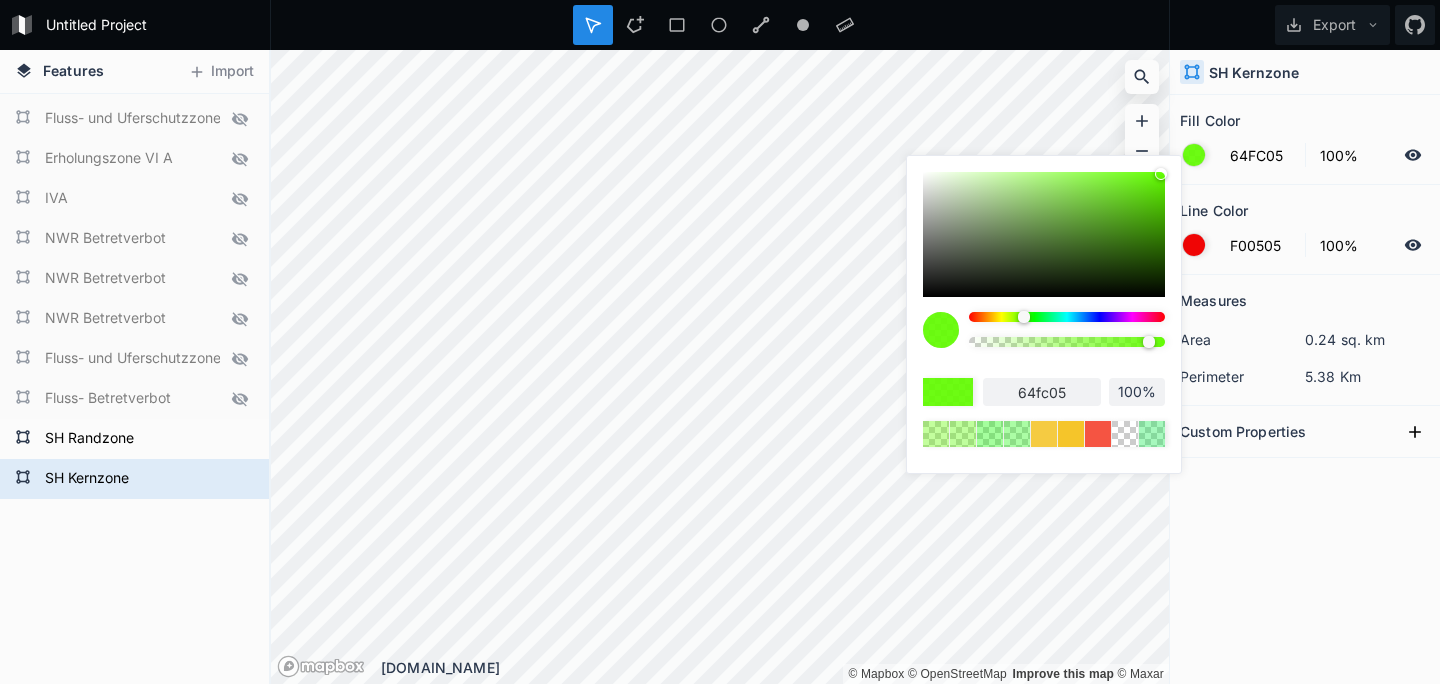 type on "99%" 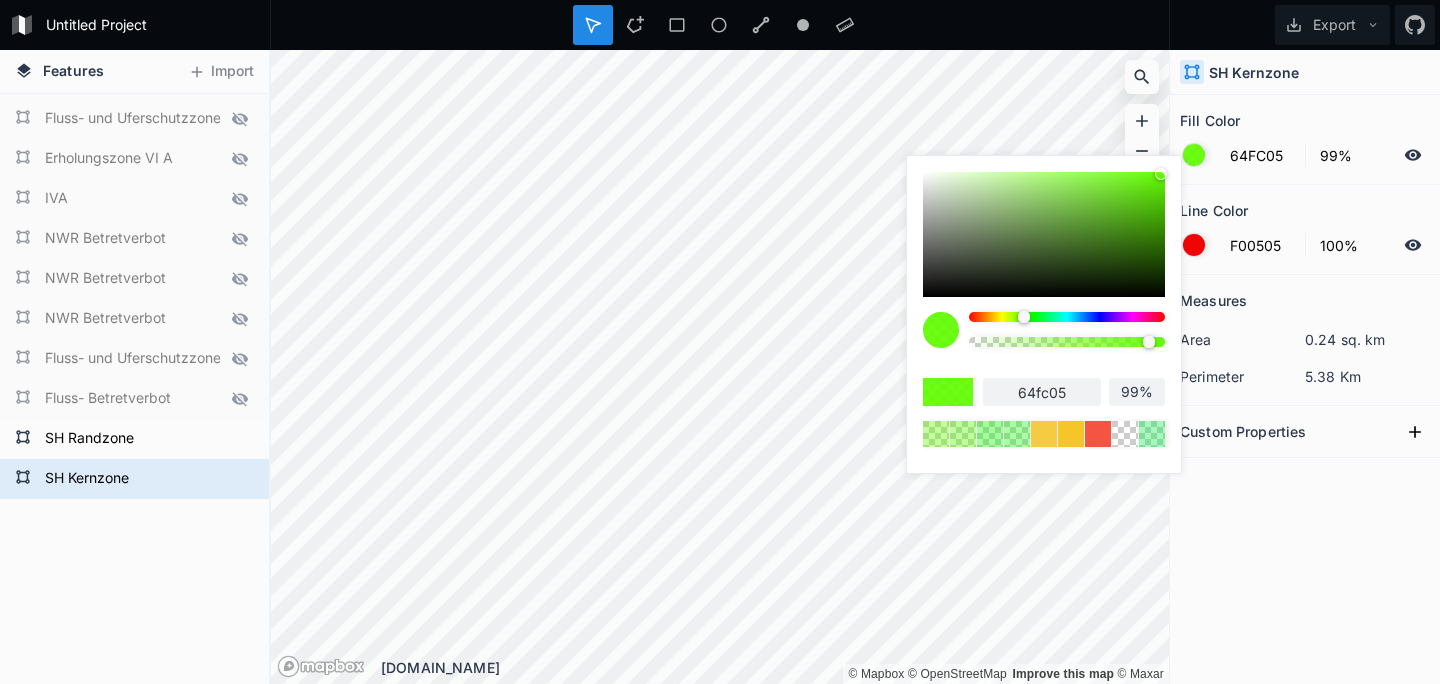 type on "97%" 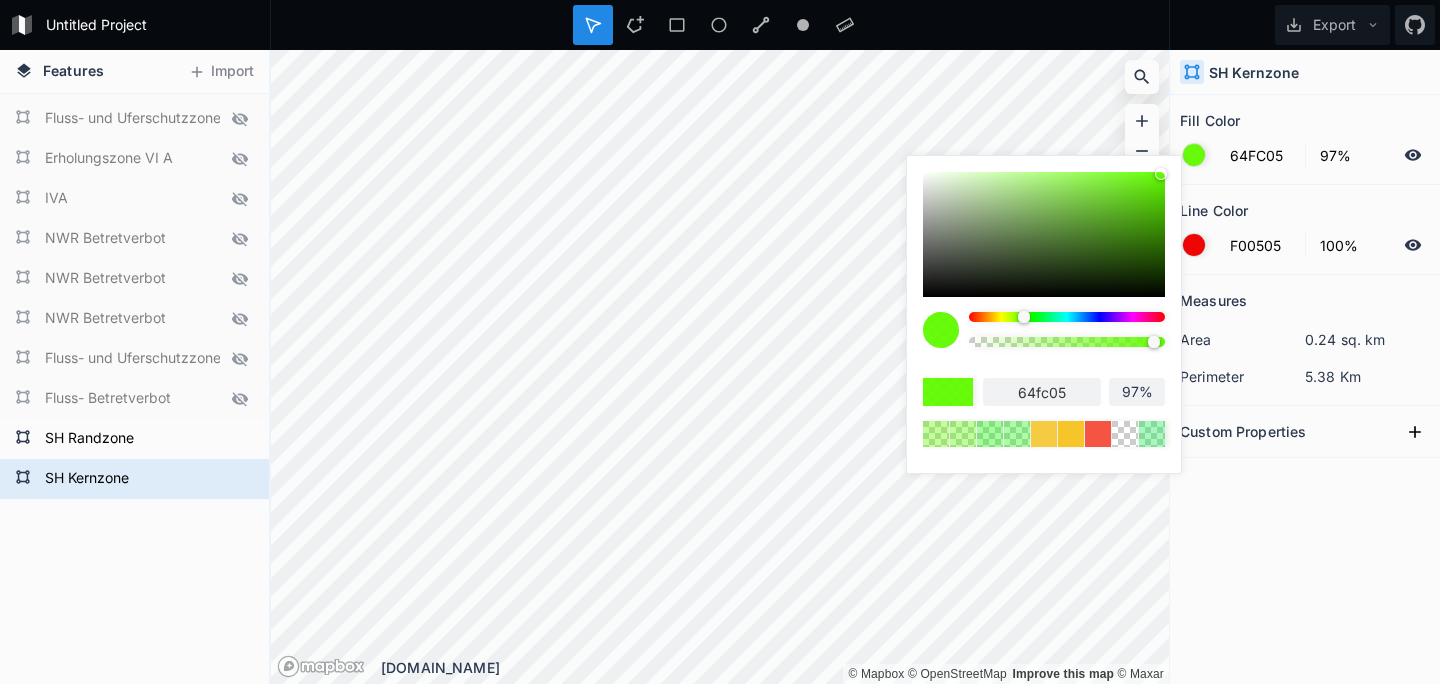type on "96%" 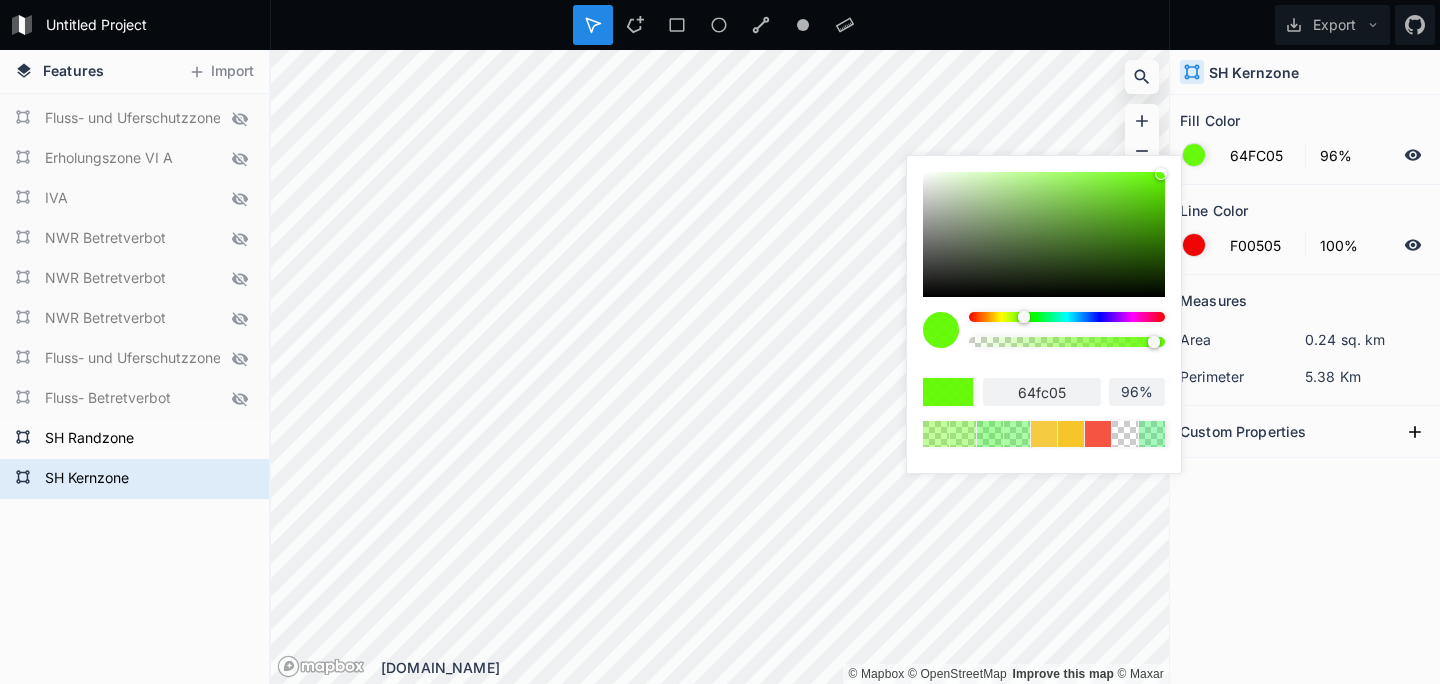 type on "94%" 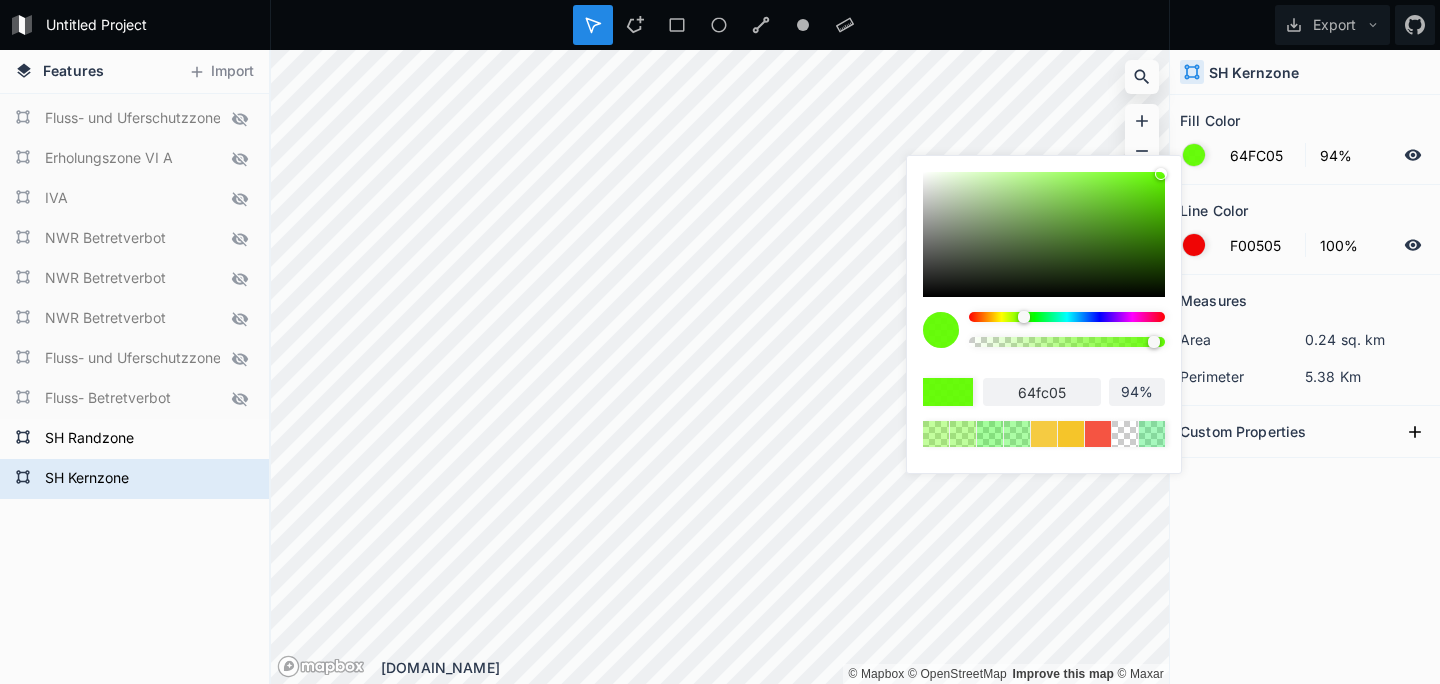 type on "92%" 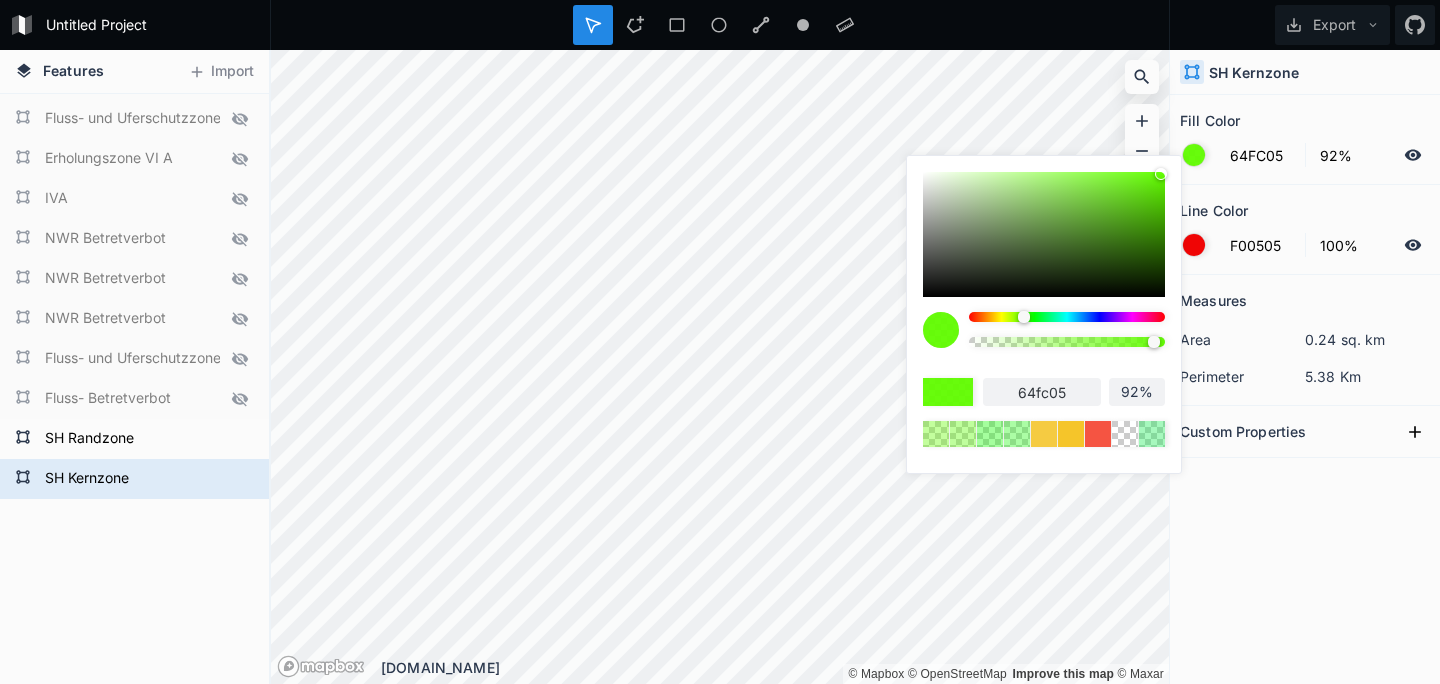 type on "90%" 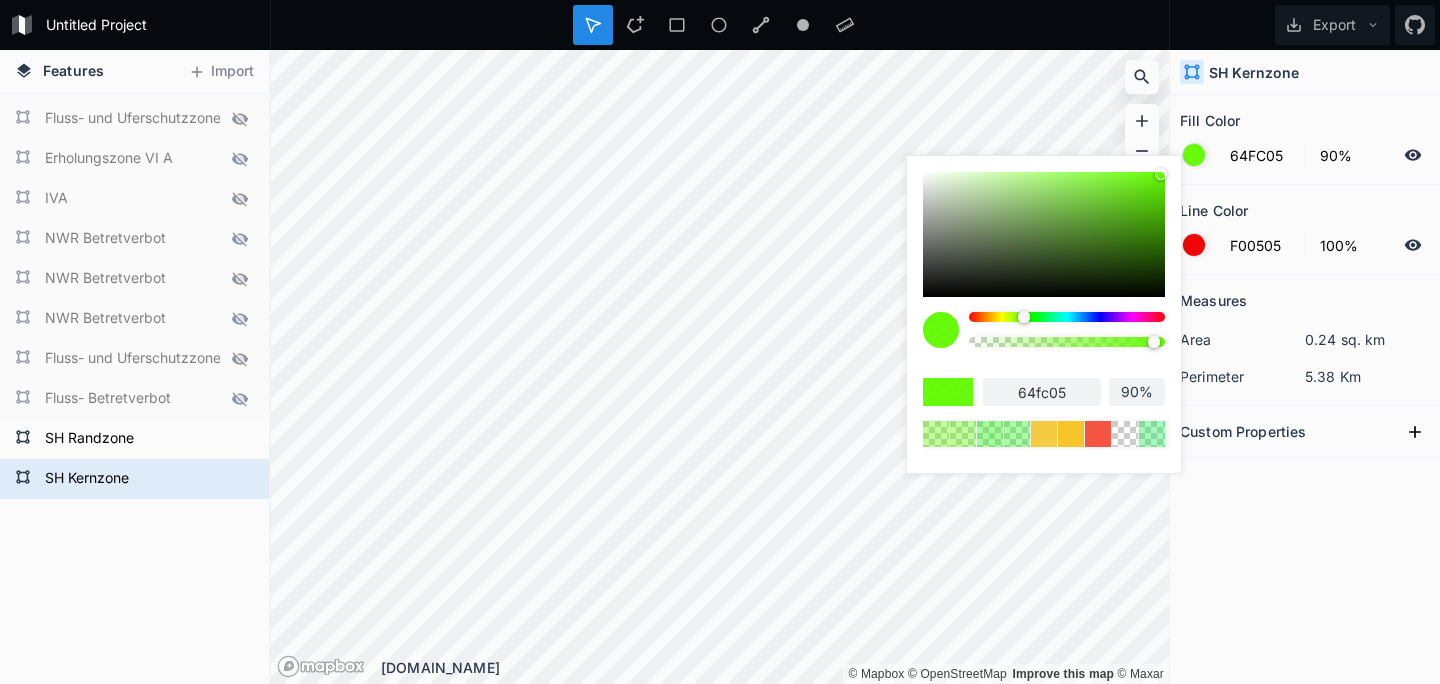 type on "89%" 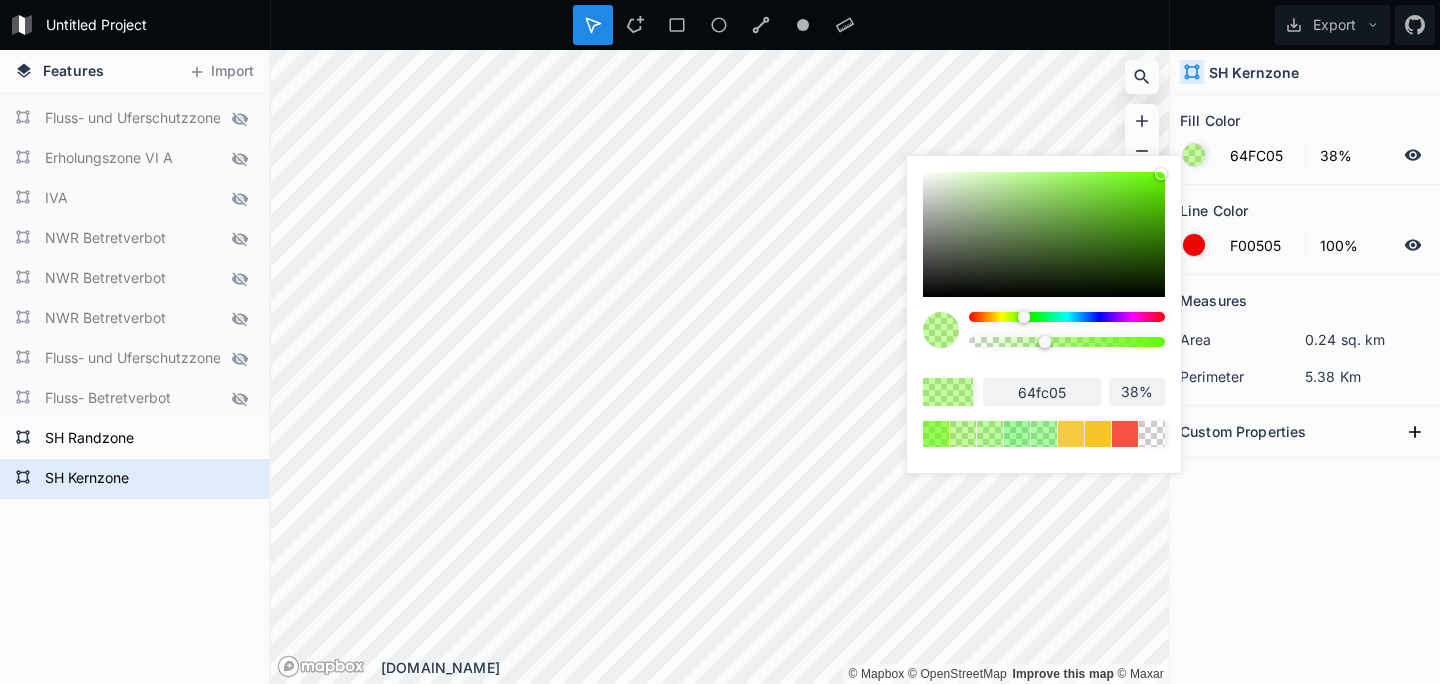 drag, startPoint x: 1070, startPoint y: 344, endPoint x: 1045, endPoint y: 346, distance: 25.079872 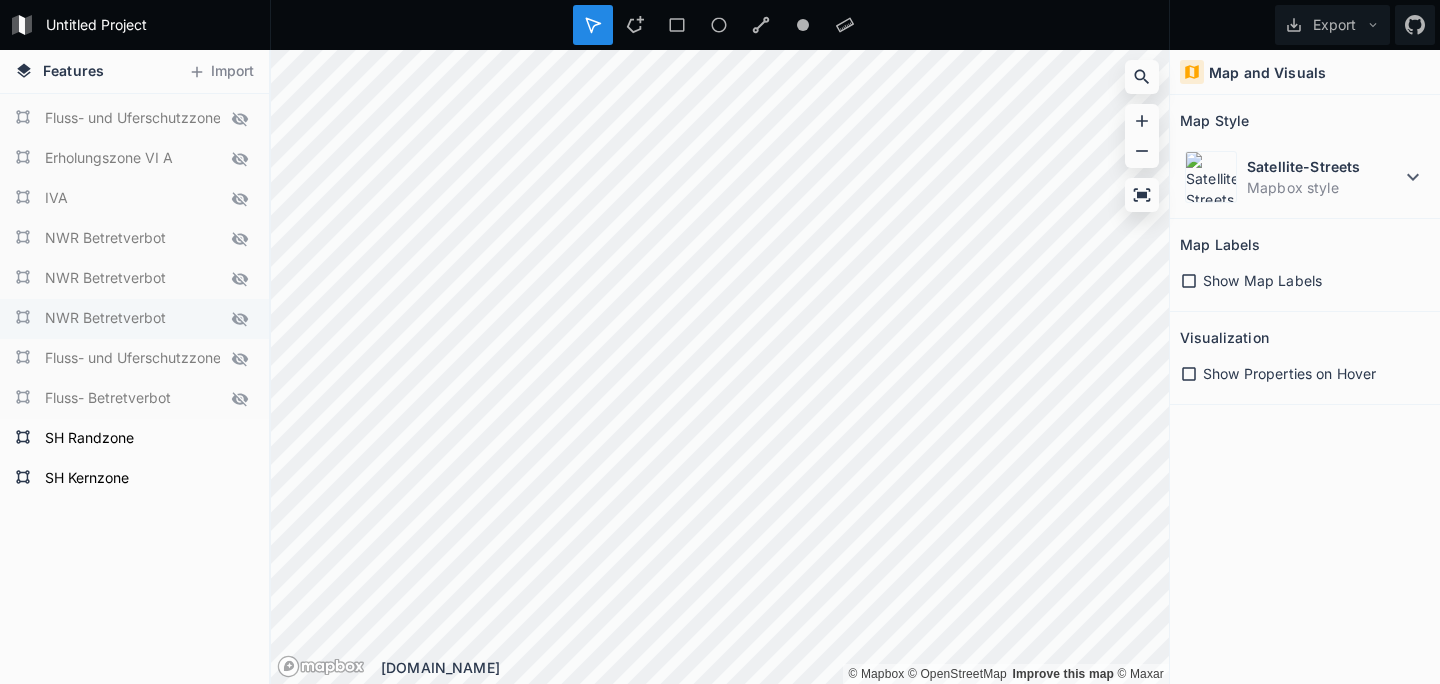 click 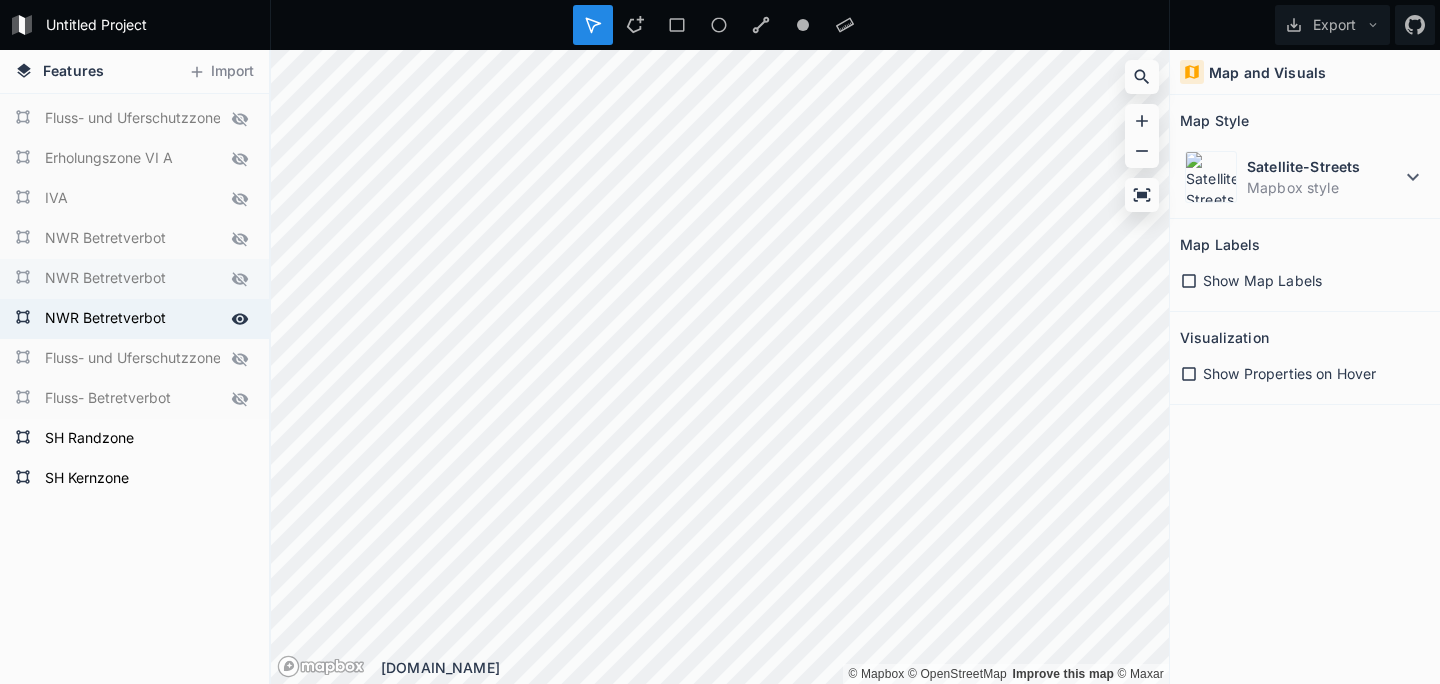 click 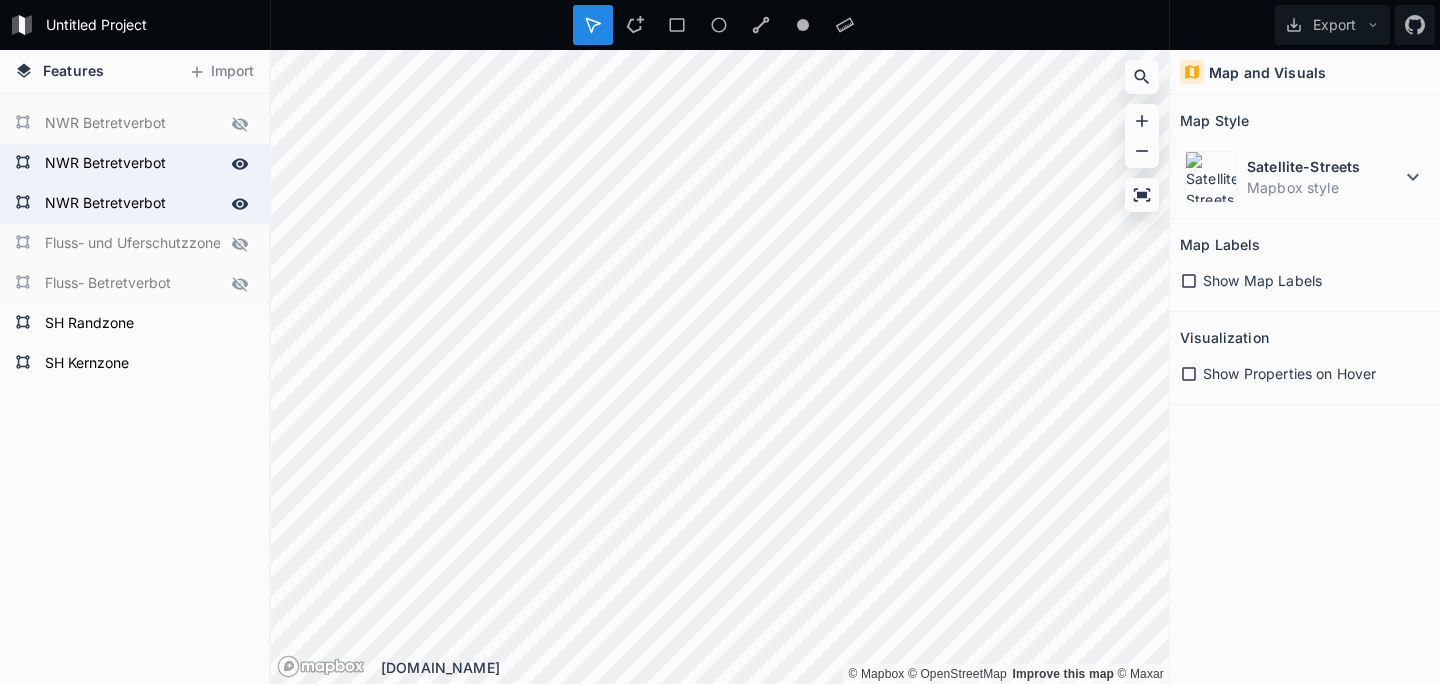 scroll, scrollTop: 1310, scrollLeft: 0, axis: vertical 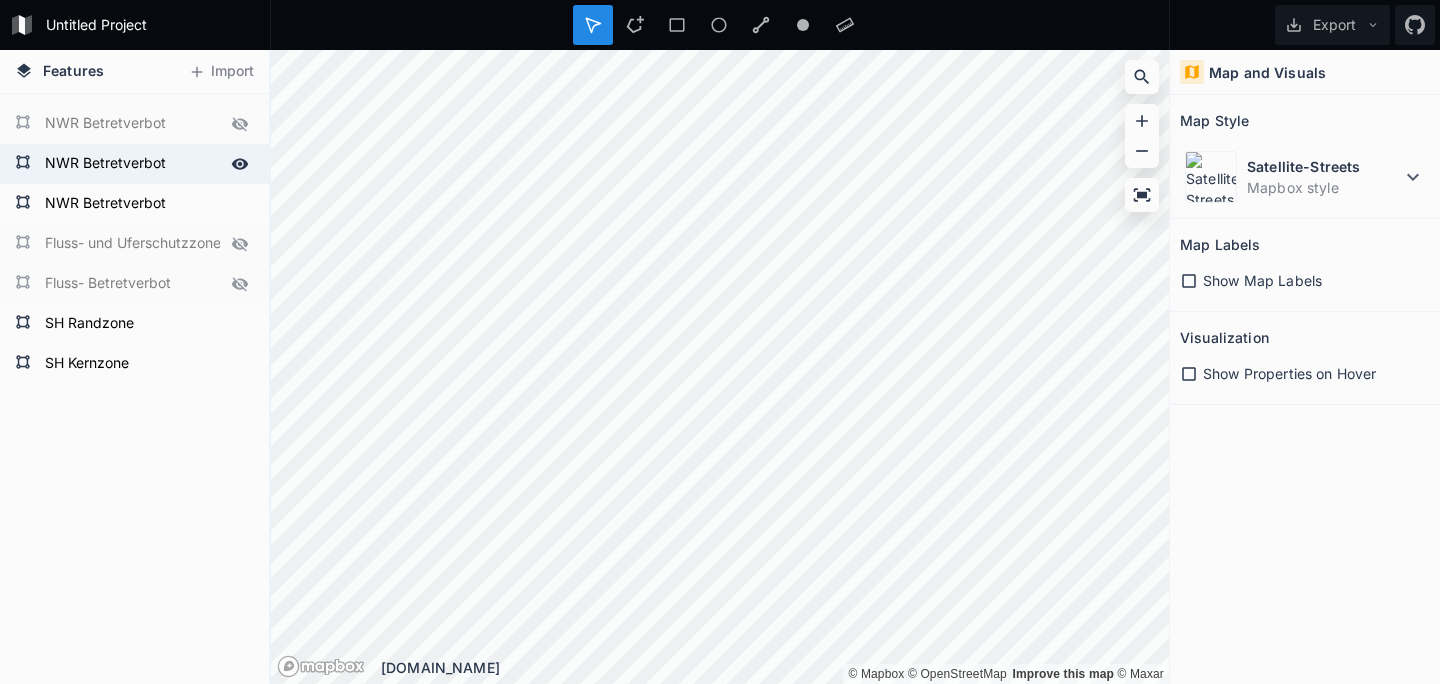 click 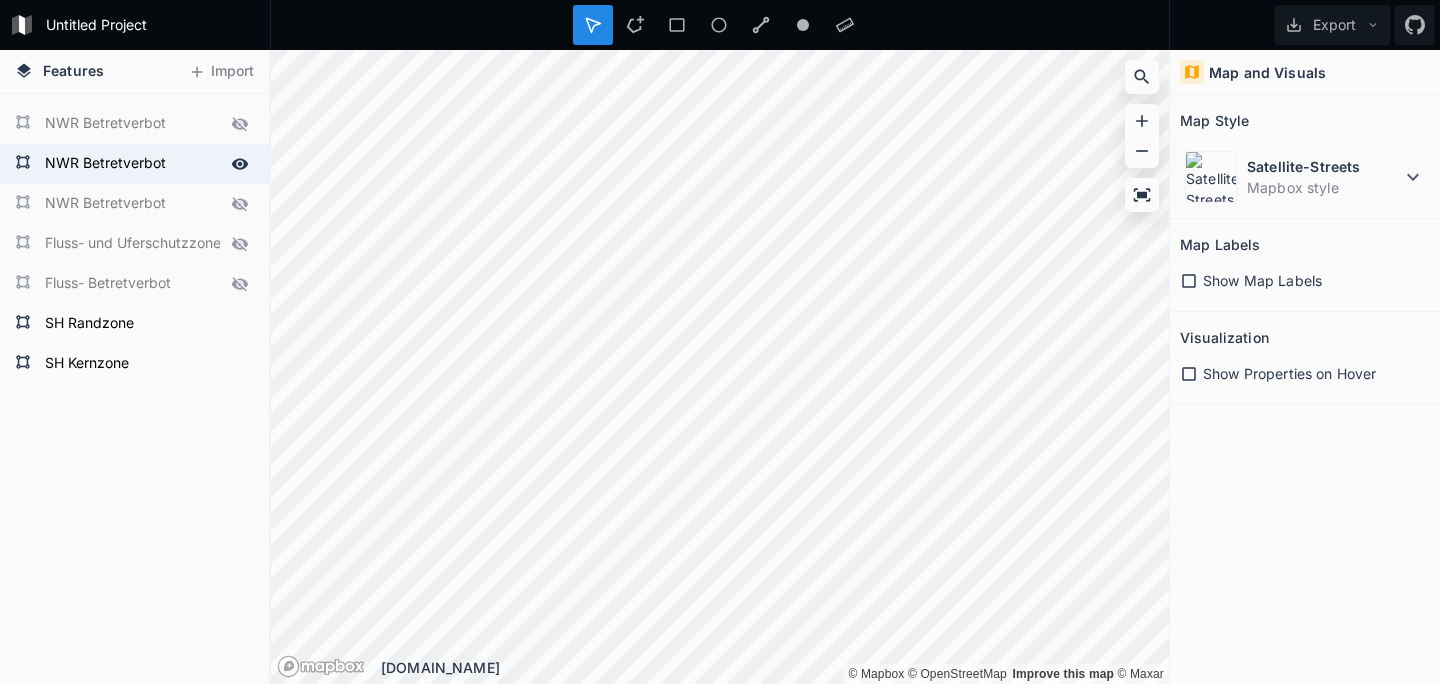 click 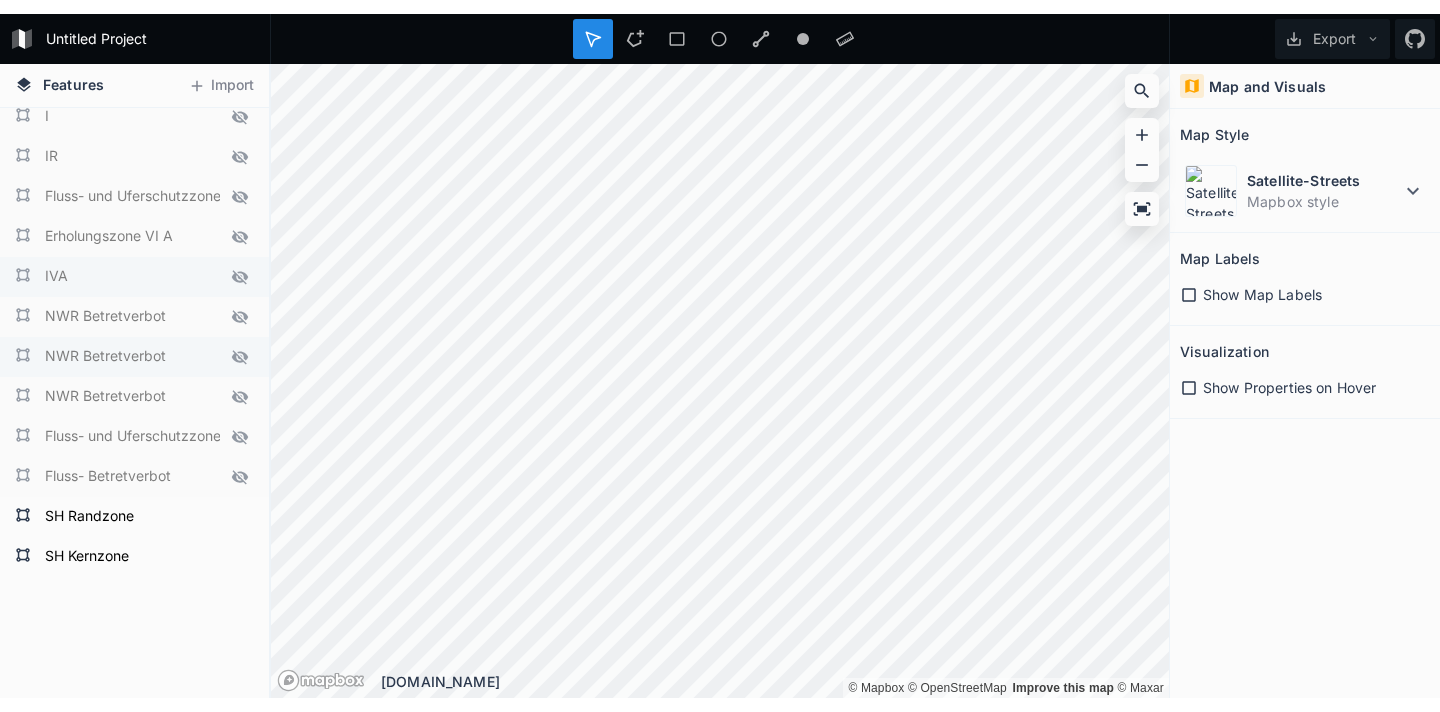 scroll, scrollTop: 1130, scrollLeft: 0, axis: vertical 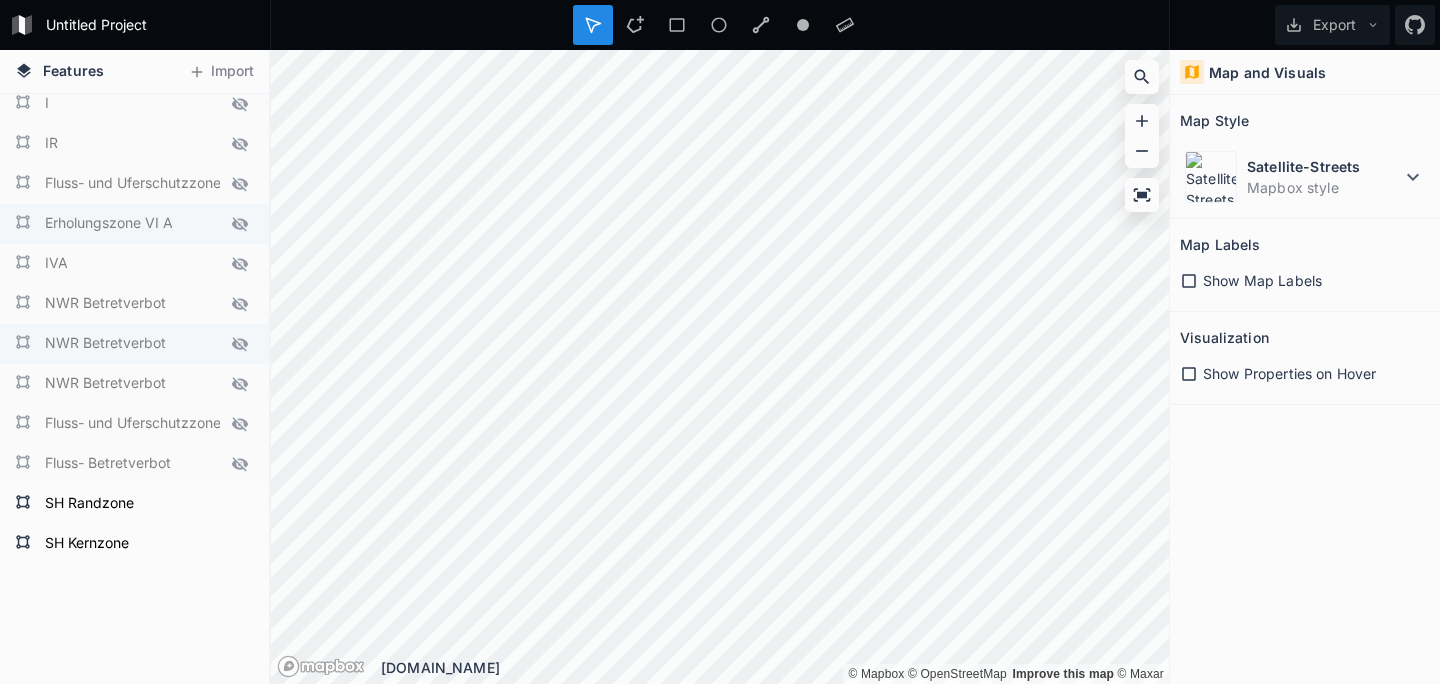 click at bounding box center [240, 224] 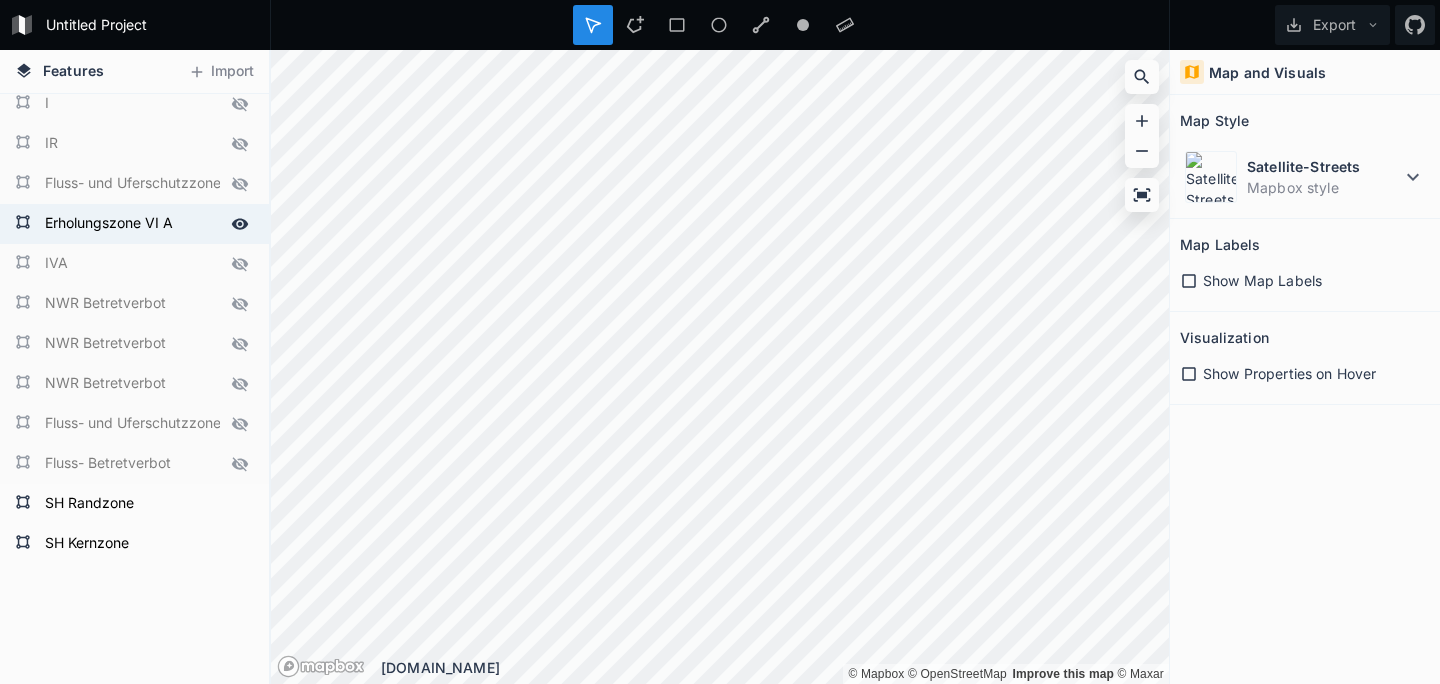click 